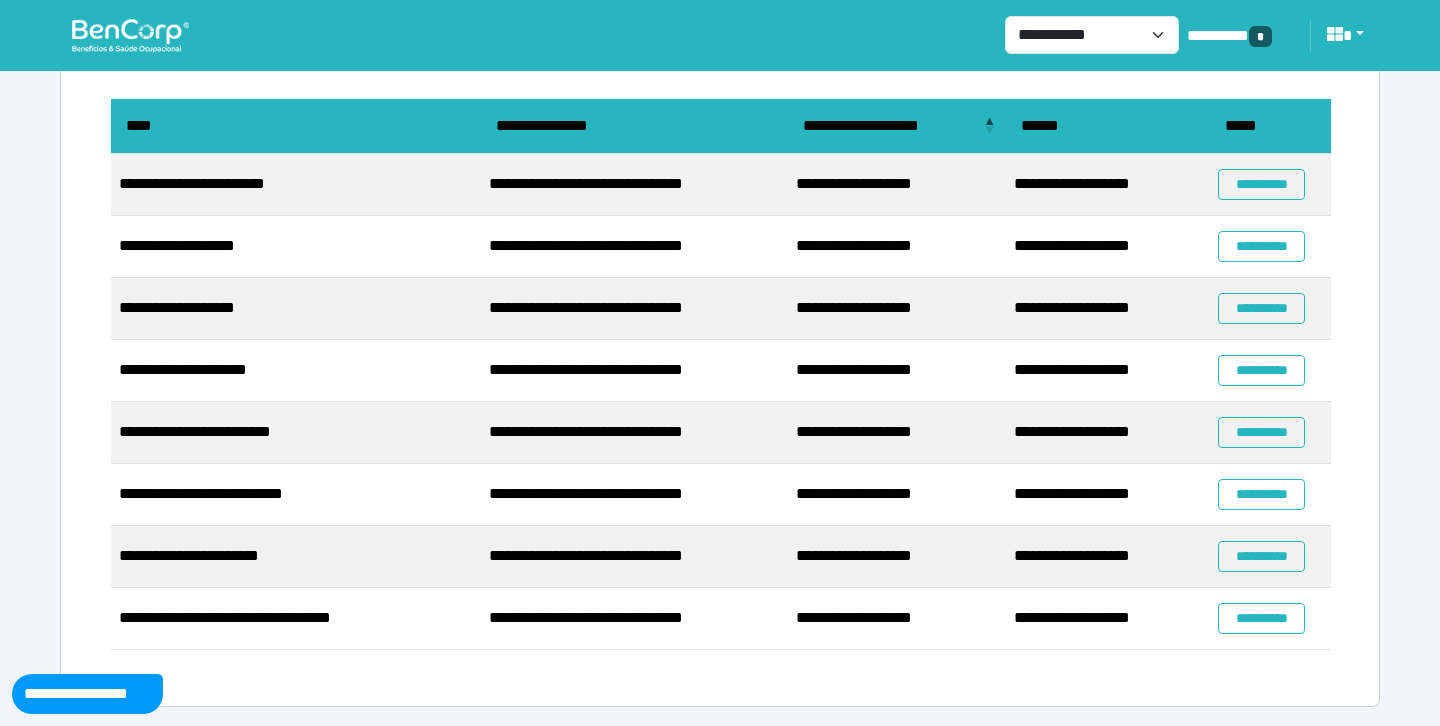 scroll, scrollTop: 162, scrollLeft: 0, axis: vertical 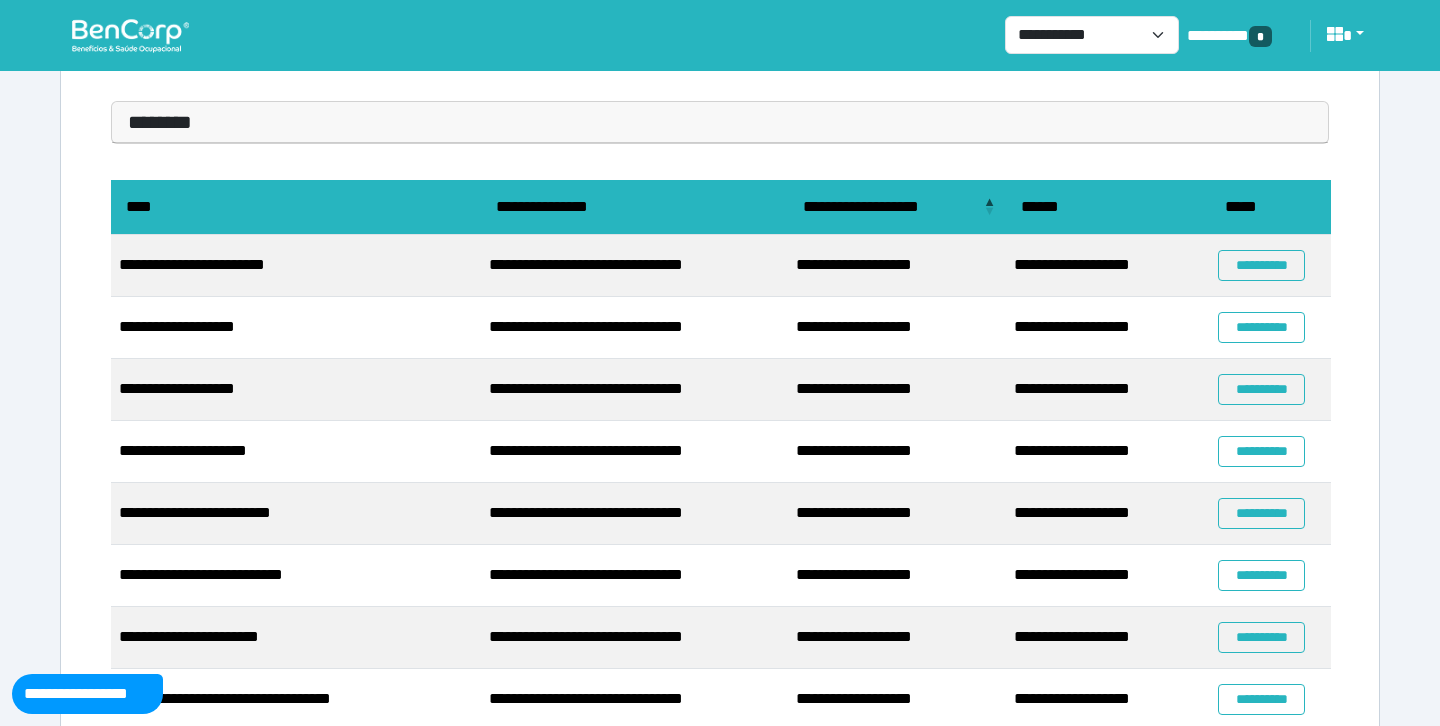 click on "**********" at bounding box center (720, 363) 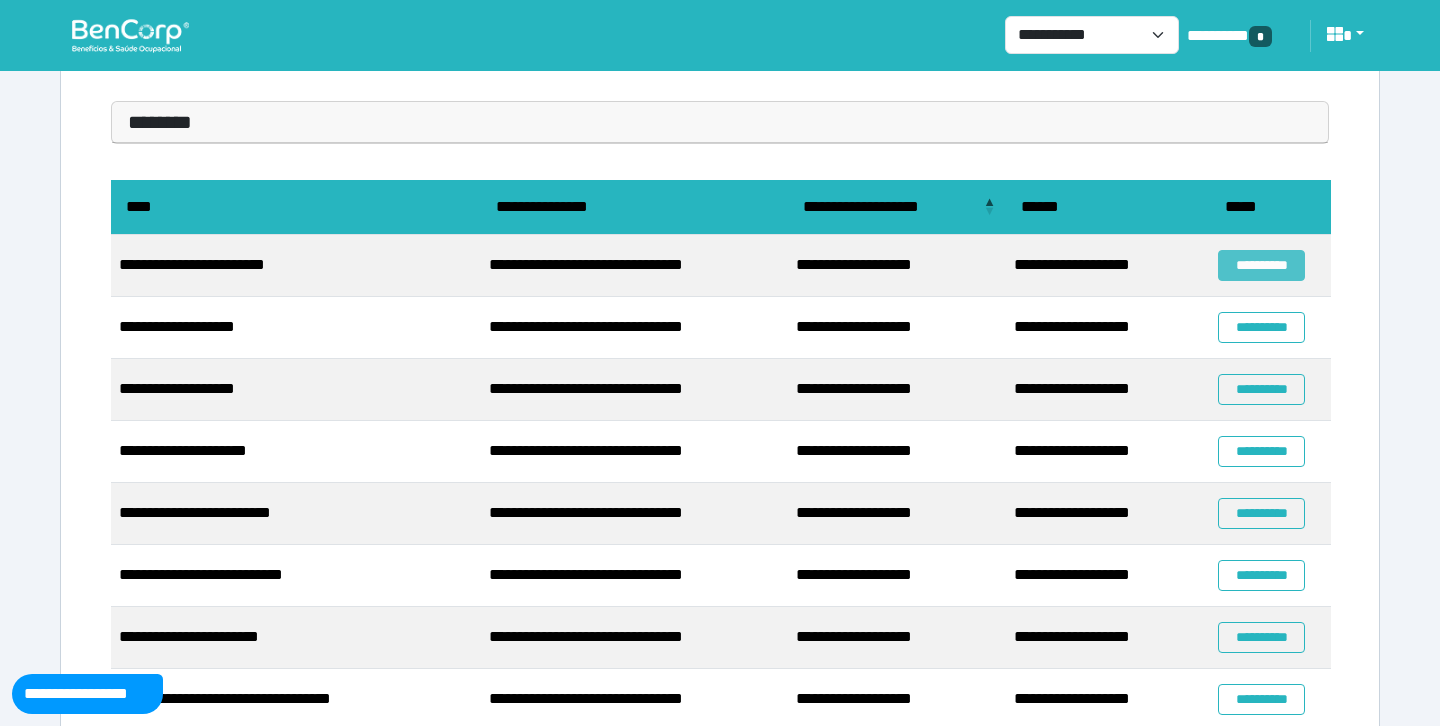 click on "**********" at bounding box center (1261, 265) 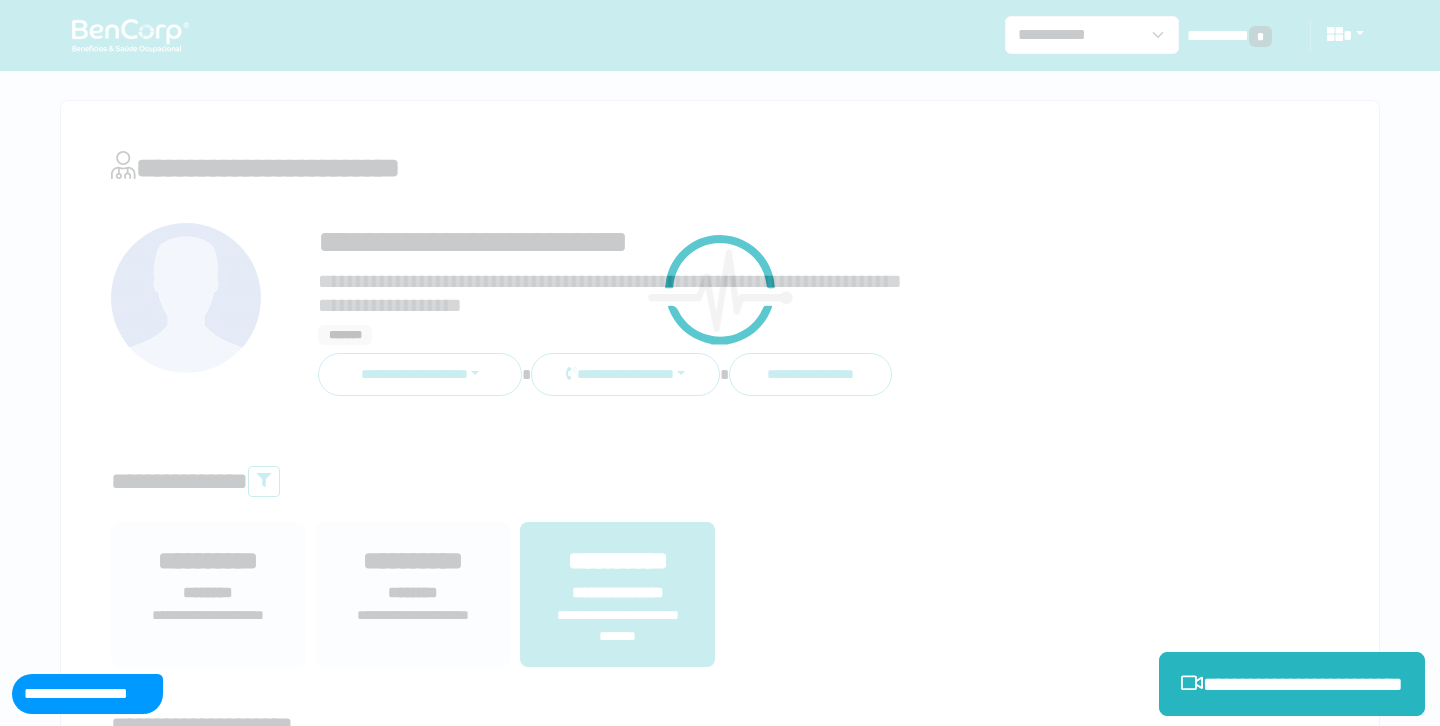 scroll, scrollTop: 0, scrollLeft: 0, axis: both 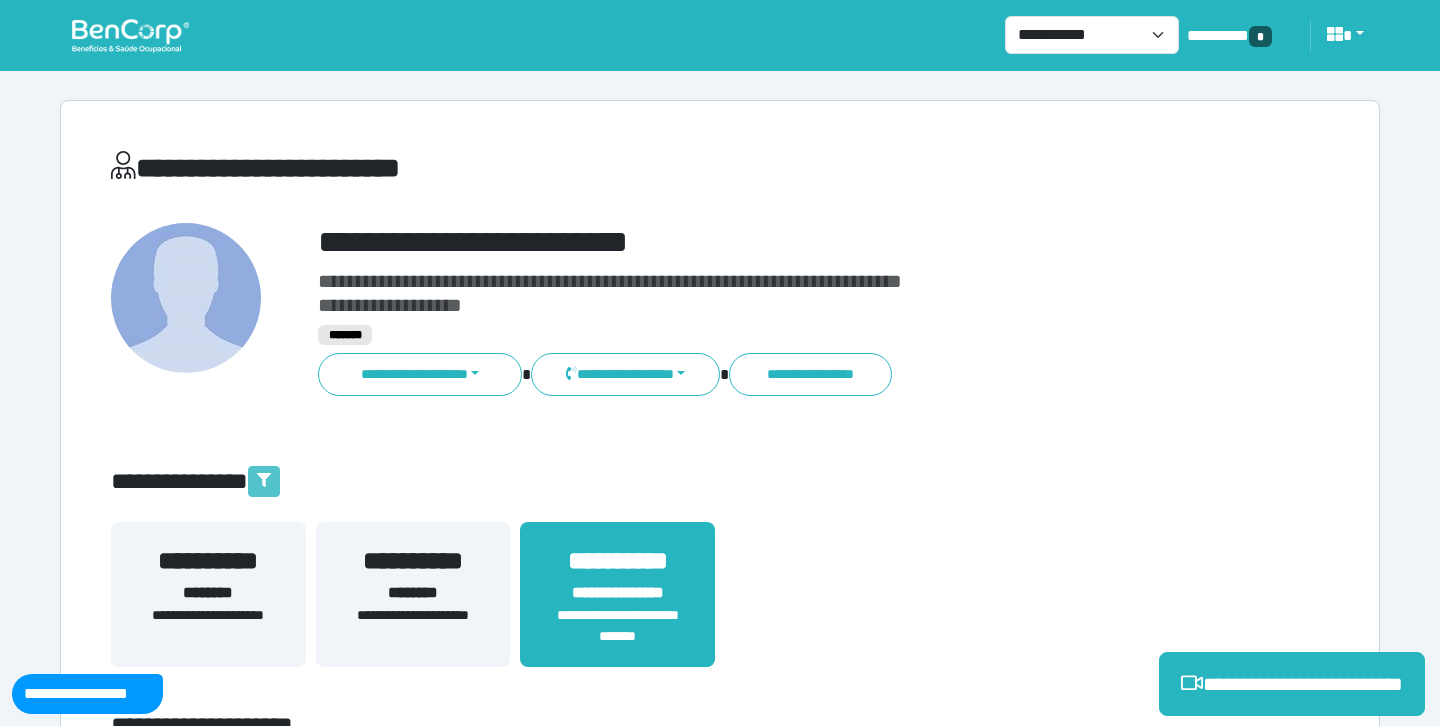 click 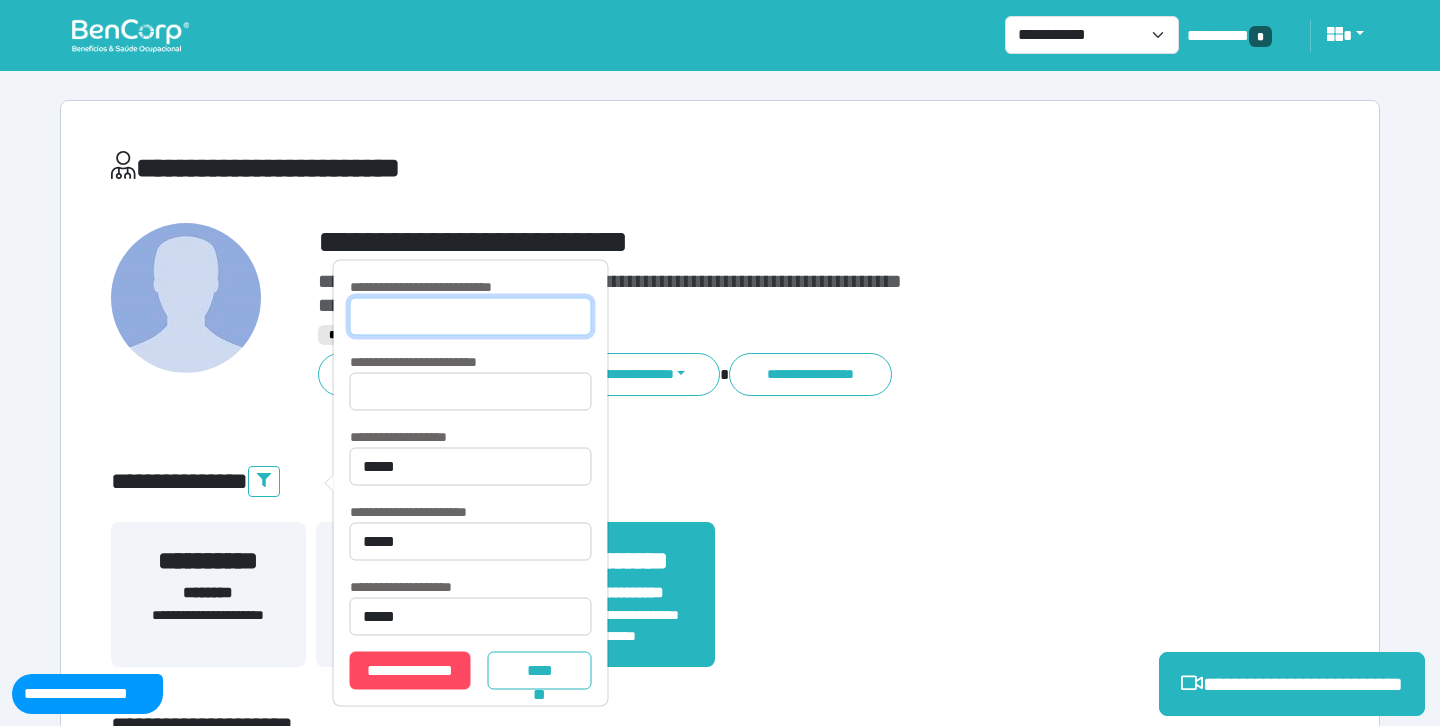 click at bounding box center [471, 317] 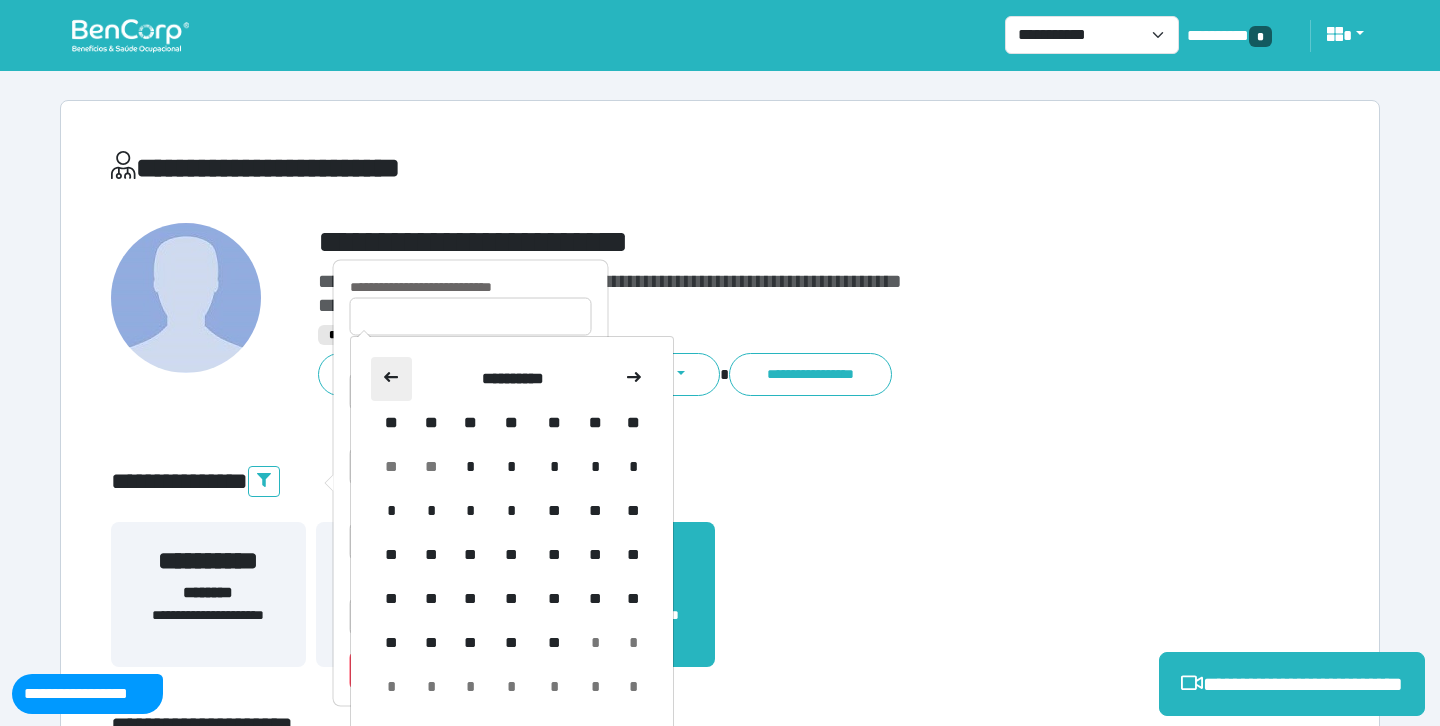 click at bounding box center [392, 379] 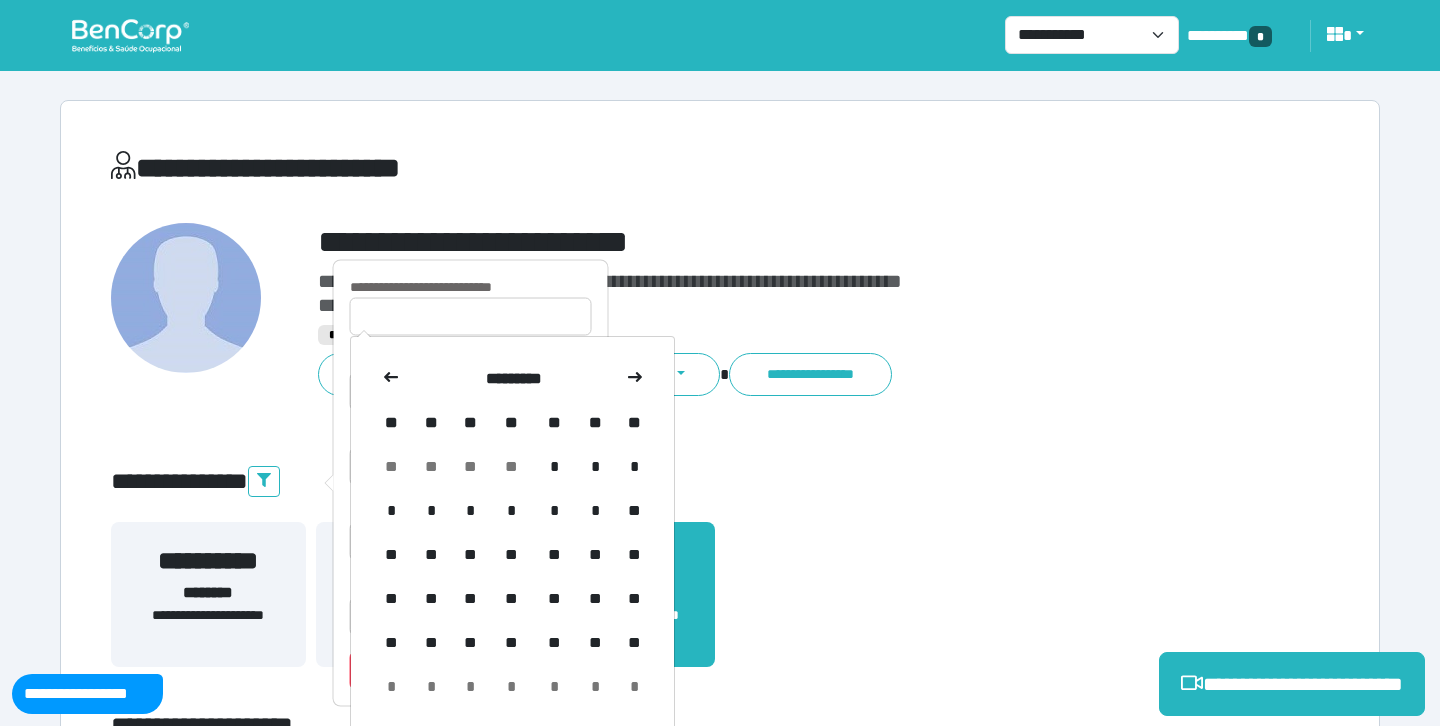 click at bounding box center (392, 379) 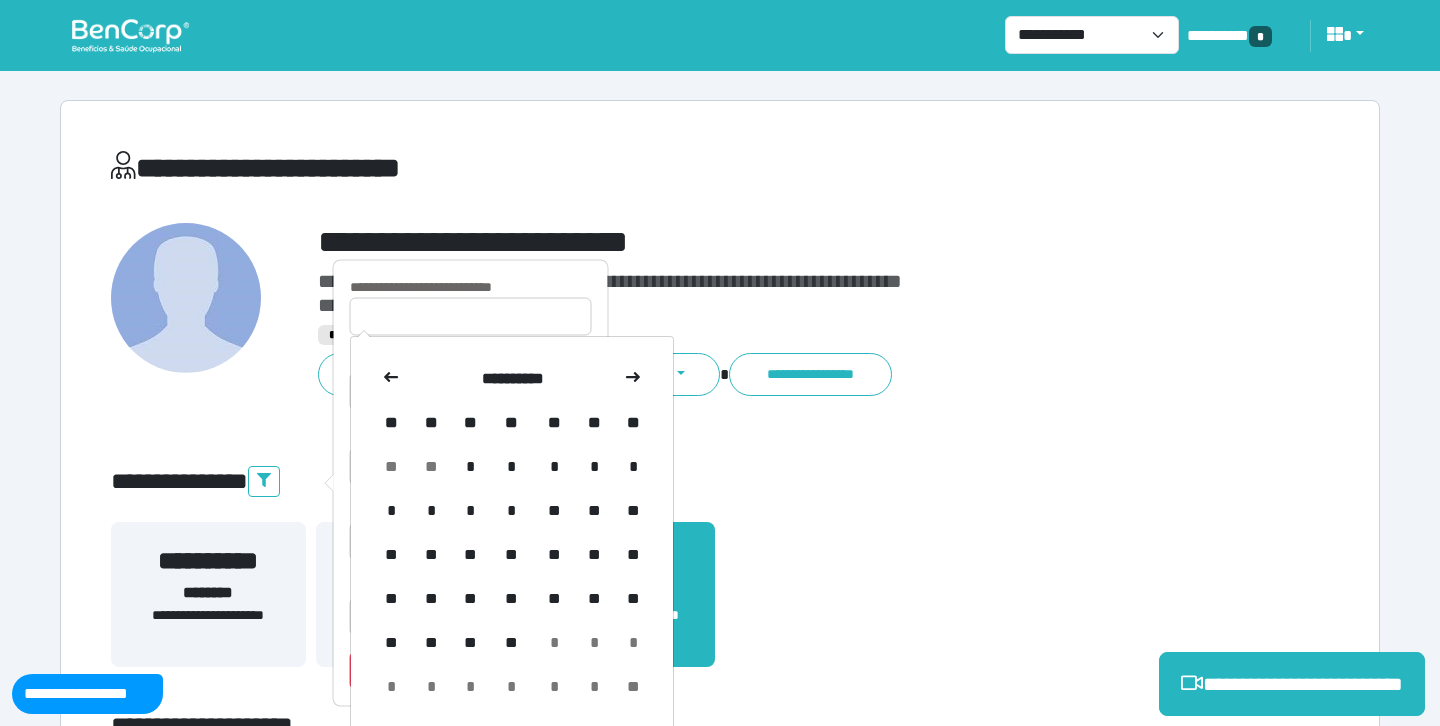 click at bounding box center (392, 379) 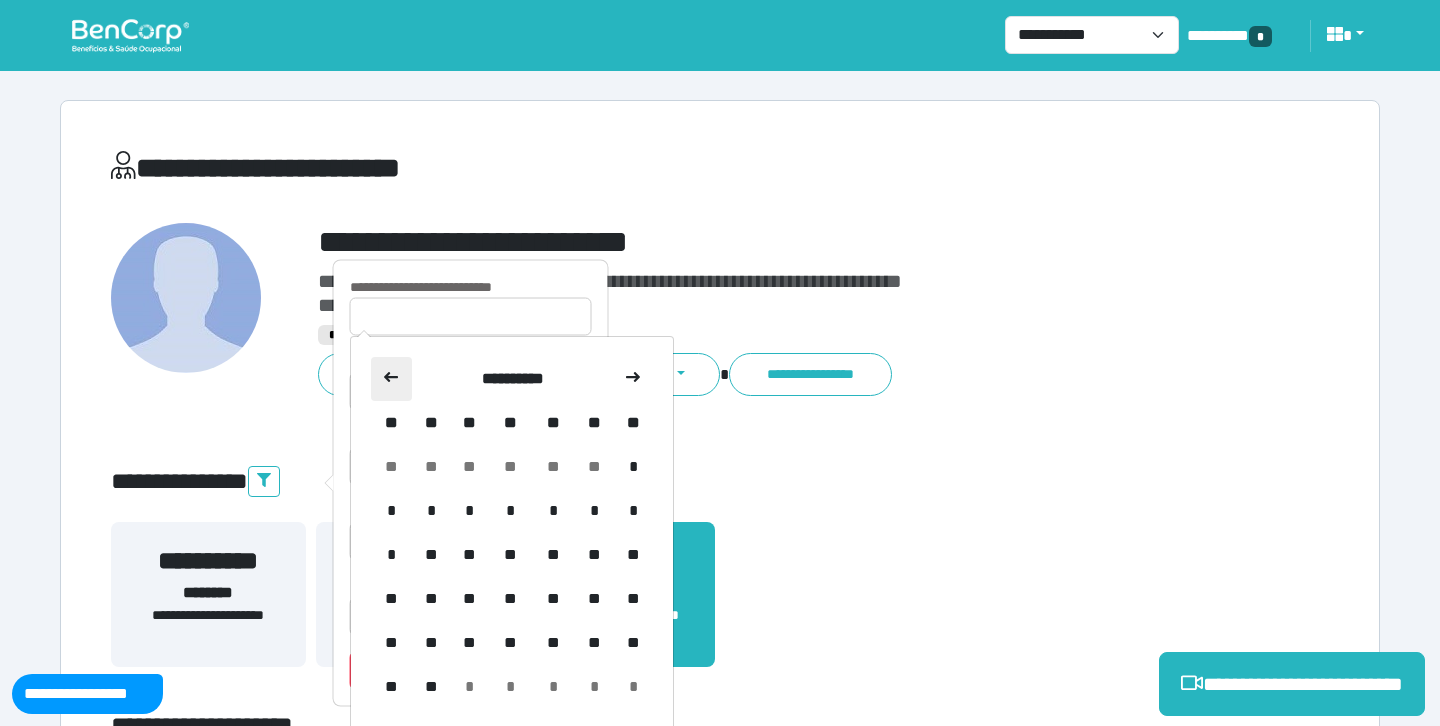 click at bounding box center [392, 379] 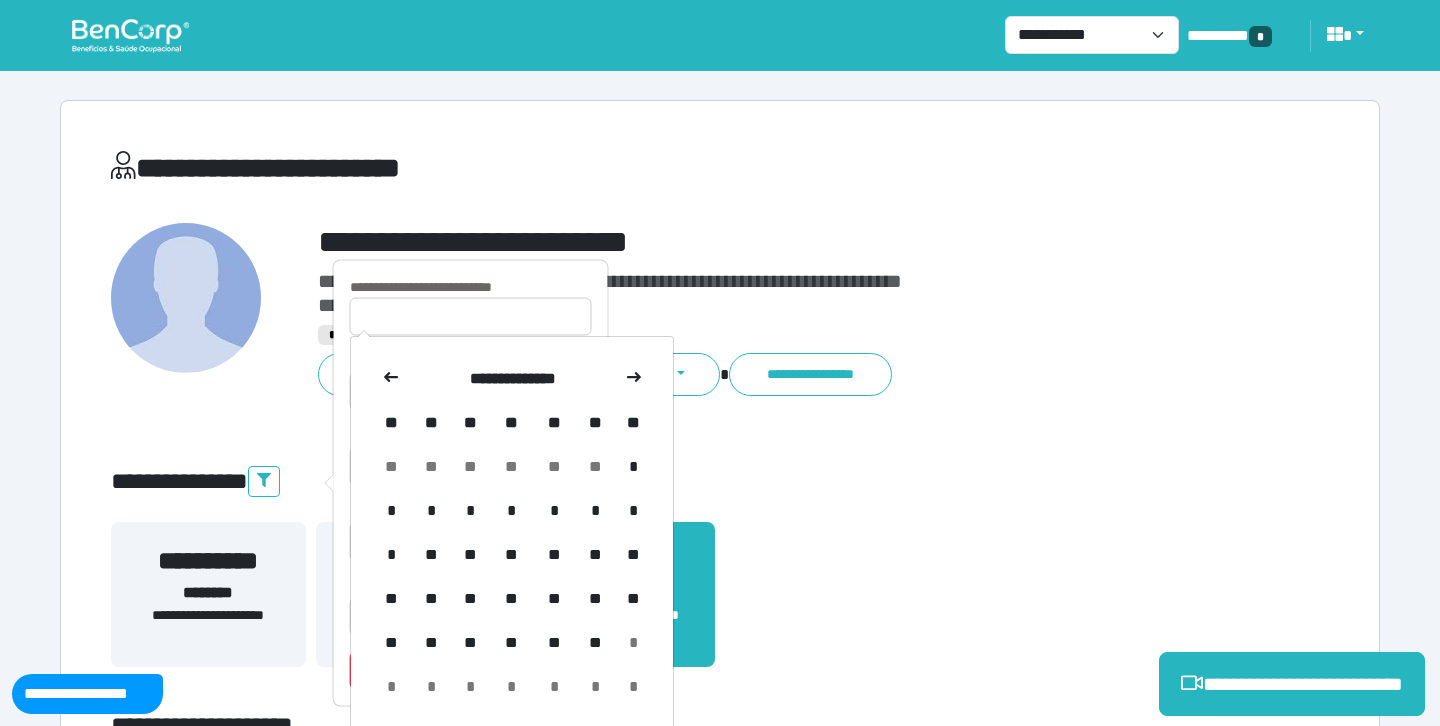 click at bounding box center (392, 379) 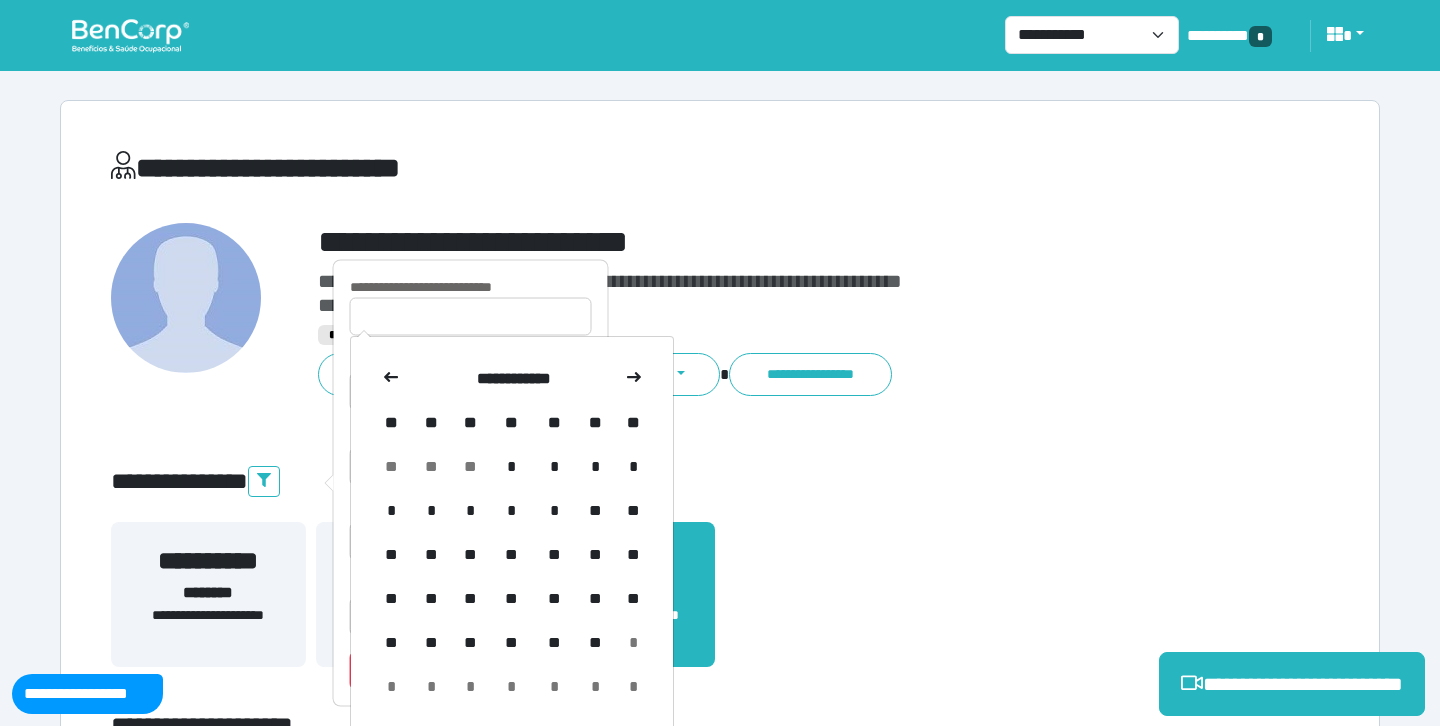 click on "*" at bounding box center (511, 467) 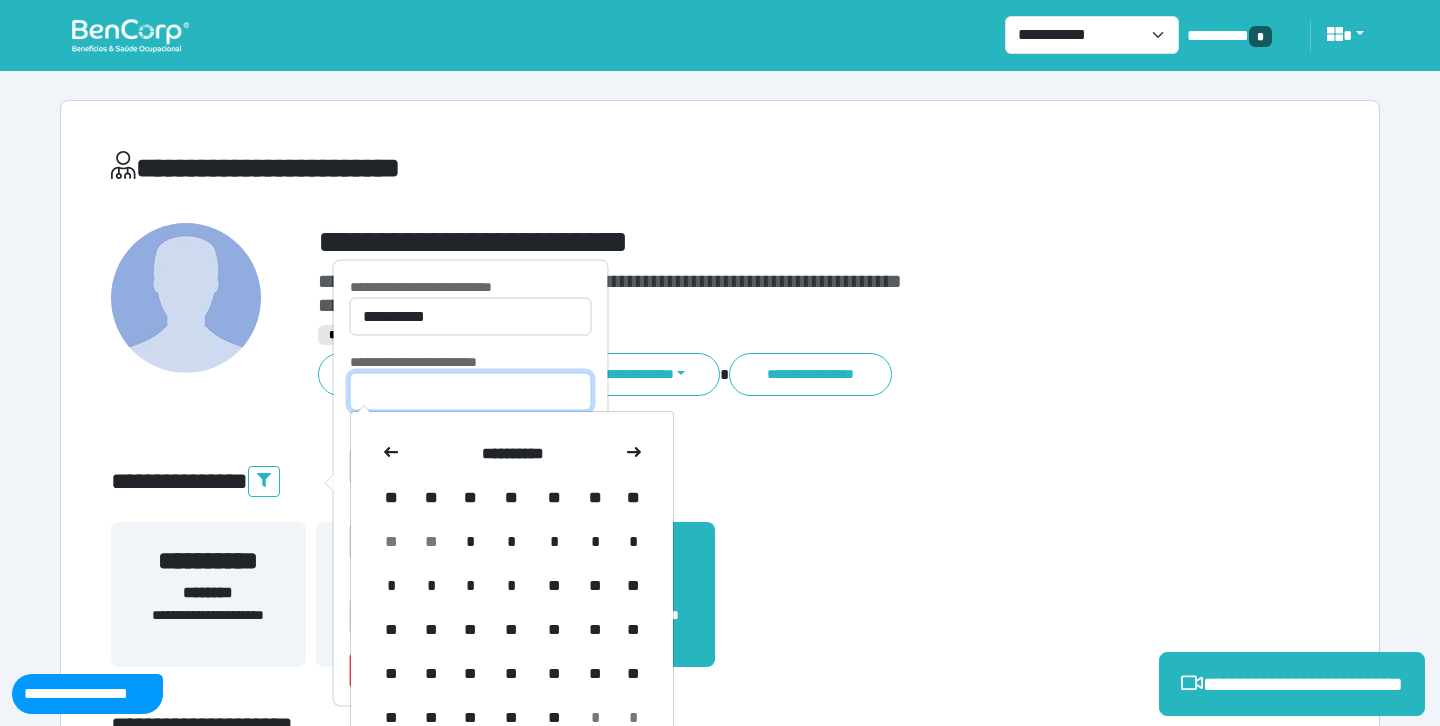 click at bounding box center [471, 392] 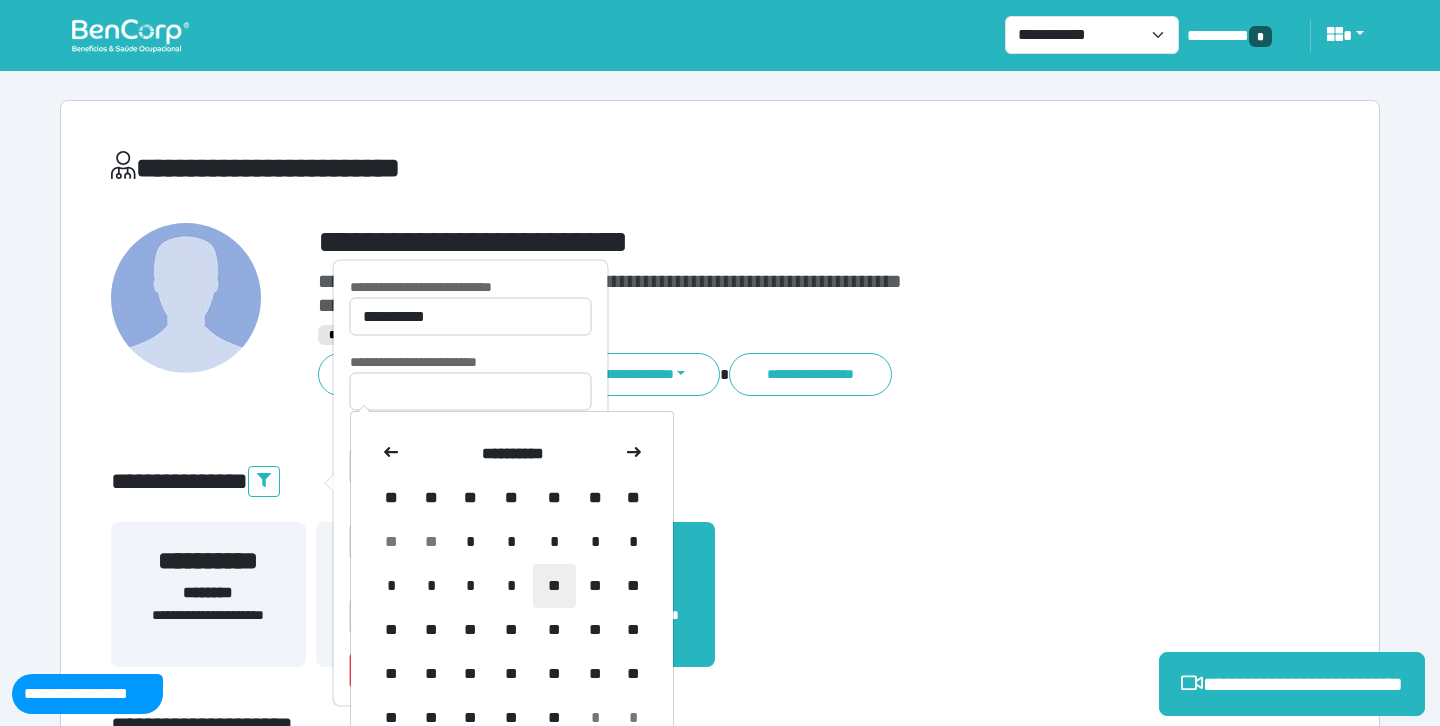 click on "**" at bounding box center [554, 586] 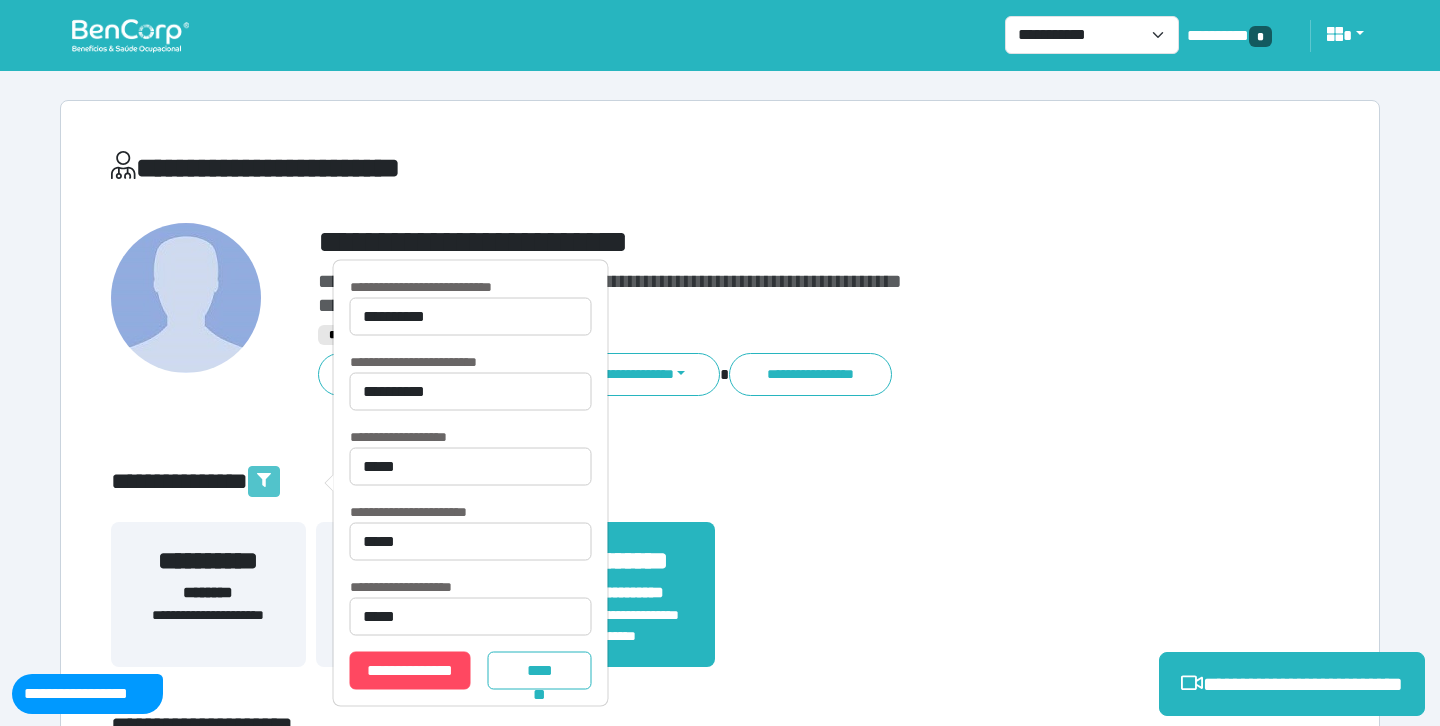 click 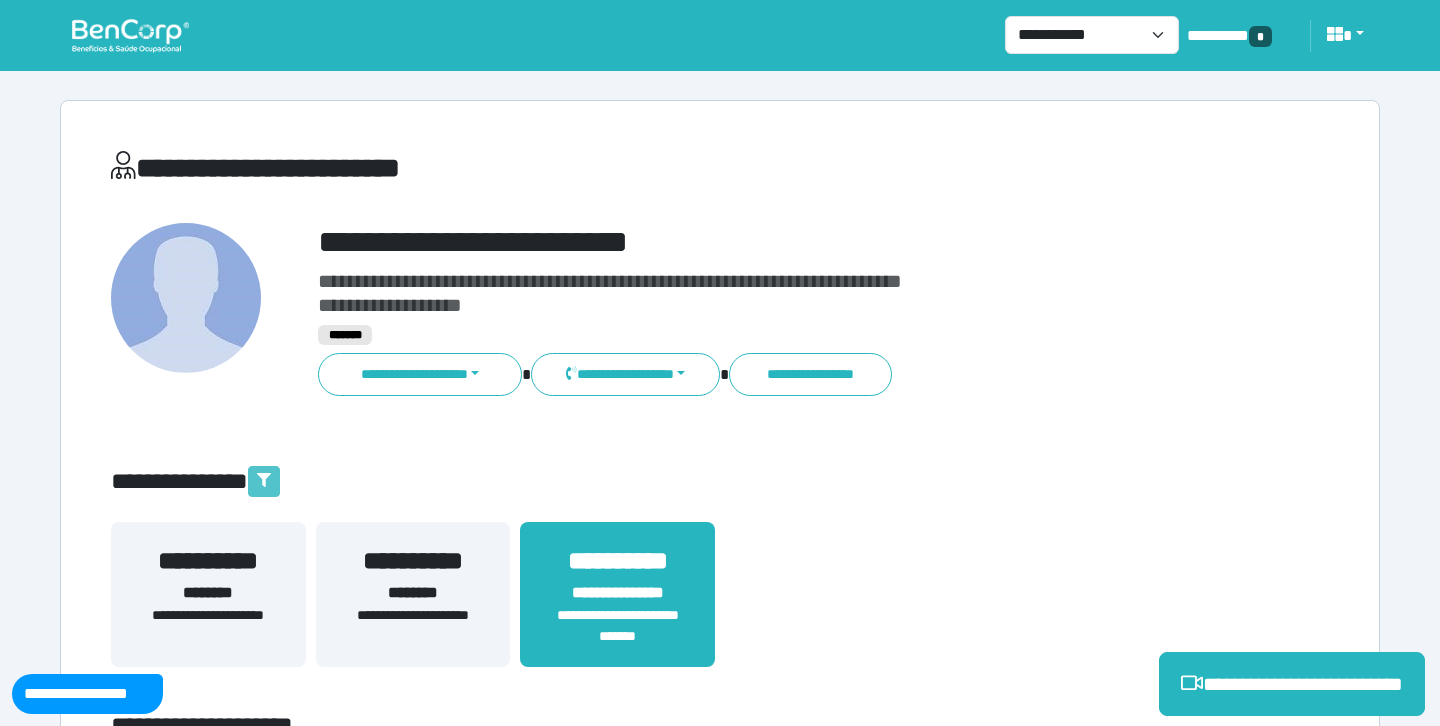 click 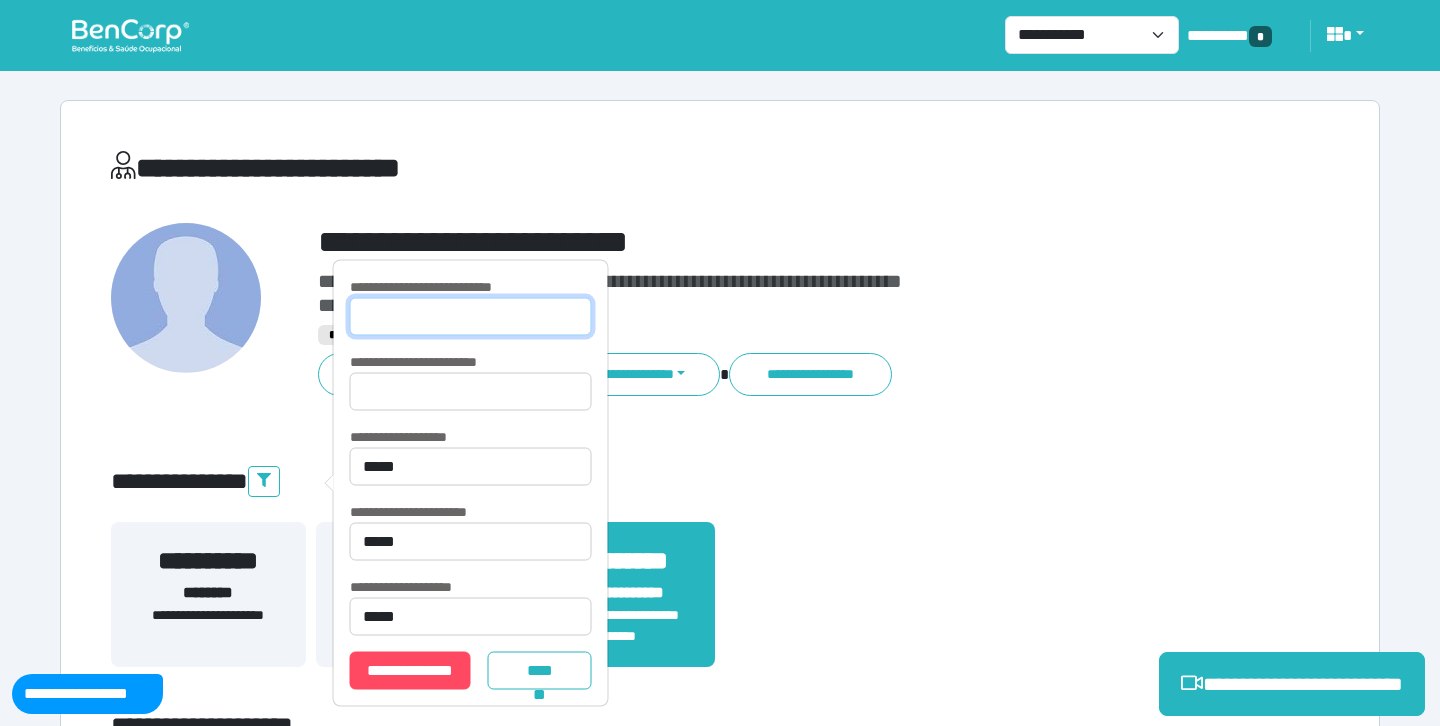 click at bounding box center [471, 317] 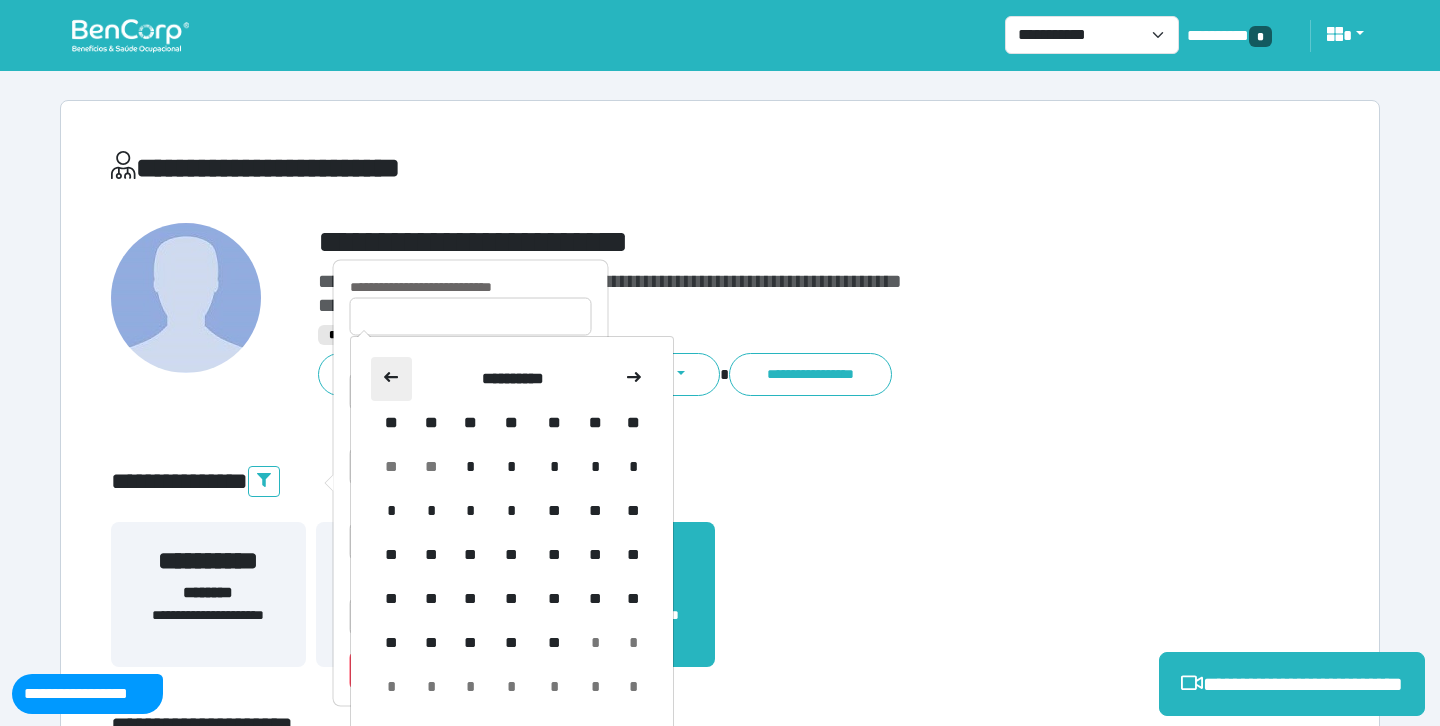 click at bounding box center [392, 379] 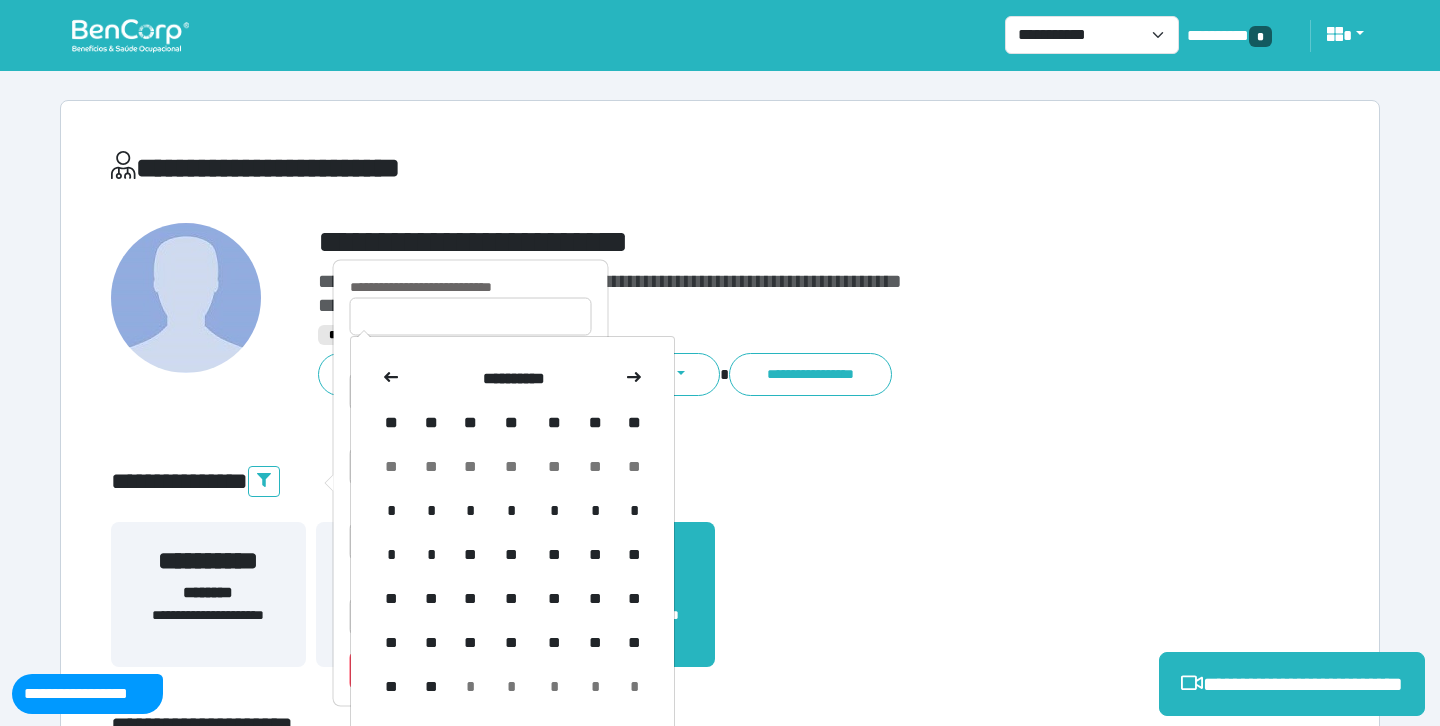 click at bounding box center (392, 379) 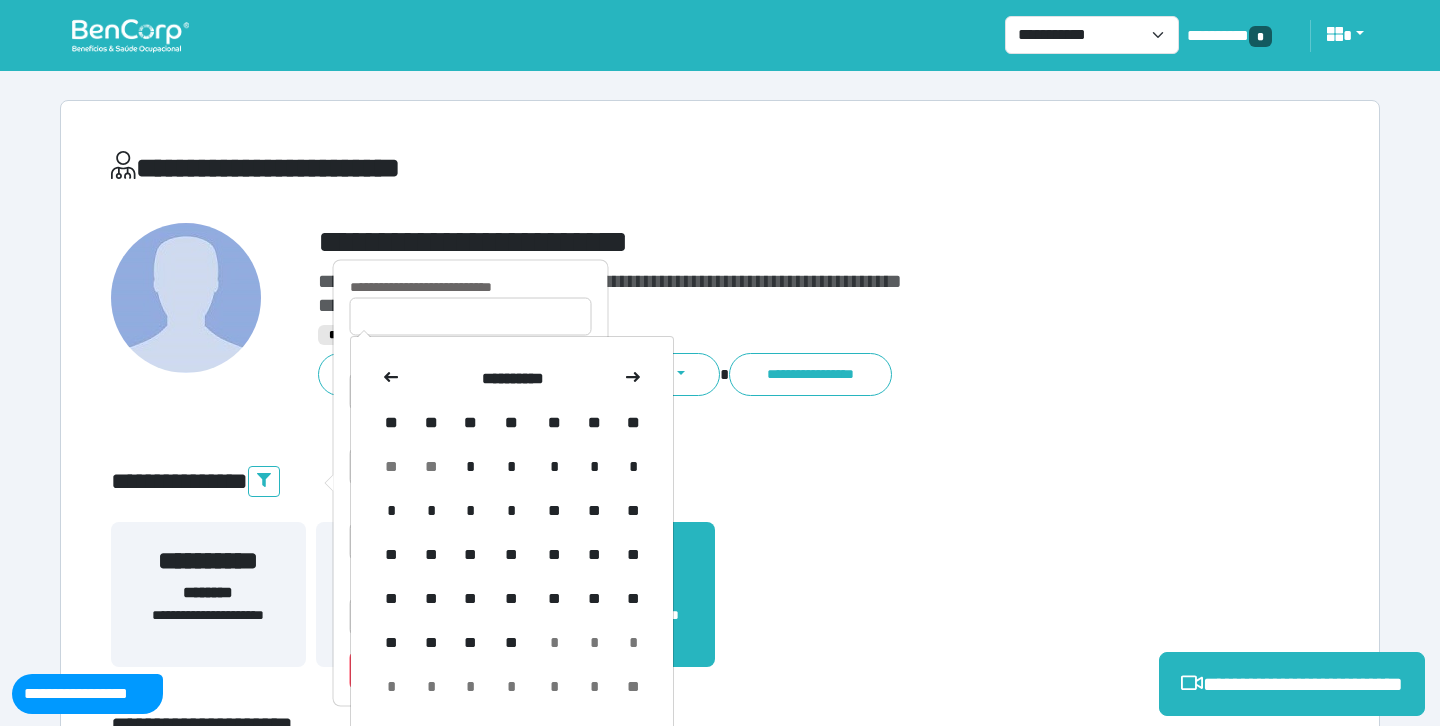 click at bounding box center [392, 379] 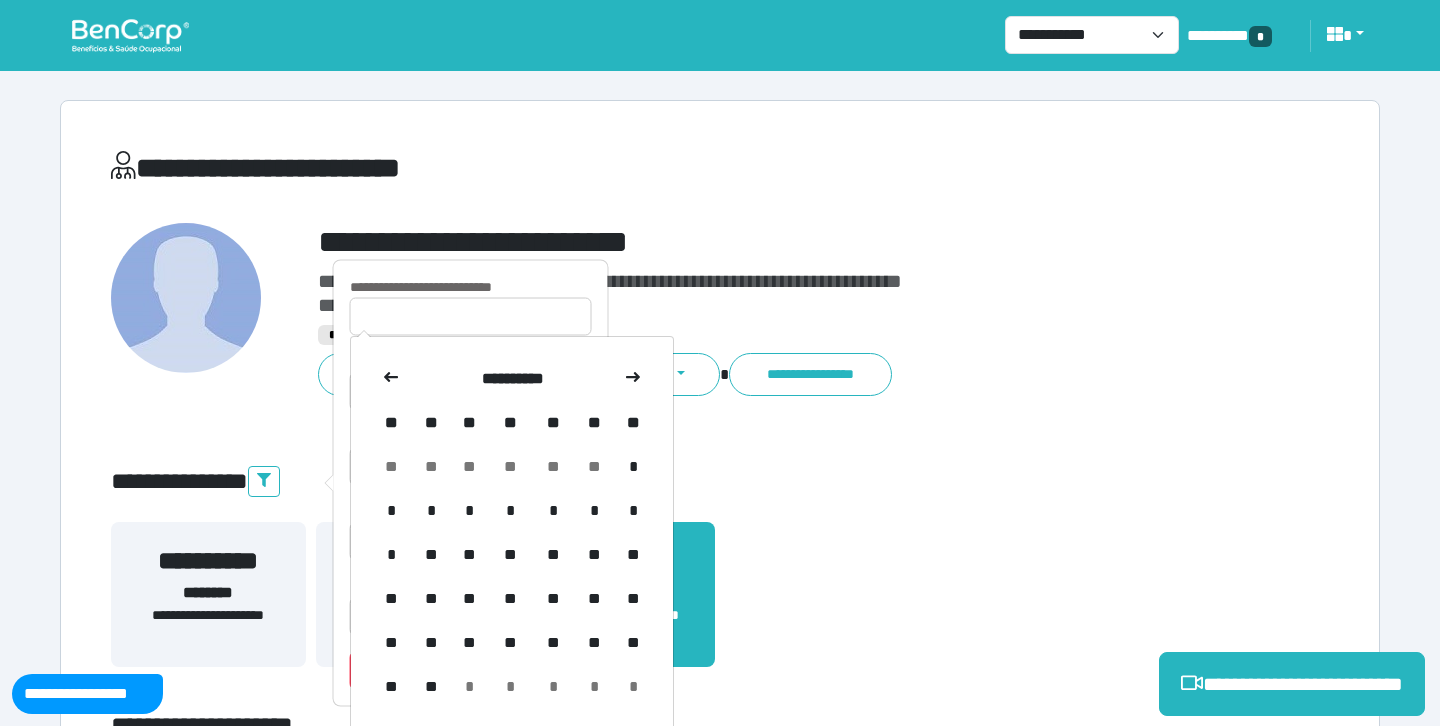 click at bounding box center (392, 379) 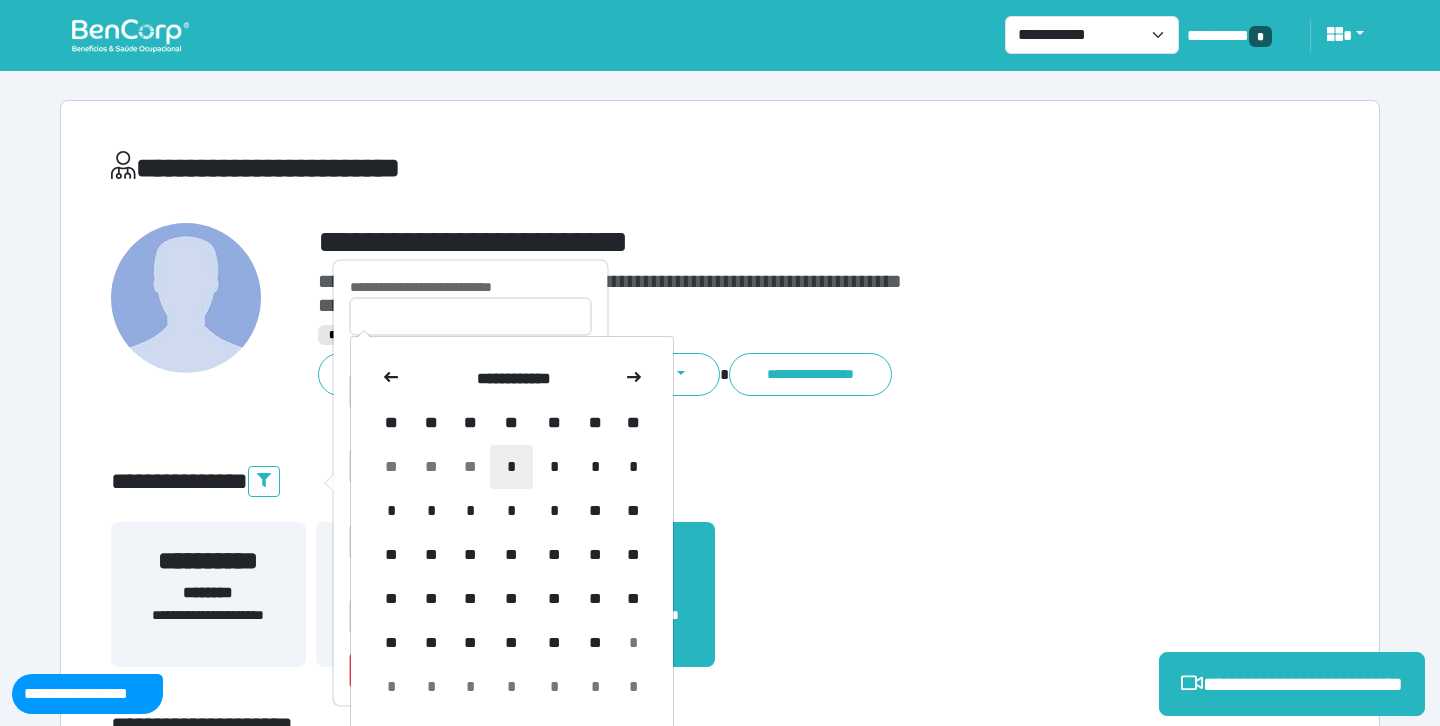 click on "*" at bounding box center [511, 467] 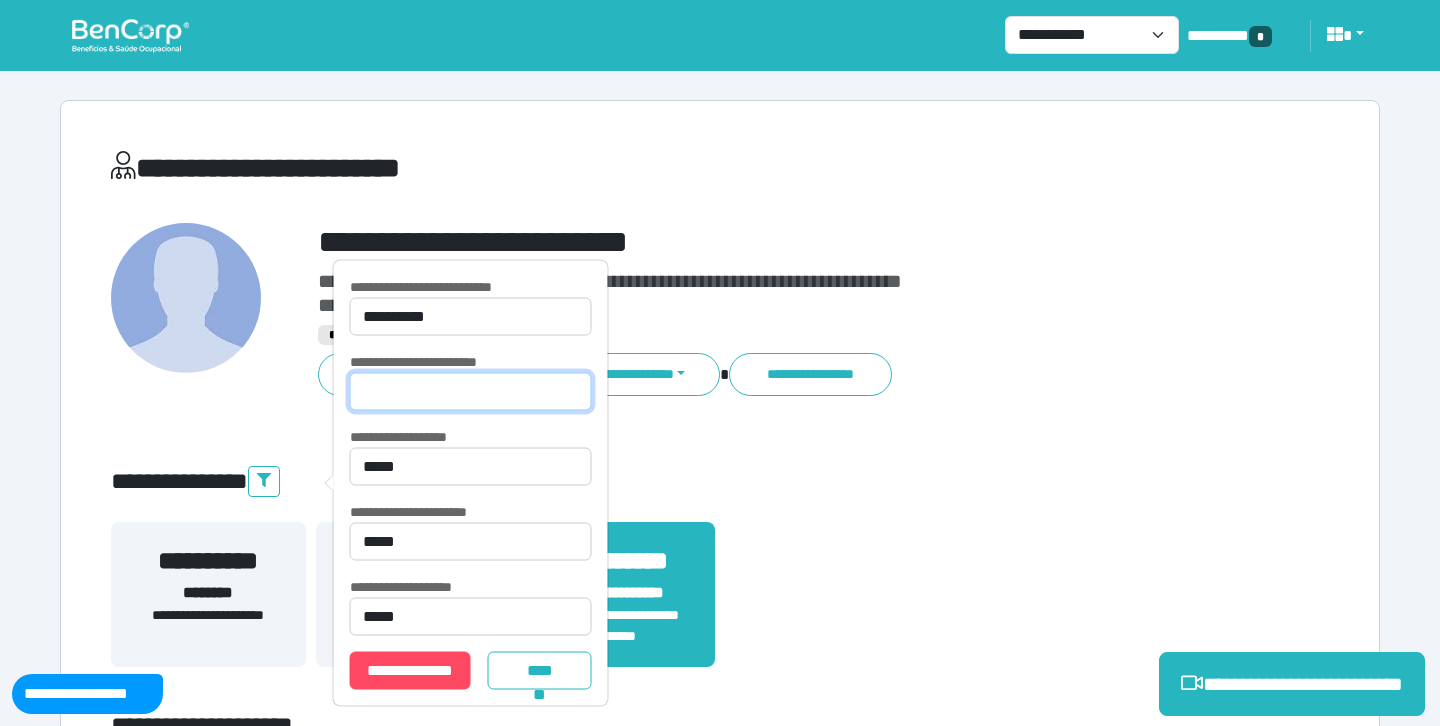 click at bounding box center [471, 392] 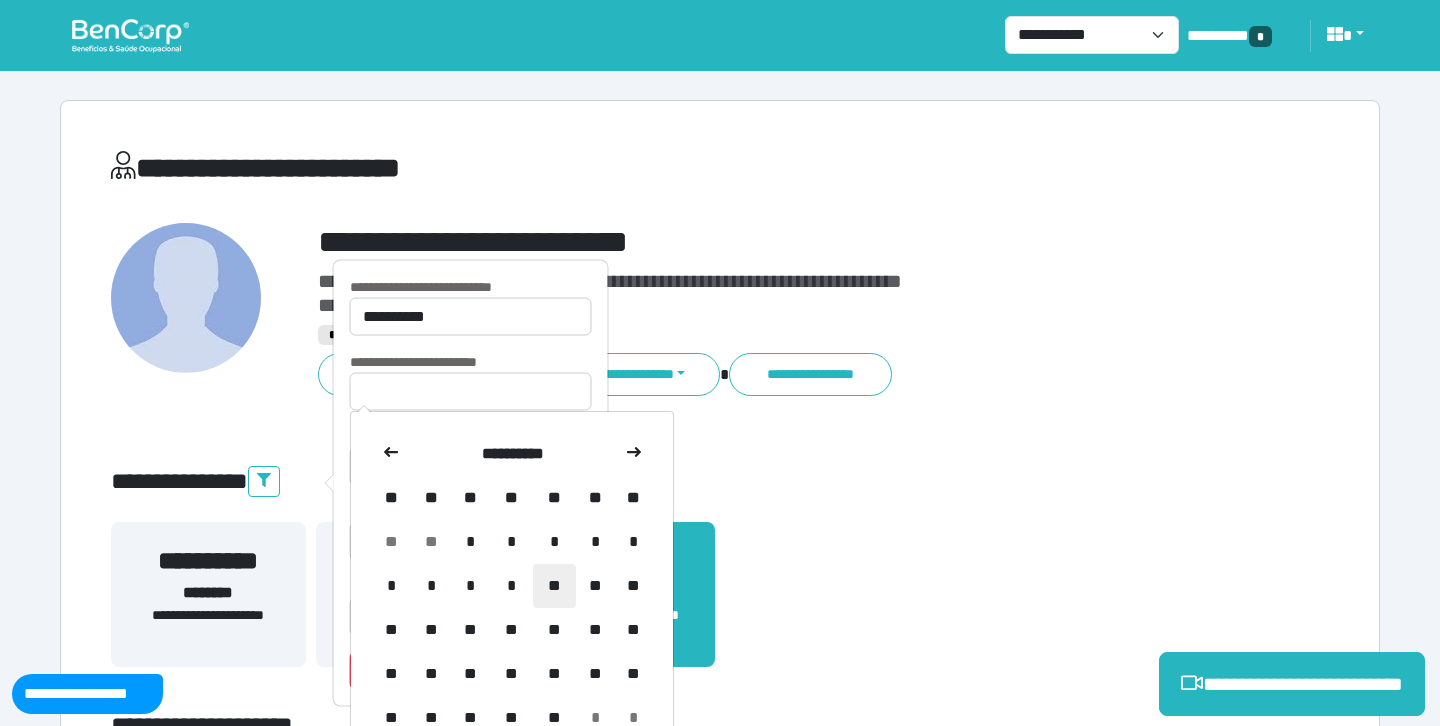 click on "**" at bounding box center [554, 586] 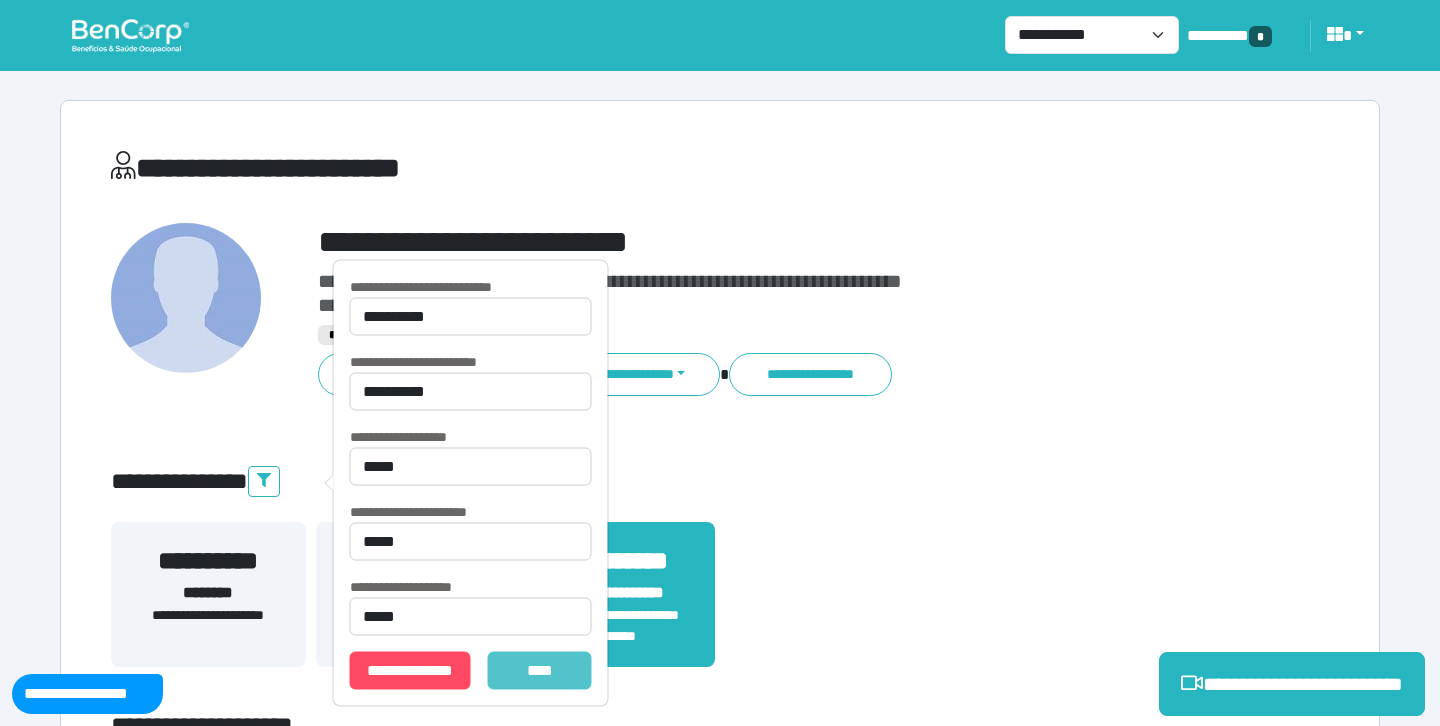 click on "*******" at bounding box center (540, 671) 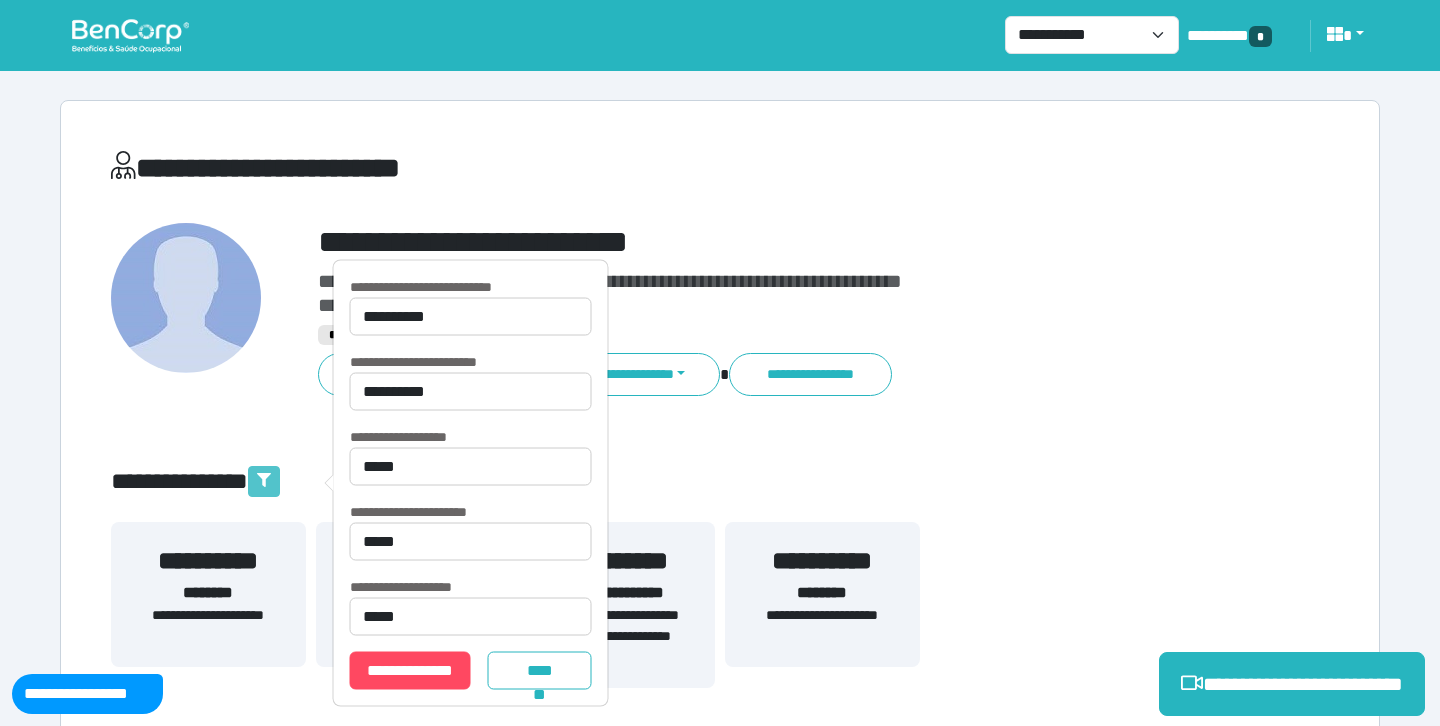 click 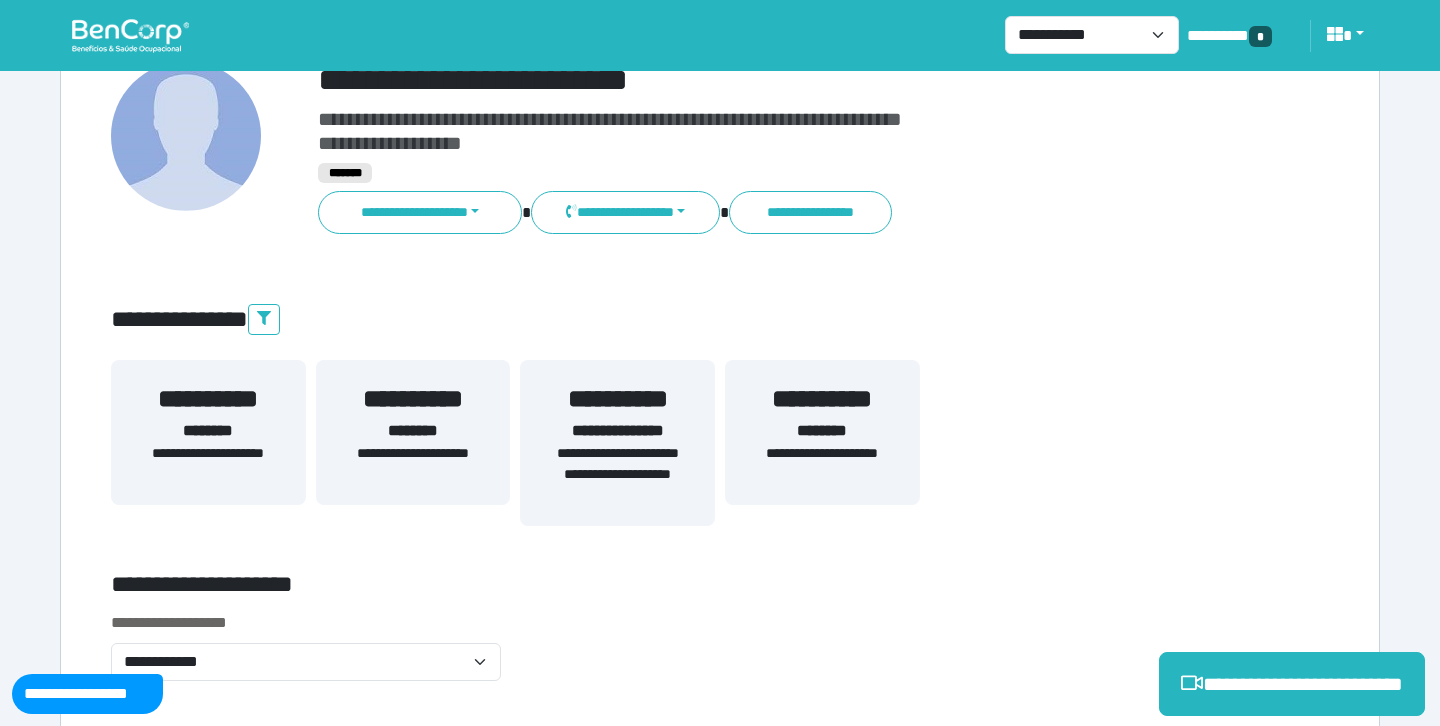 scroll, scrollTop: 208, scrollLeft: 0, axis: vertical 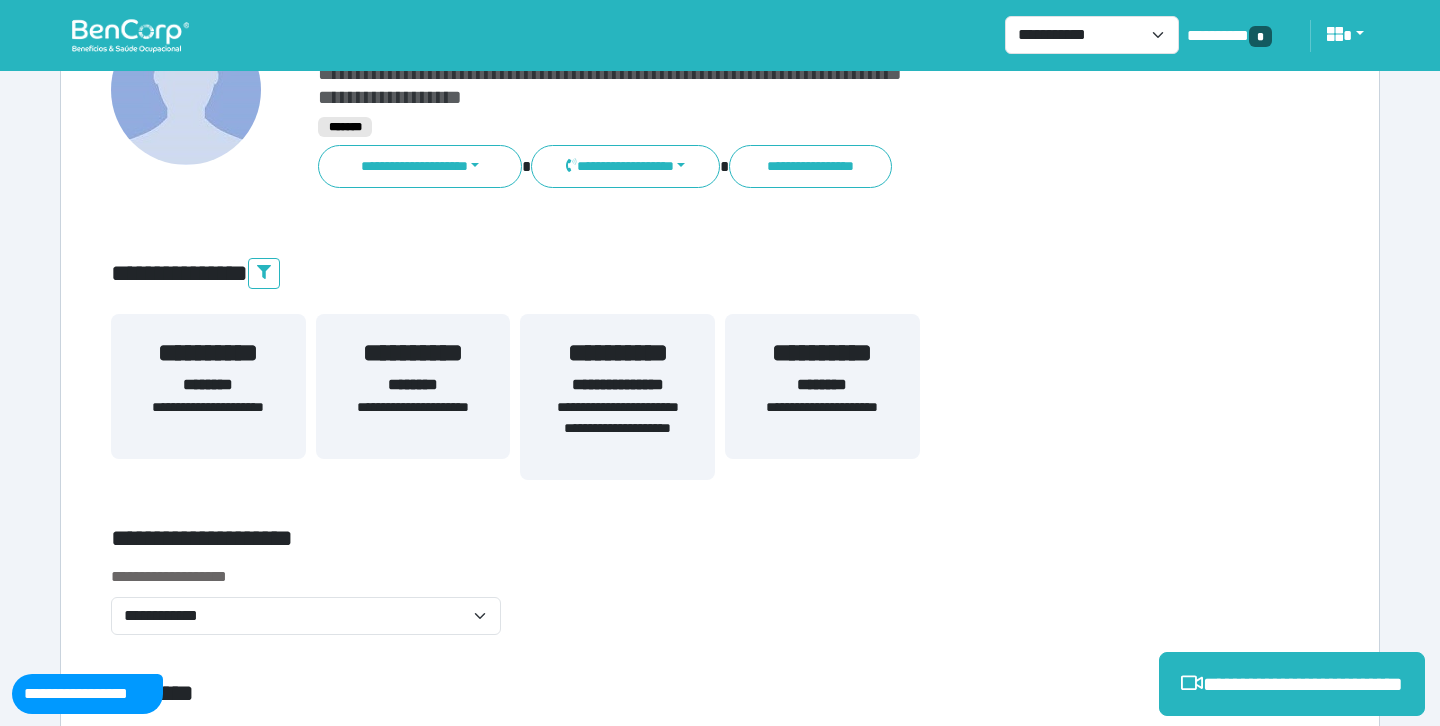 click on "**********" at bounding box center (617, 428) 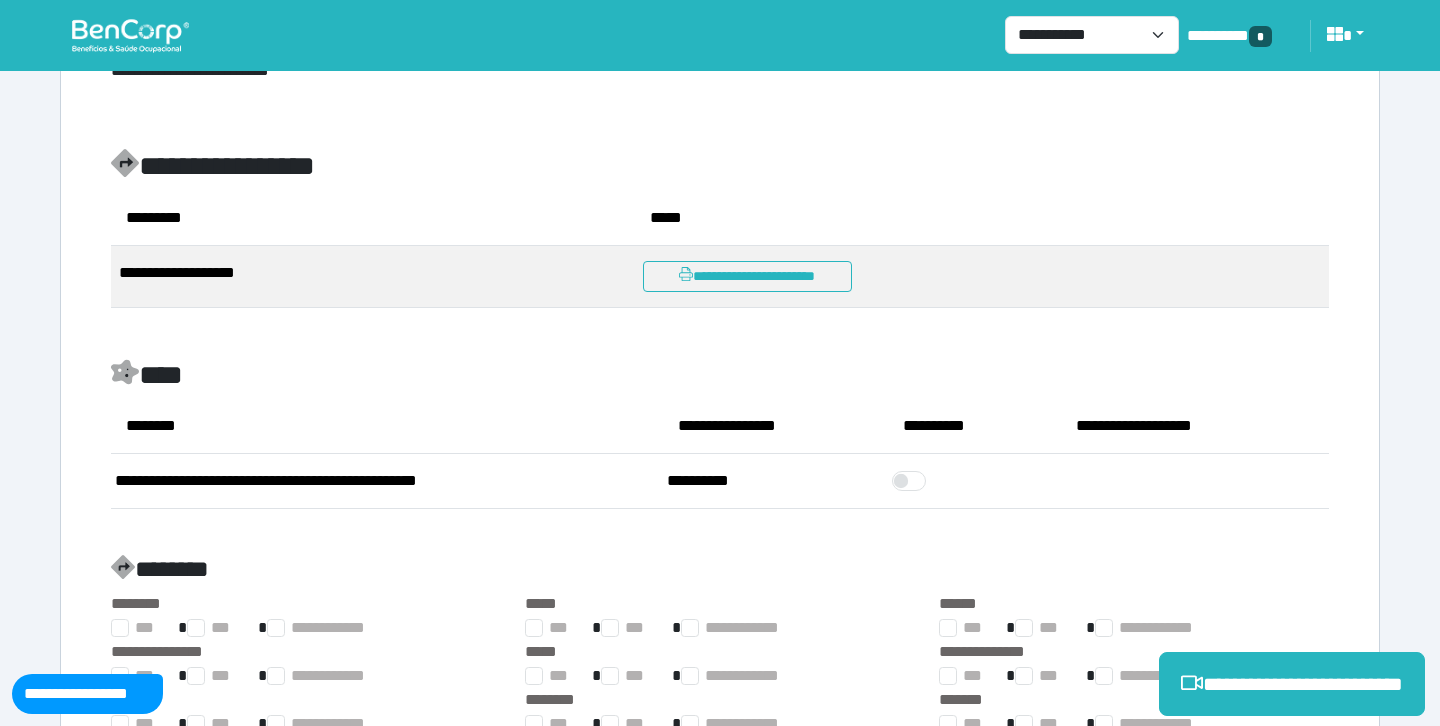 scroll, scrollTop: 1096, scrollLeft: 0, axis: vertical 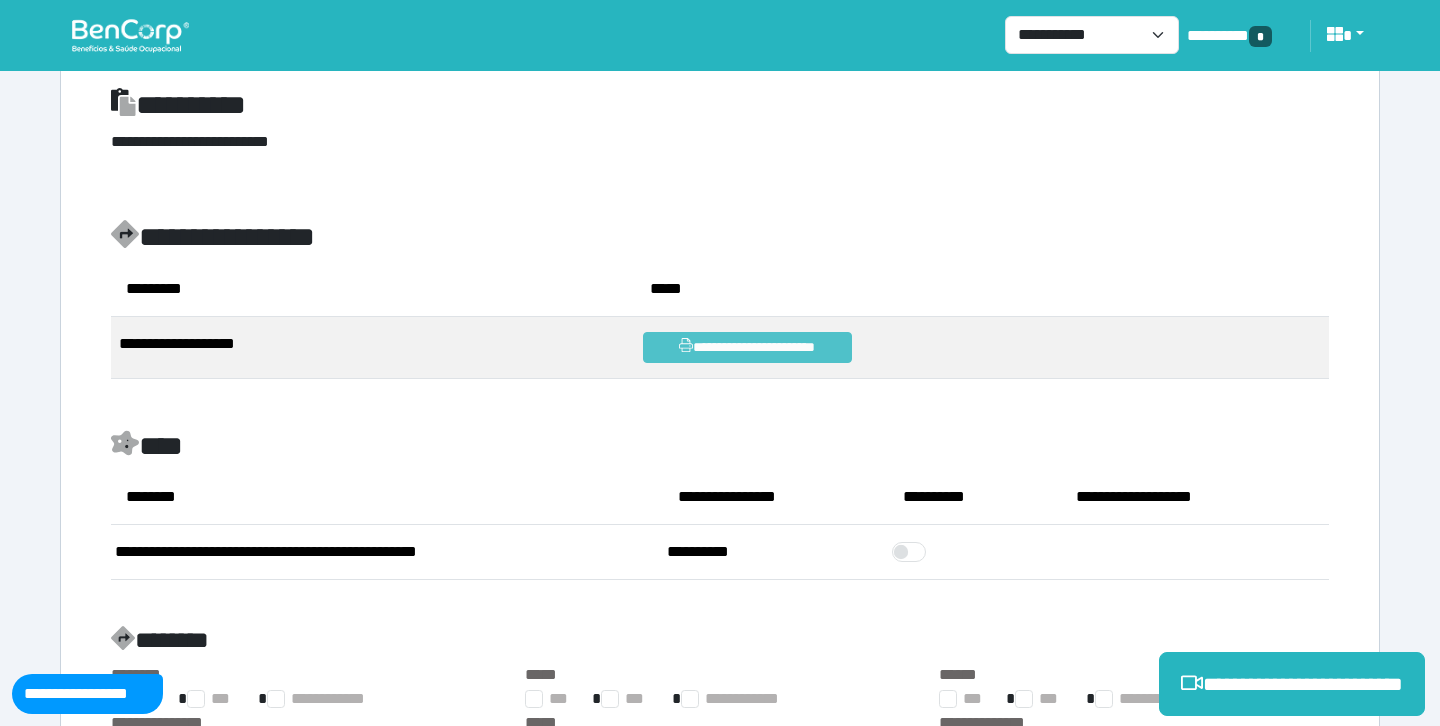 click on "**********" at bounding box center [747, 347] 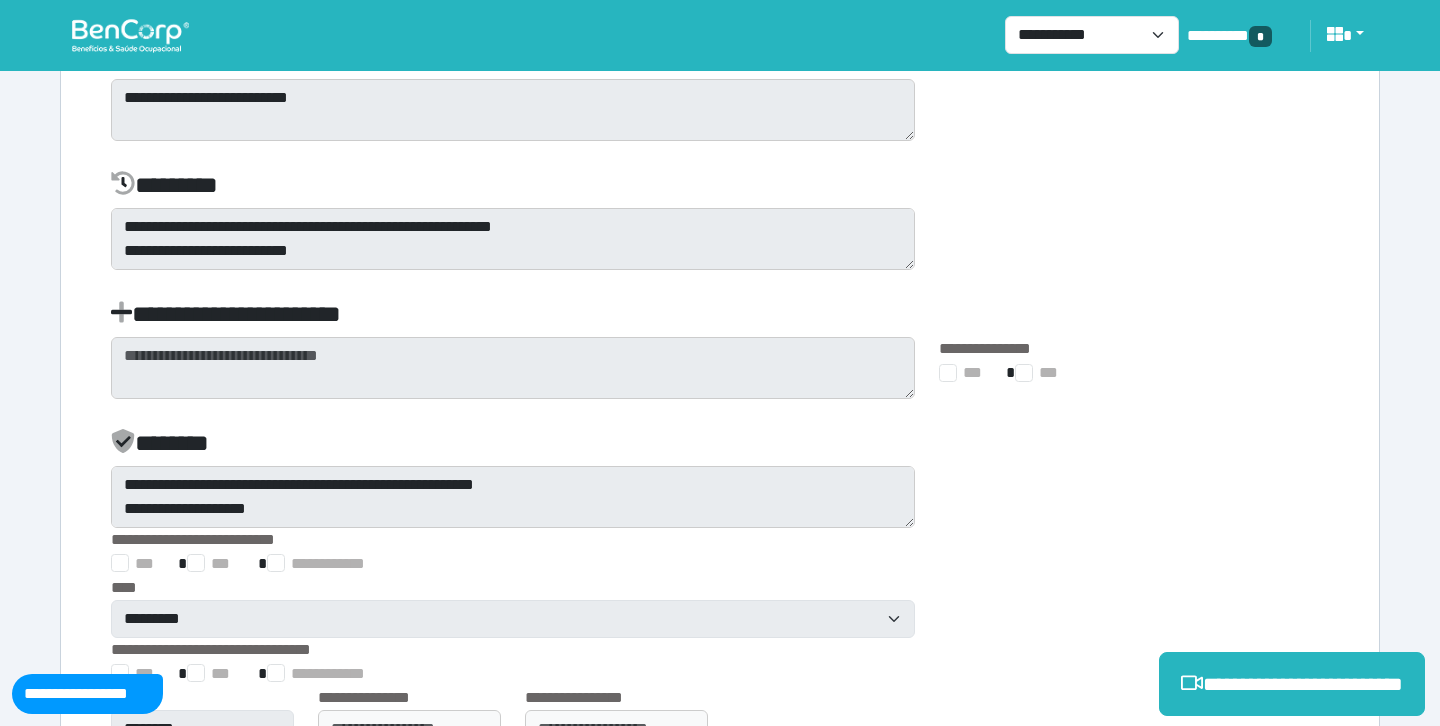 scroll, scrollTop: 4921, scrollLeft: 0, axis: vertical 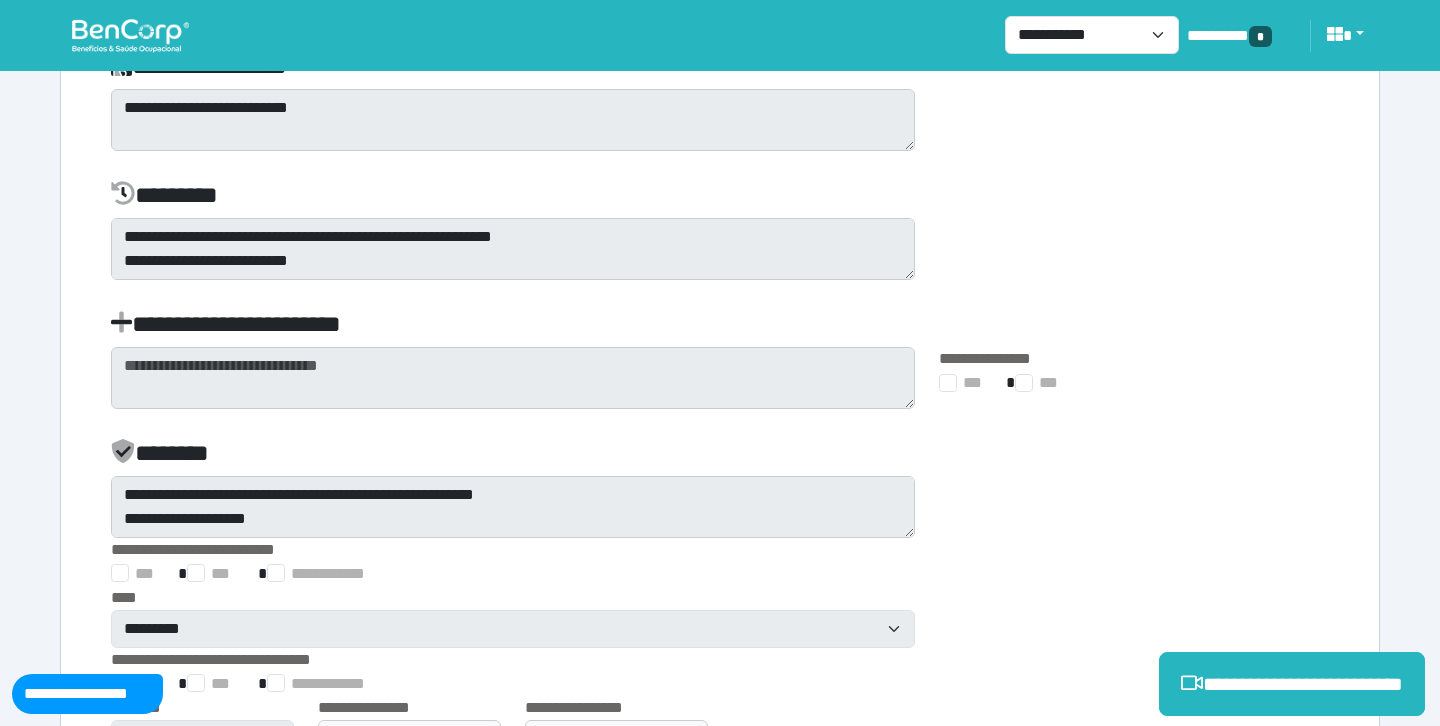 click on "********" at bounding box center [720, 230] 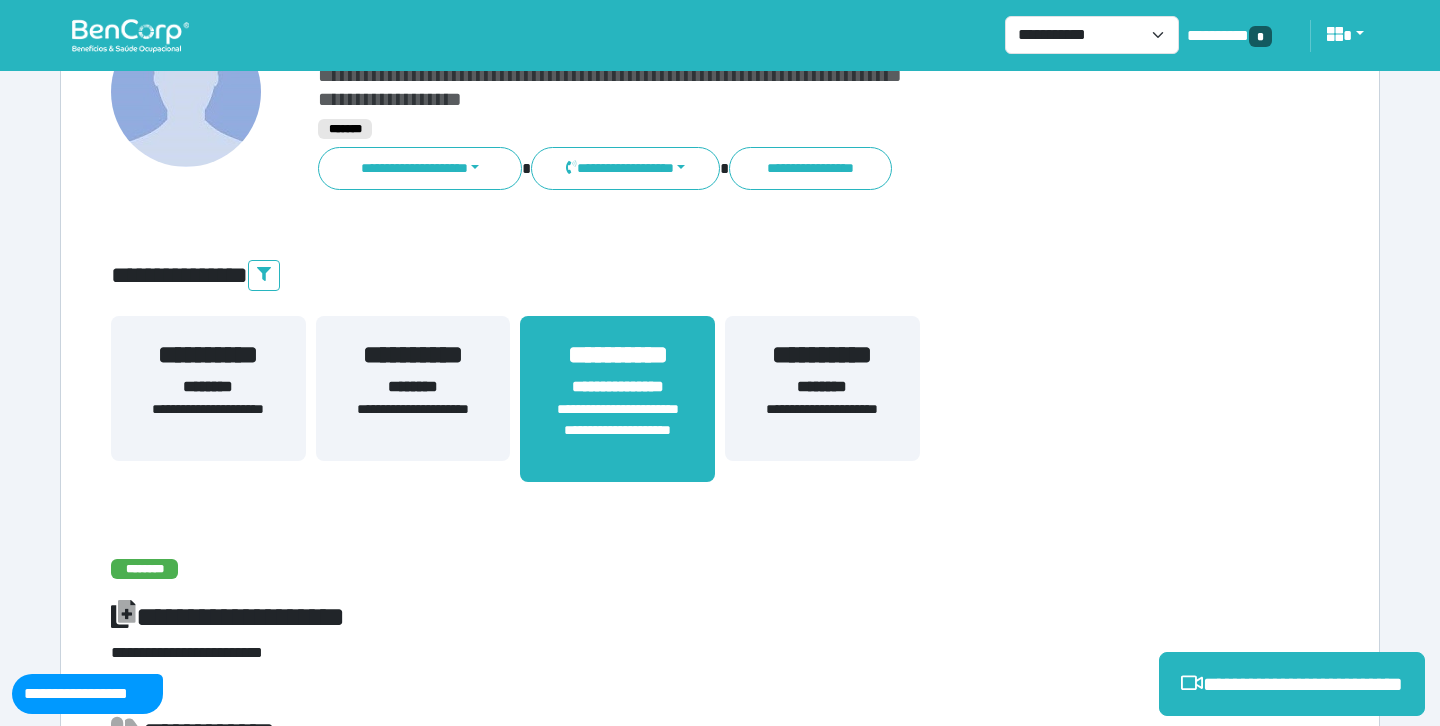 scroll, scrollTop: 0, scrollLeft: 0, axis: both 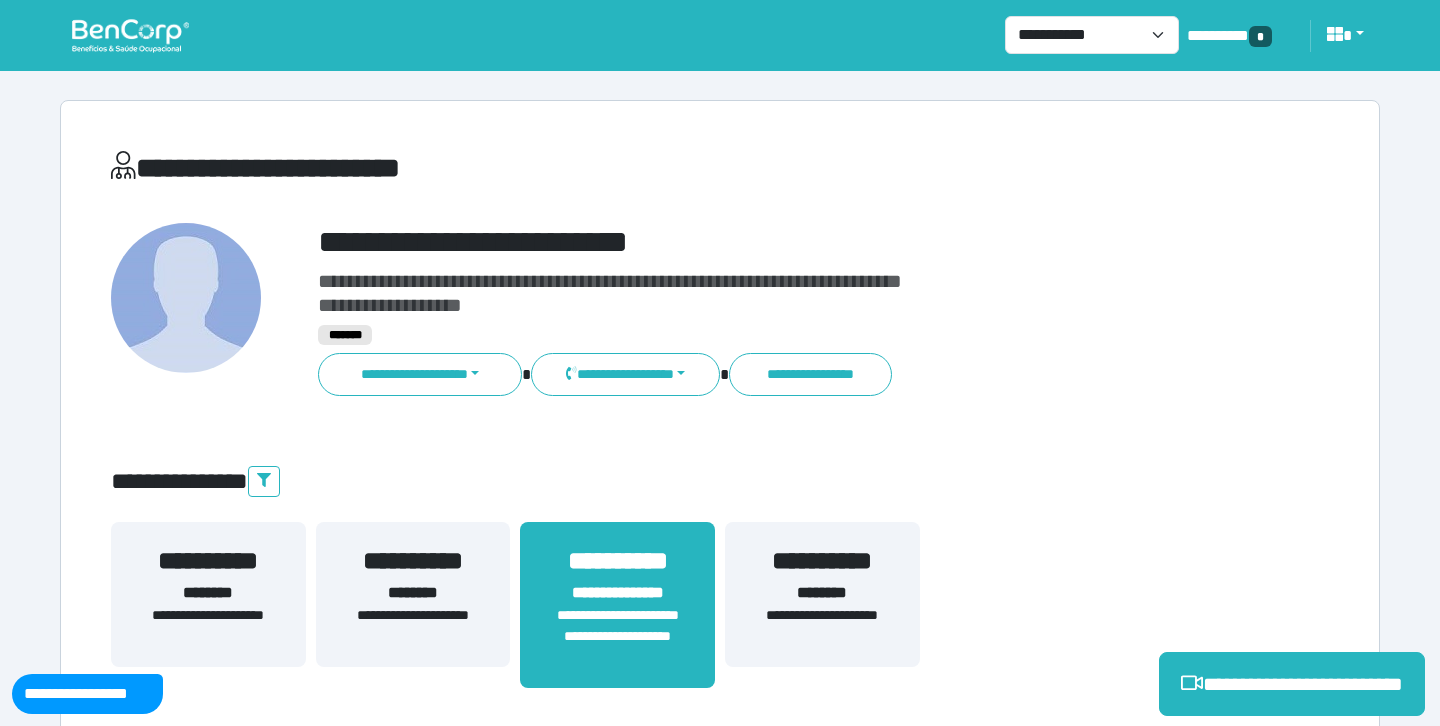click on "********" at bounding box center [822, 593] 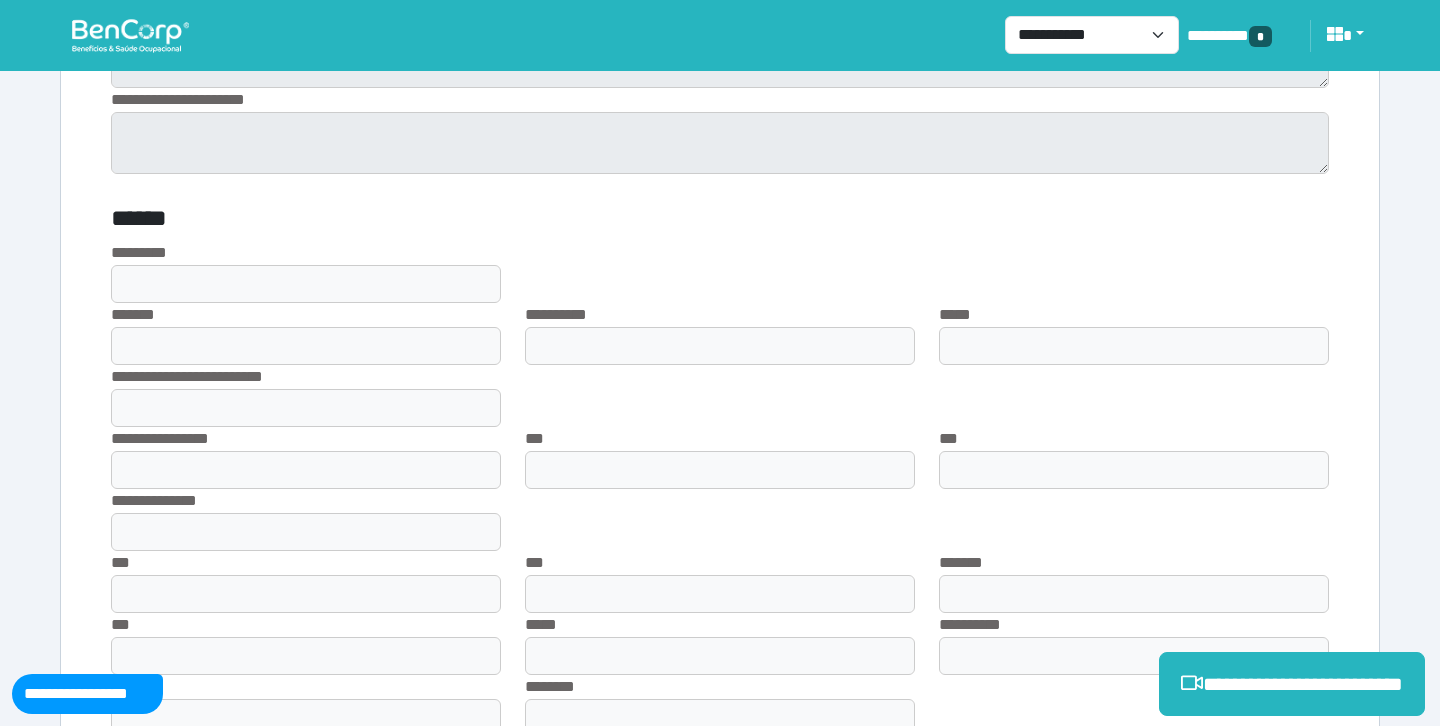 scroll, scrollTop: 3322, scrollLeft: 0, axis: vertical 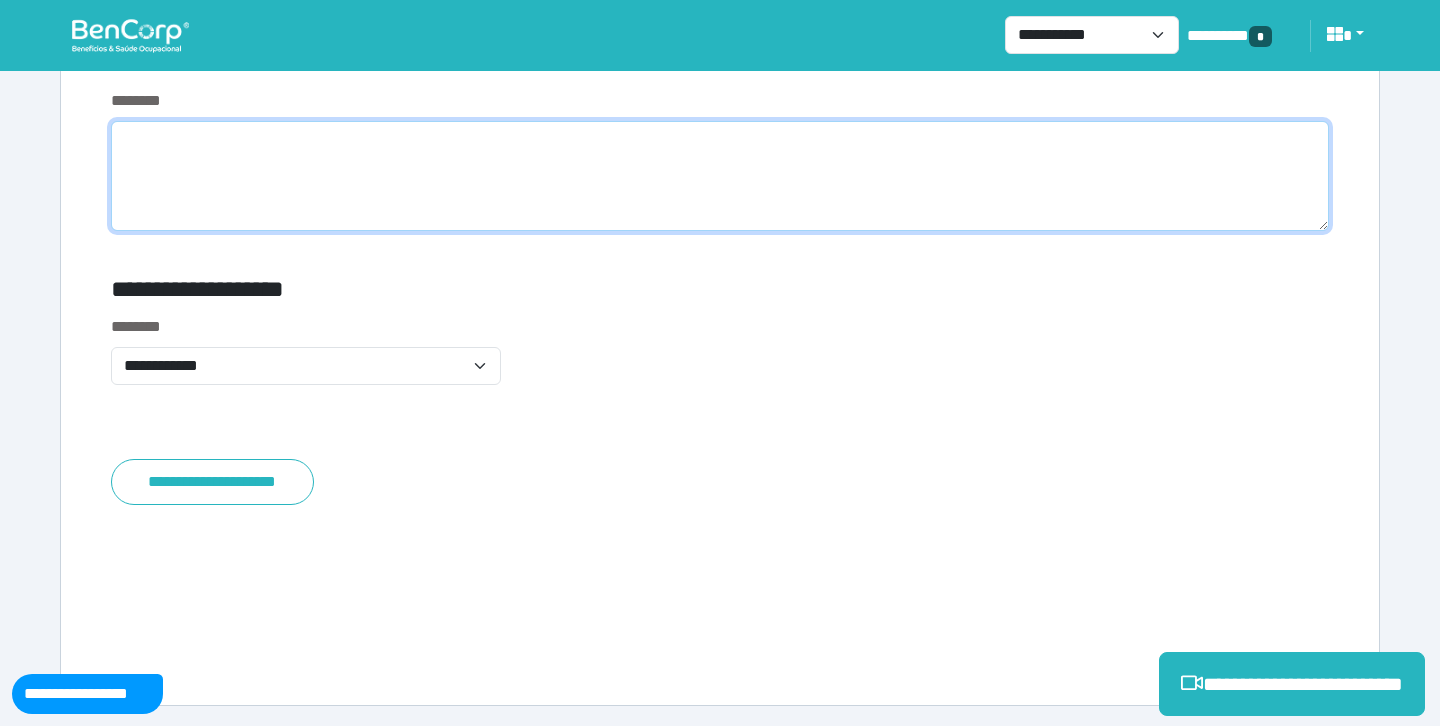 click at bounding box center (720, 176) 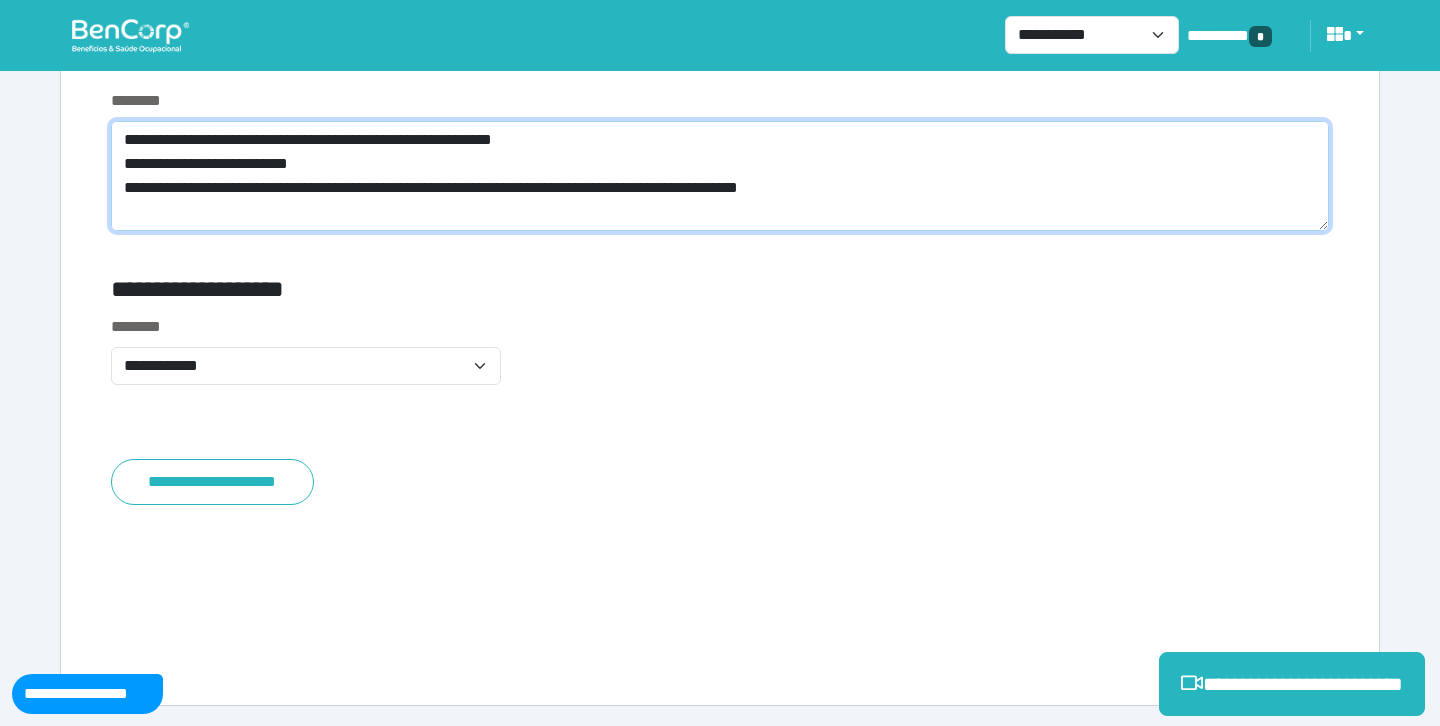 scroll, scrollTop: 0, scrollLeft: 0, axis: both 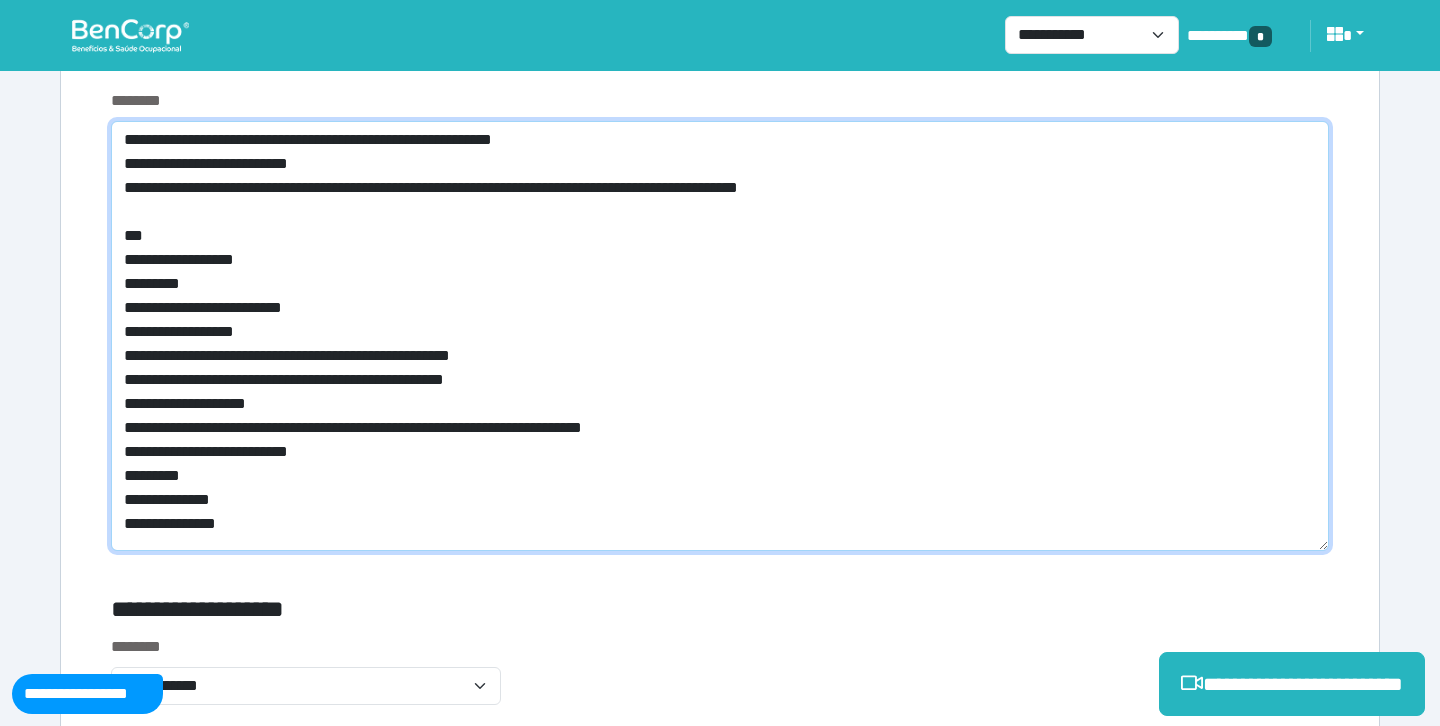 drag, startPoint x: 116, startPoint y: 141, endPoint x: 103, endPoint y: 141, distance: 13 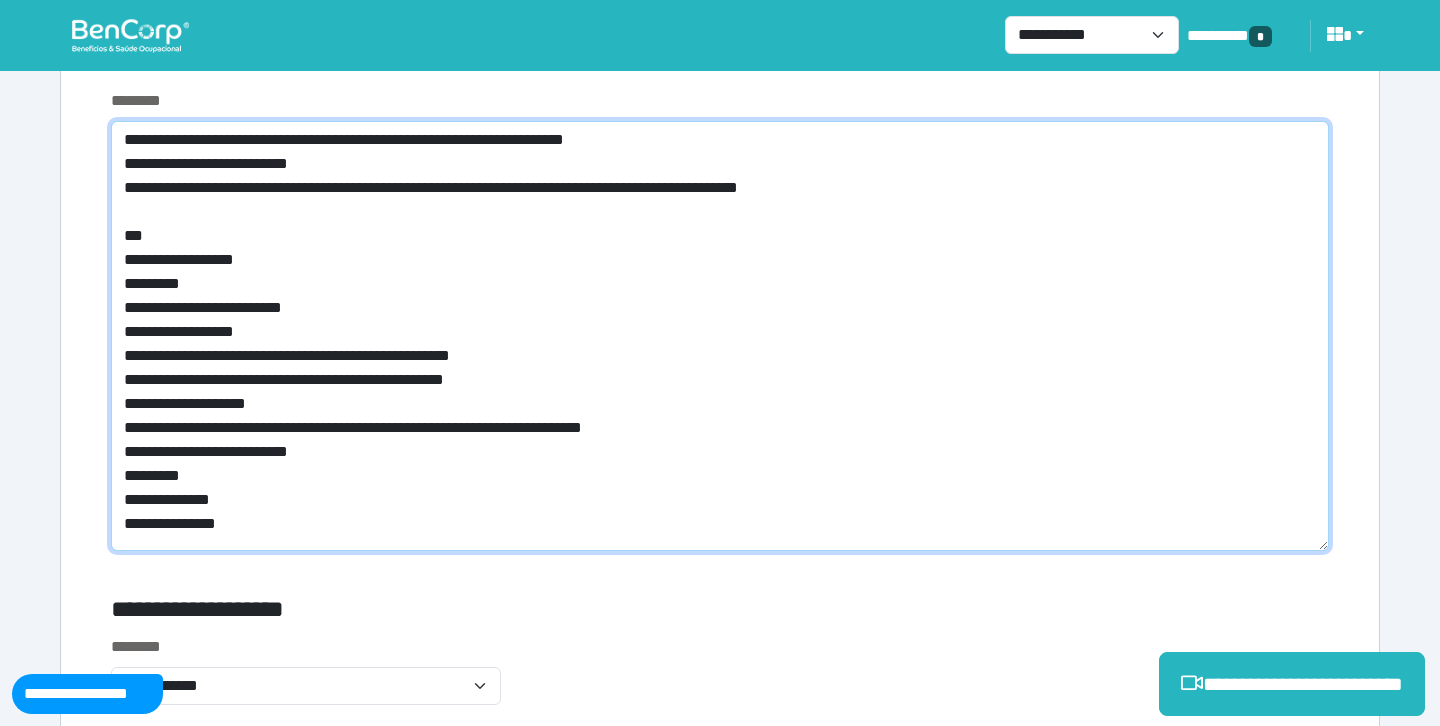 click on "**********" at bounding box center [720, 336] 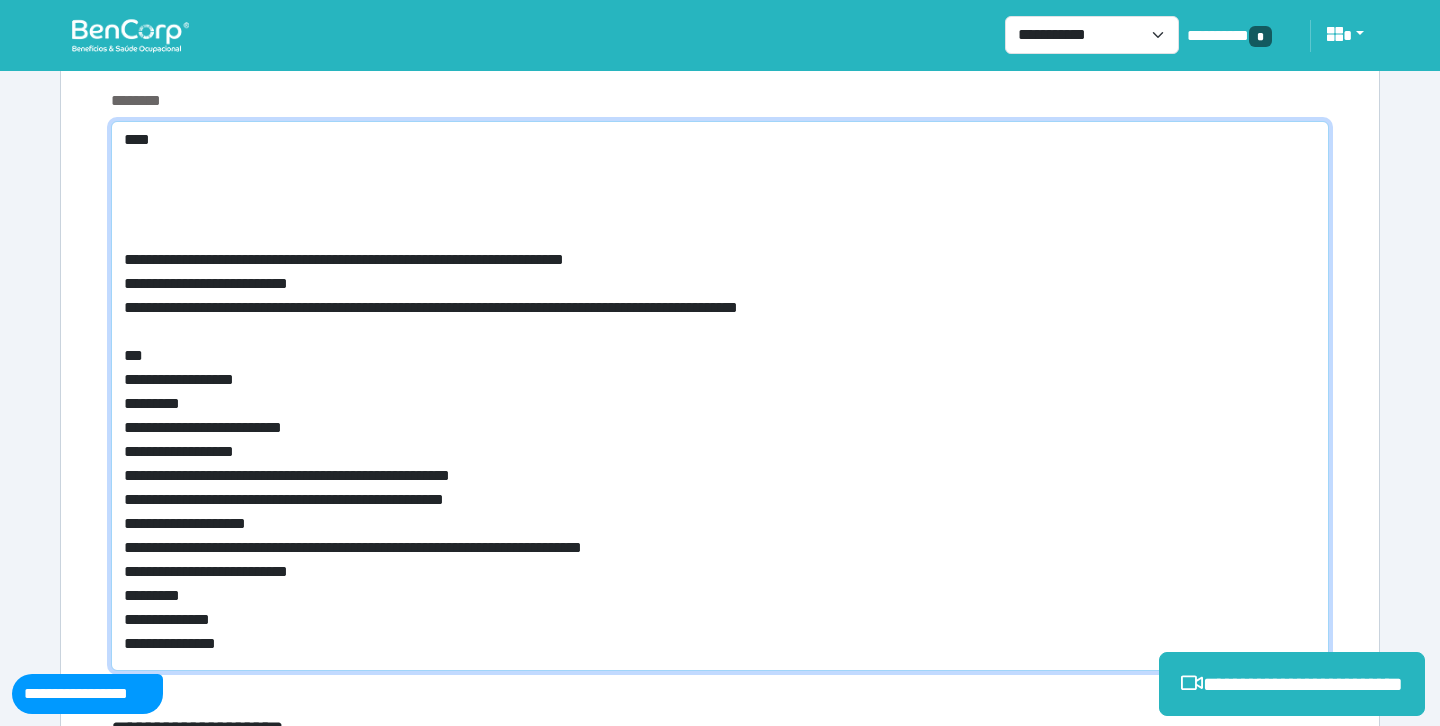 click on "**********" at bounding box center (720, 396) 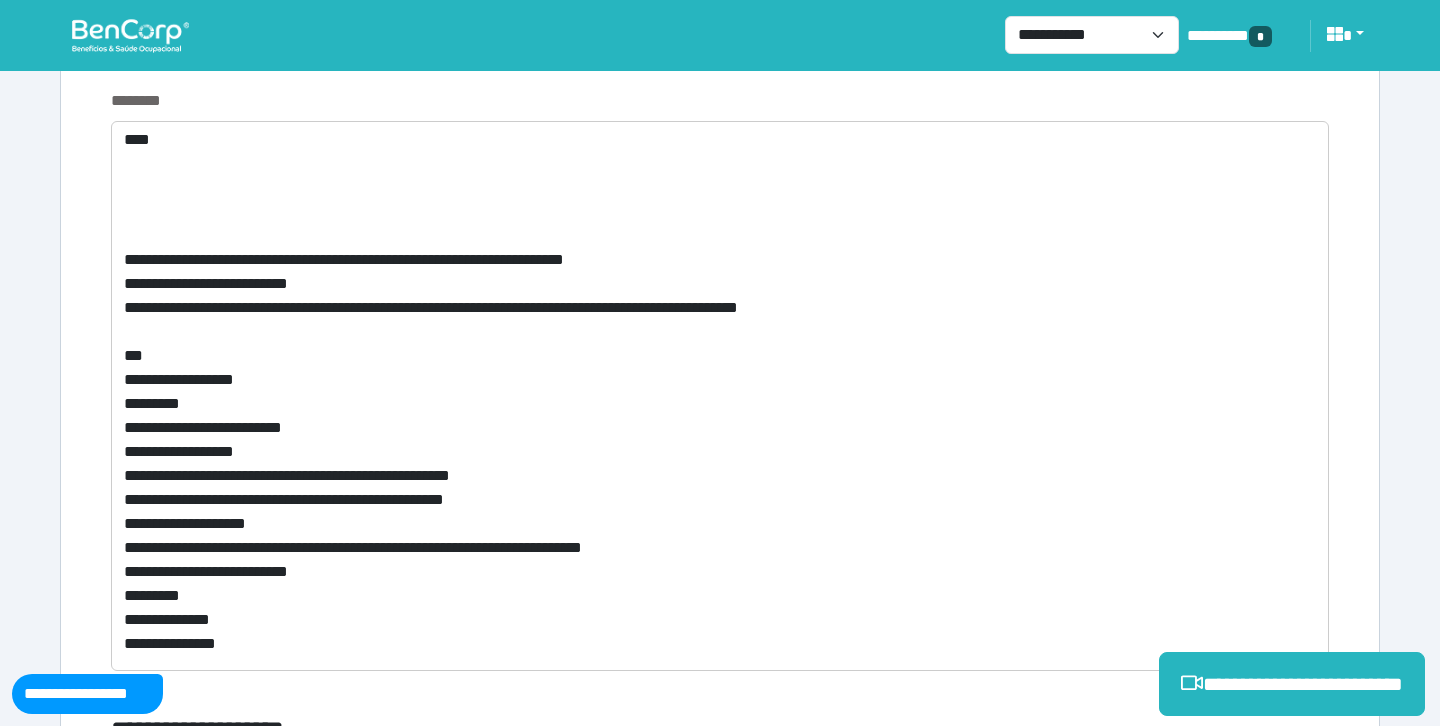 click on "********" at bounding box center (720, 101) 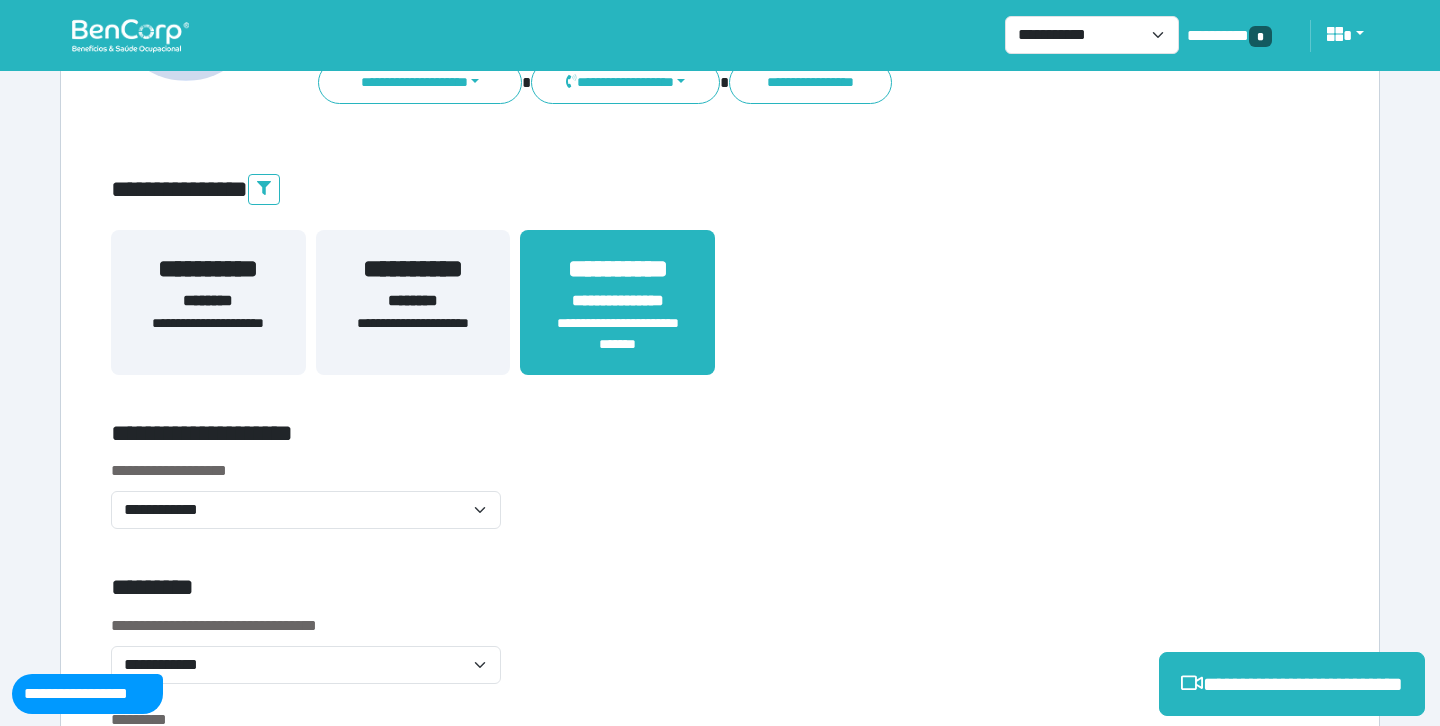 scroll, scrollTop: 0, scrollLeft: 0, axis: both 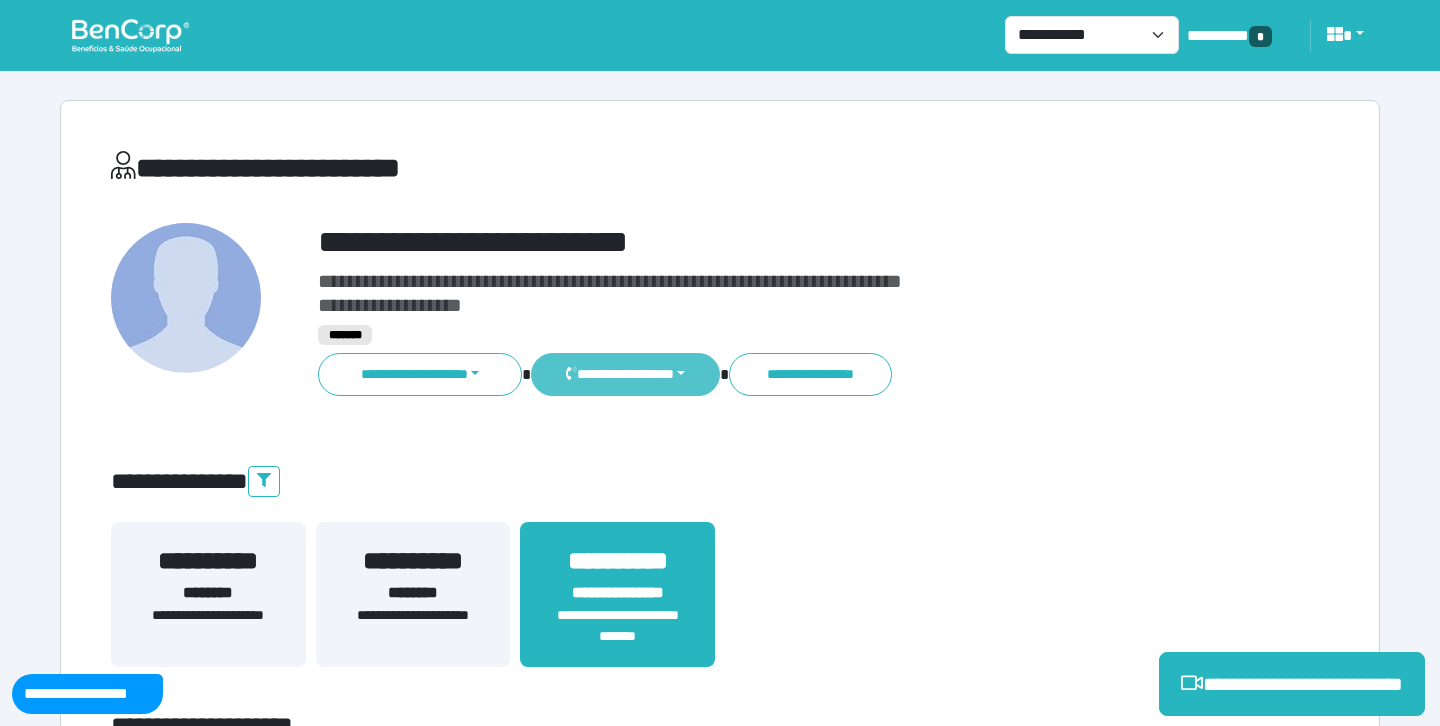 click on "**********" at bounding box center (625, 374) 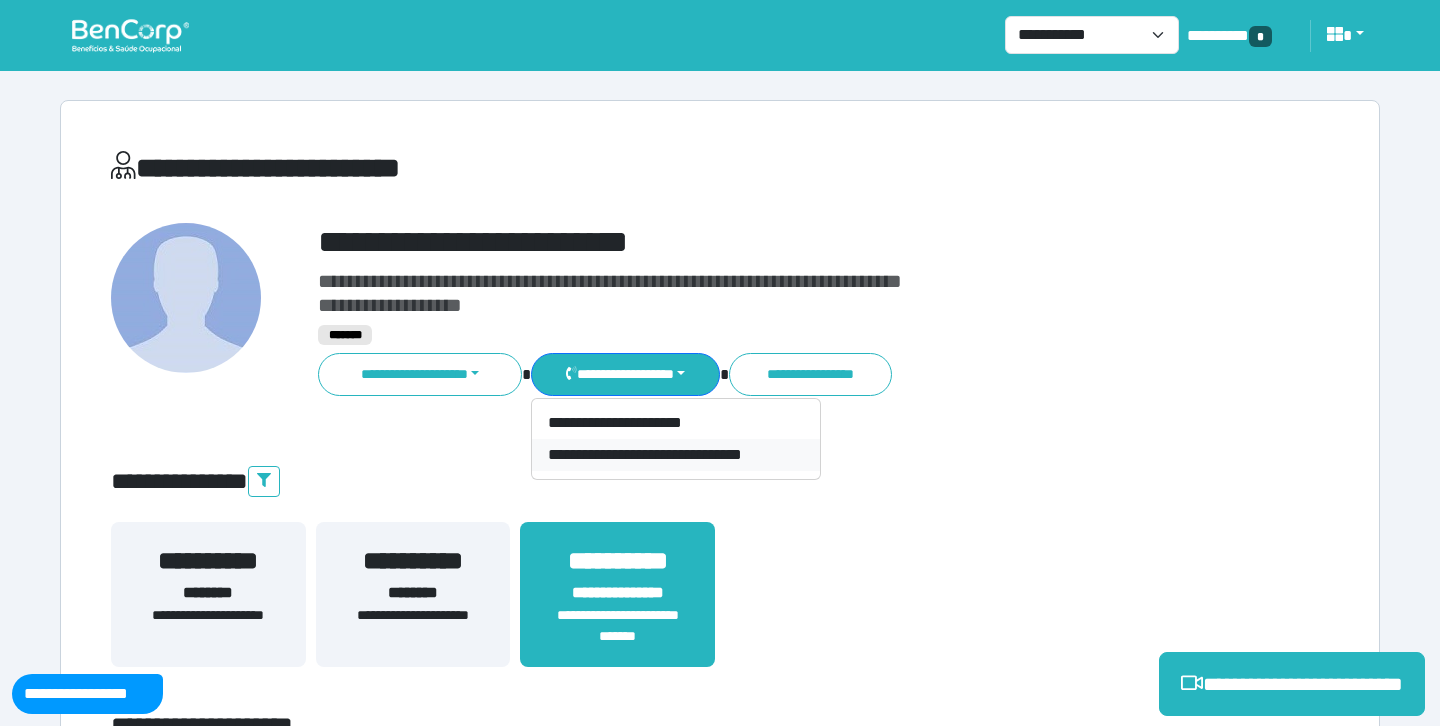 click on "**********" at bounding box center (676, 455) 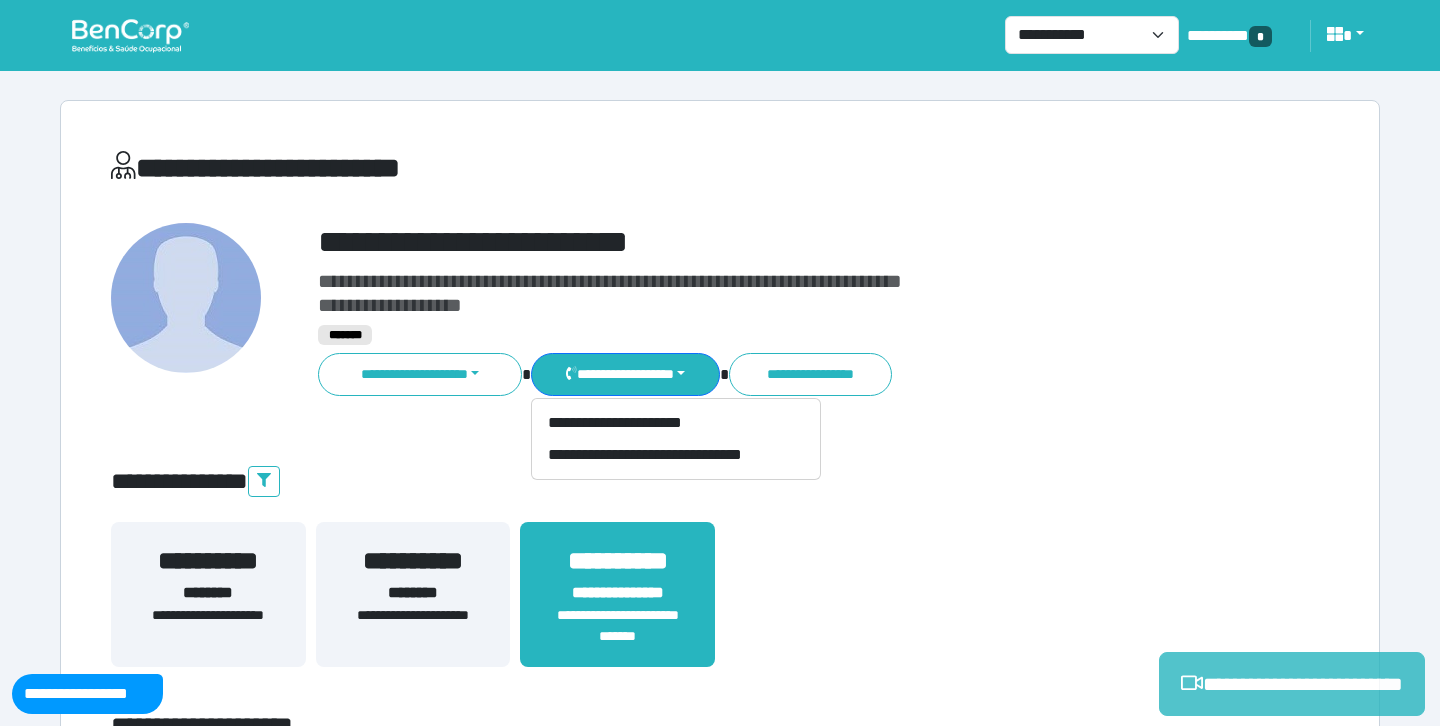 click on "**********" at bounding box center [1292, 684] 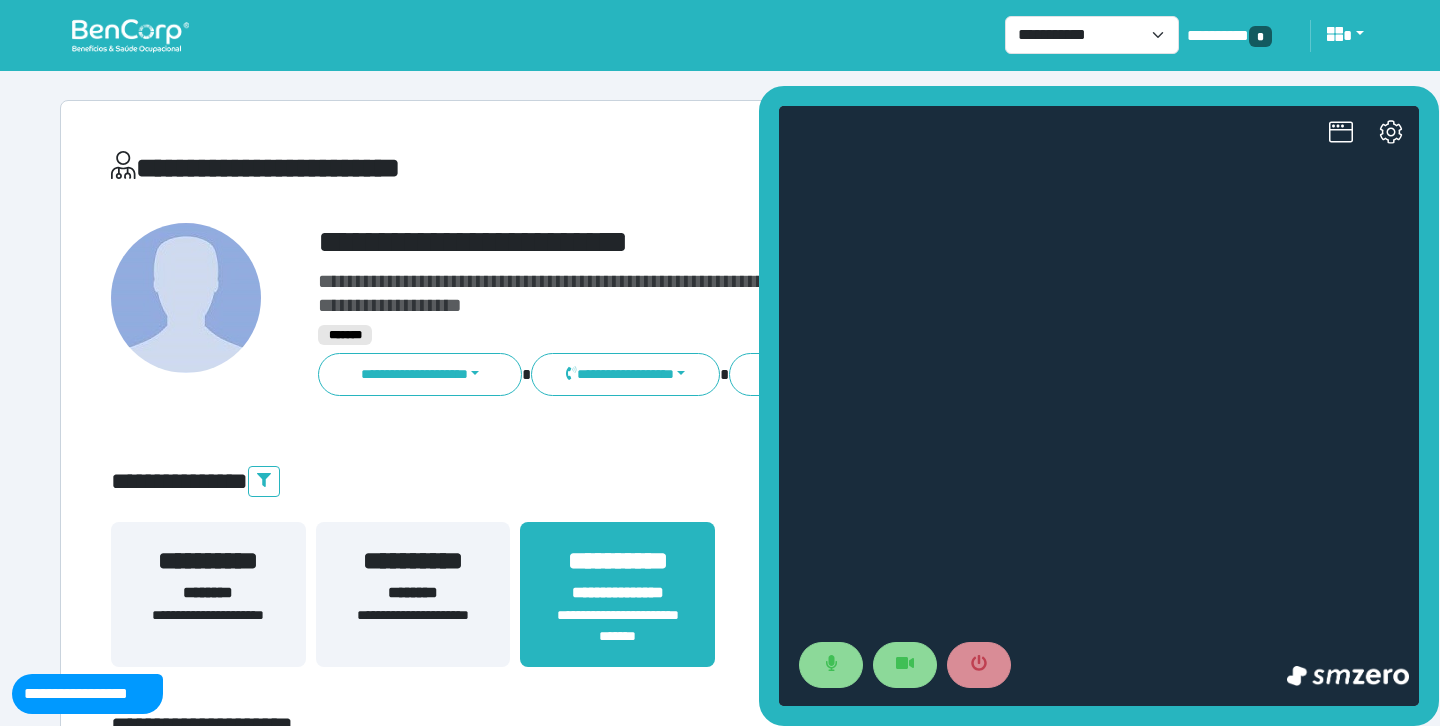 scroll, scrollTop: 0, scrollLeft: 0, axis: both 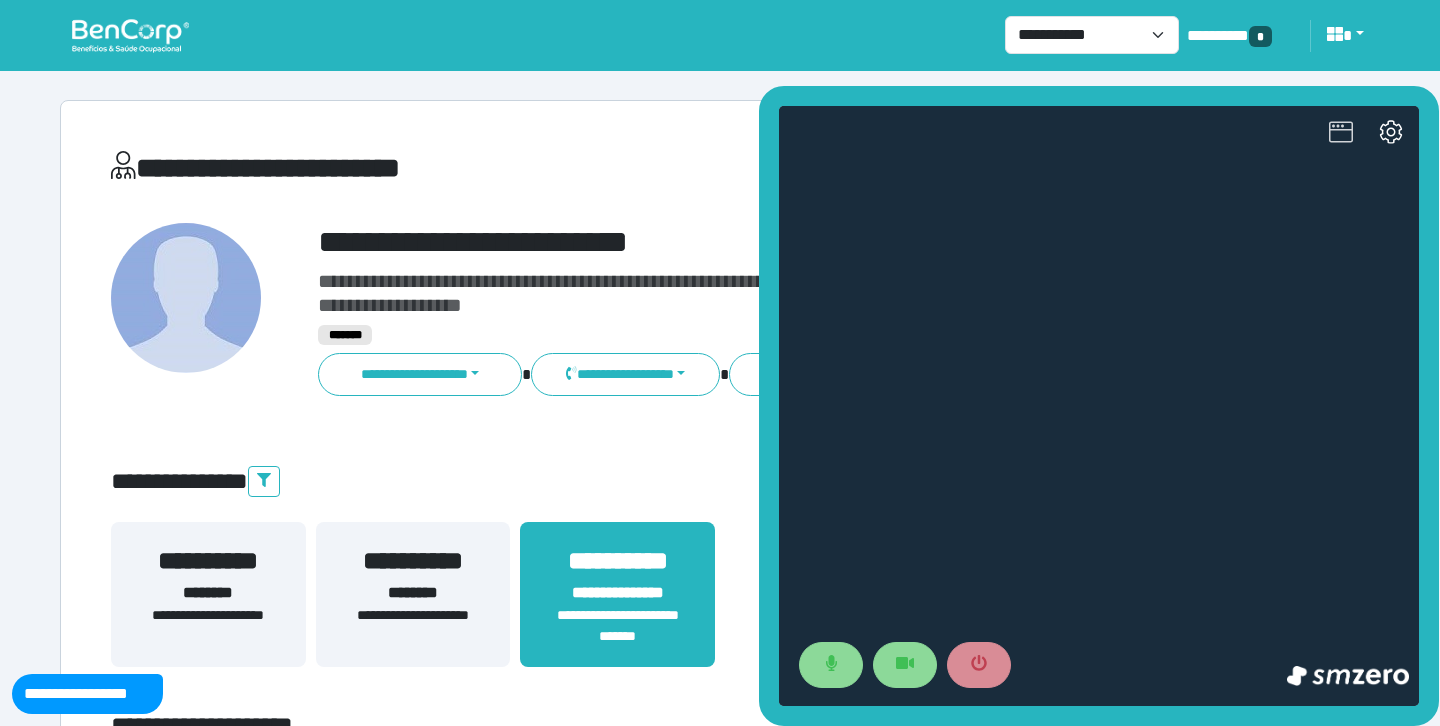 click 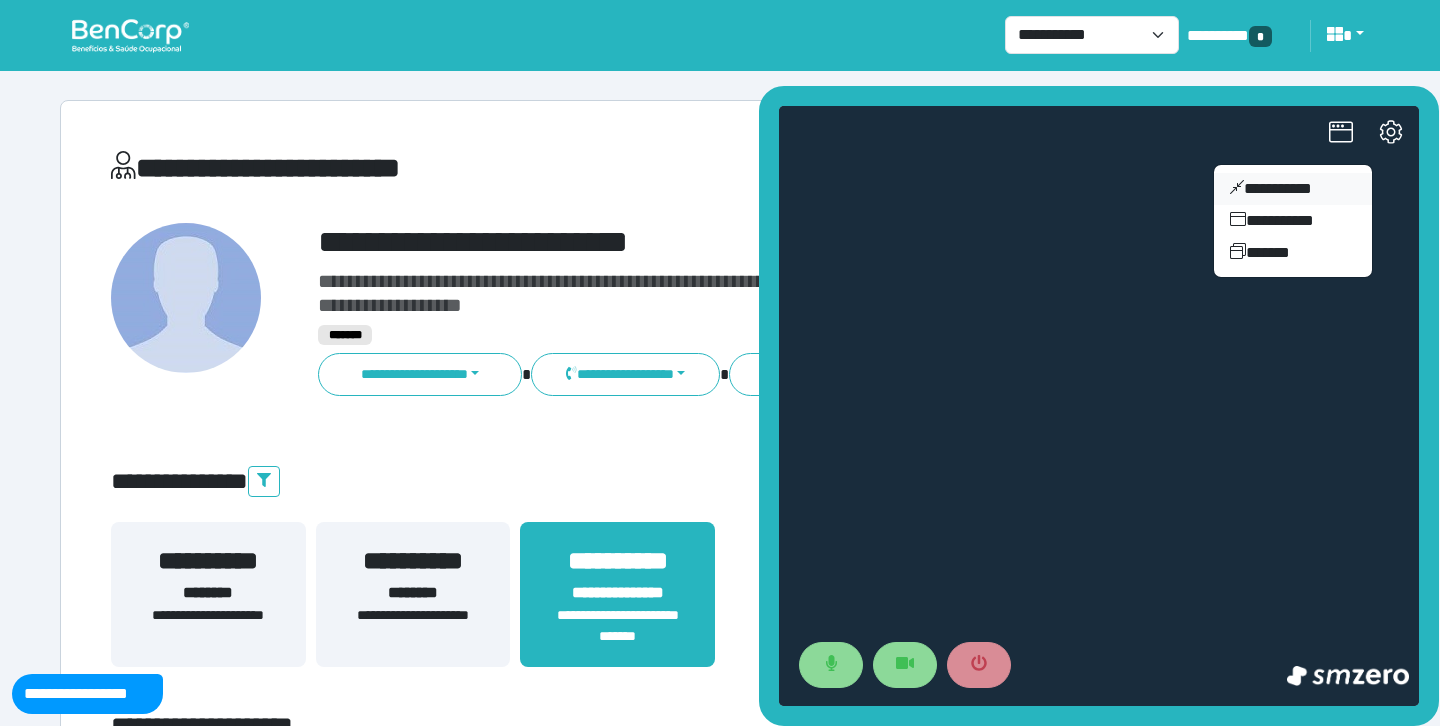 click on "**********" at bounding box center [1293, 189] 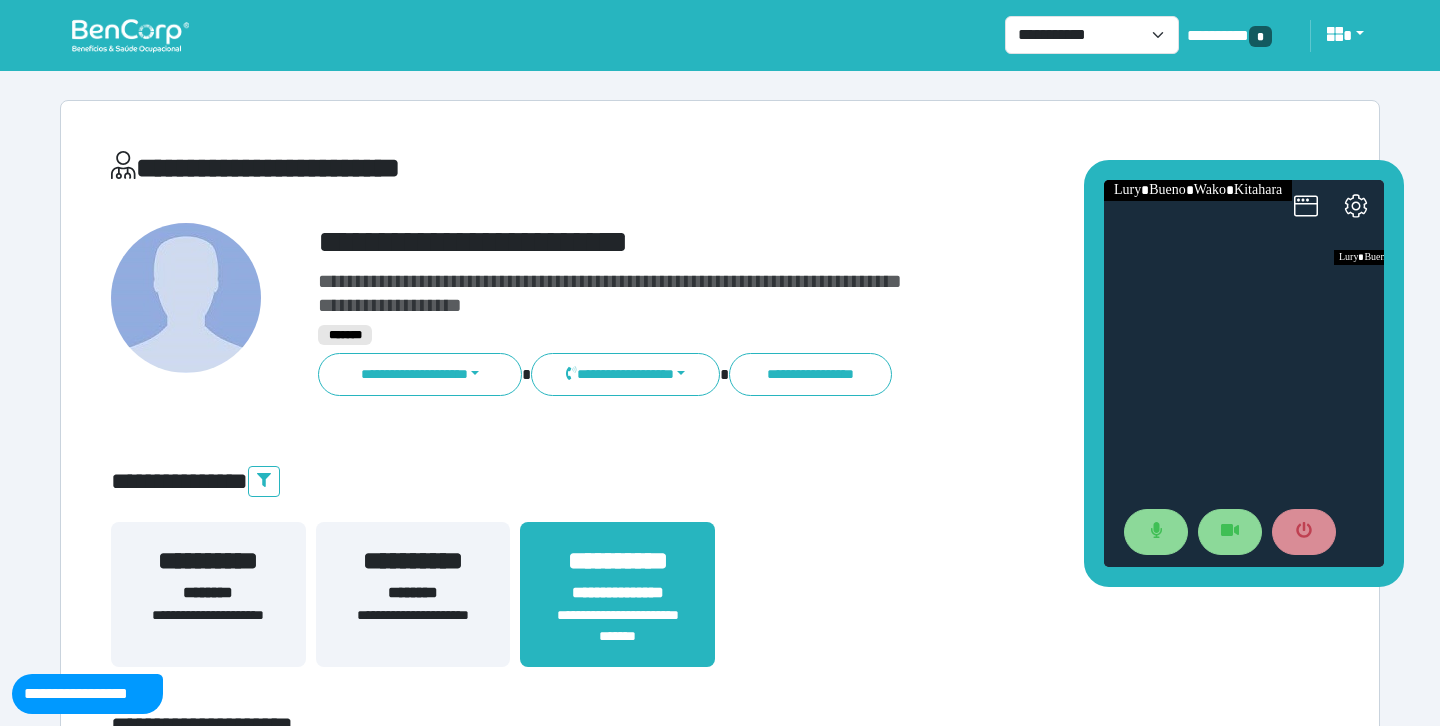 drag, startPoint x: 1253, startPoint y: 298, endPoint x: 1204, endPoint y: 108, distance: 196.21672 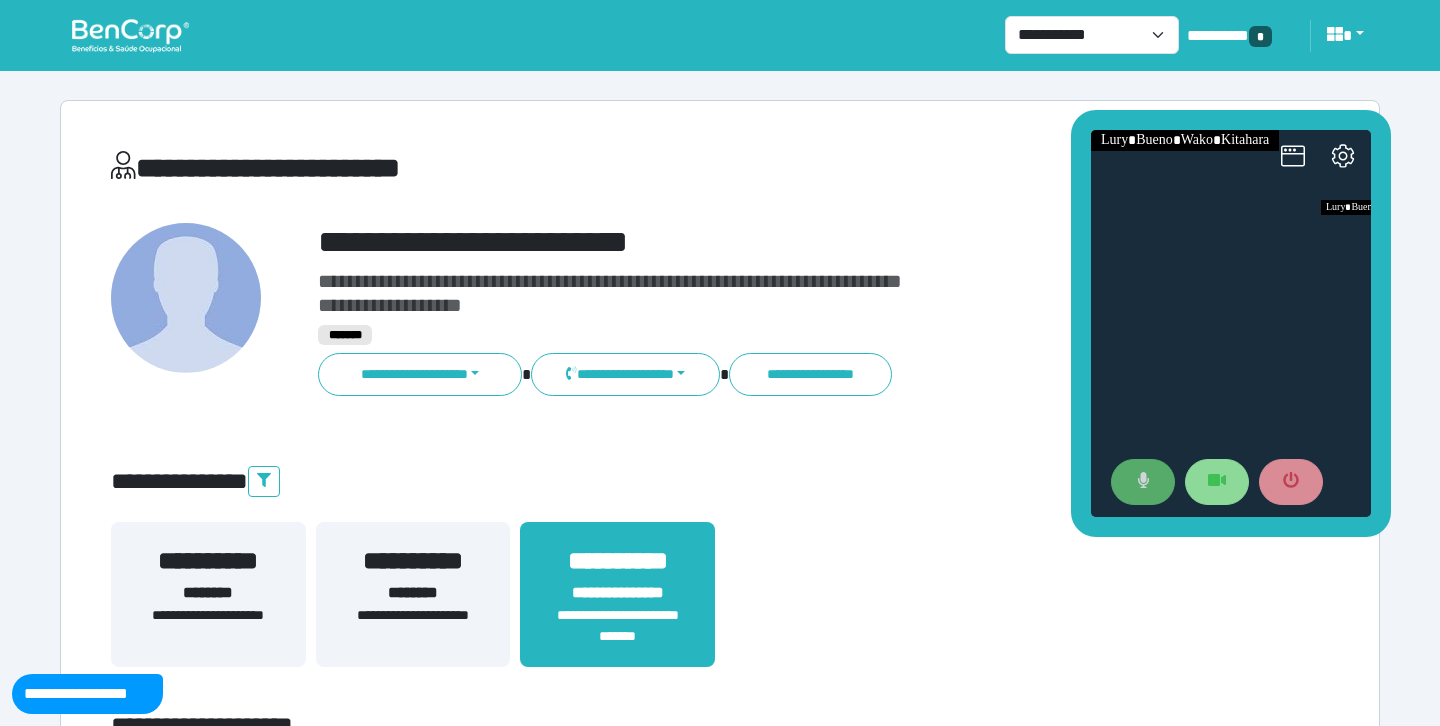click at bounding box center (1143, 482) 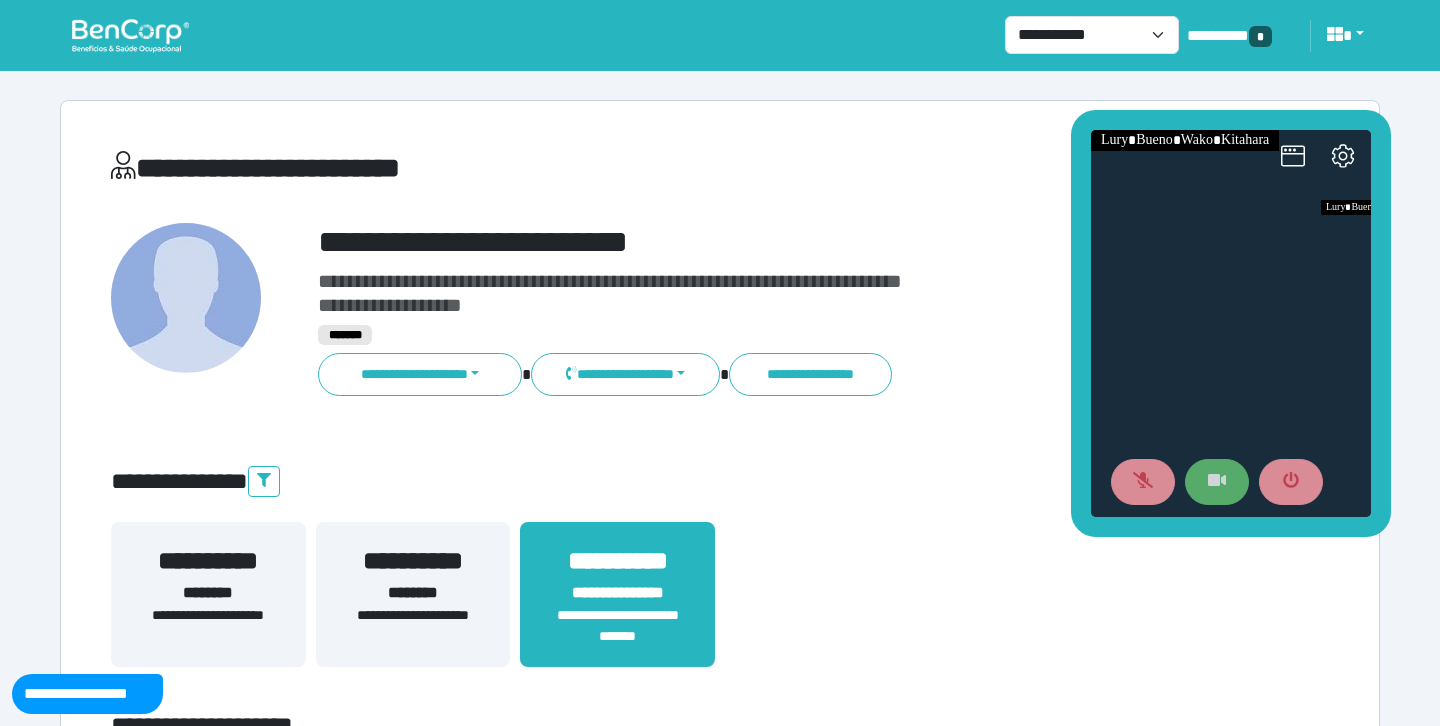 click at bounding box center [1217, 482] 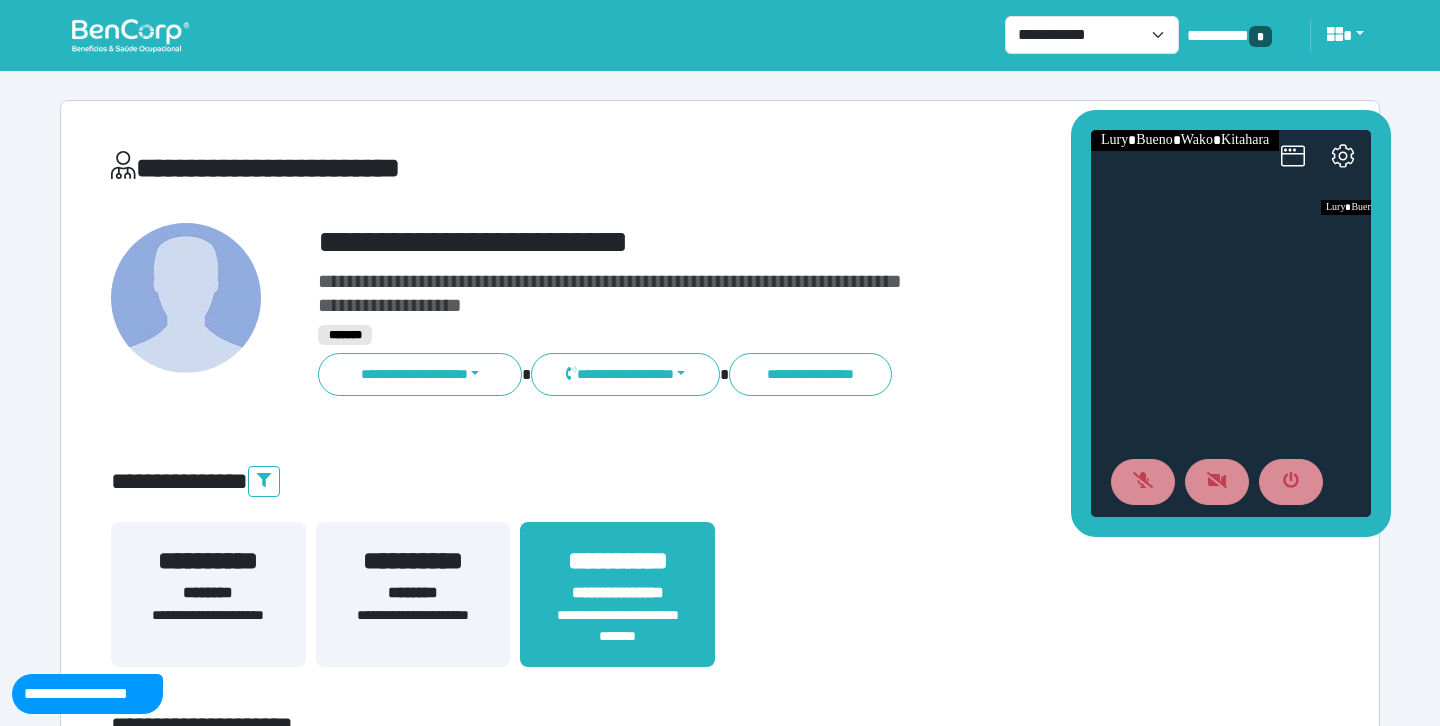 click on "**********" at bounding box center (720, 172) 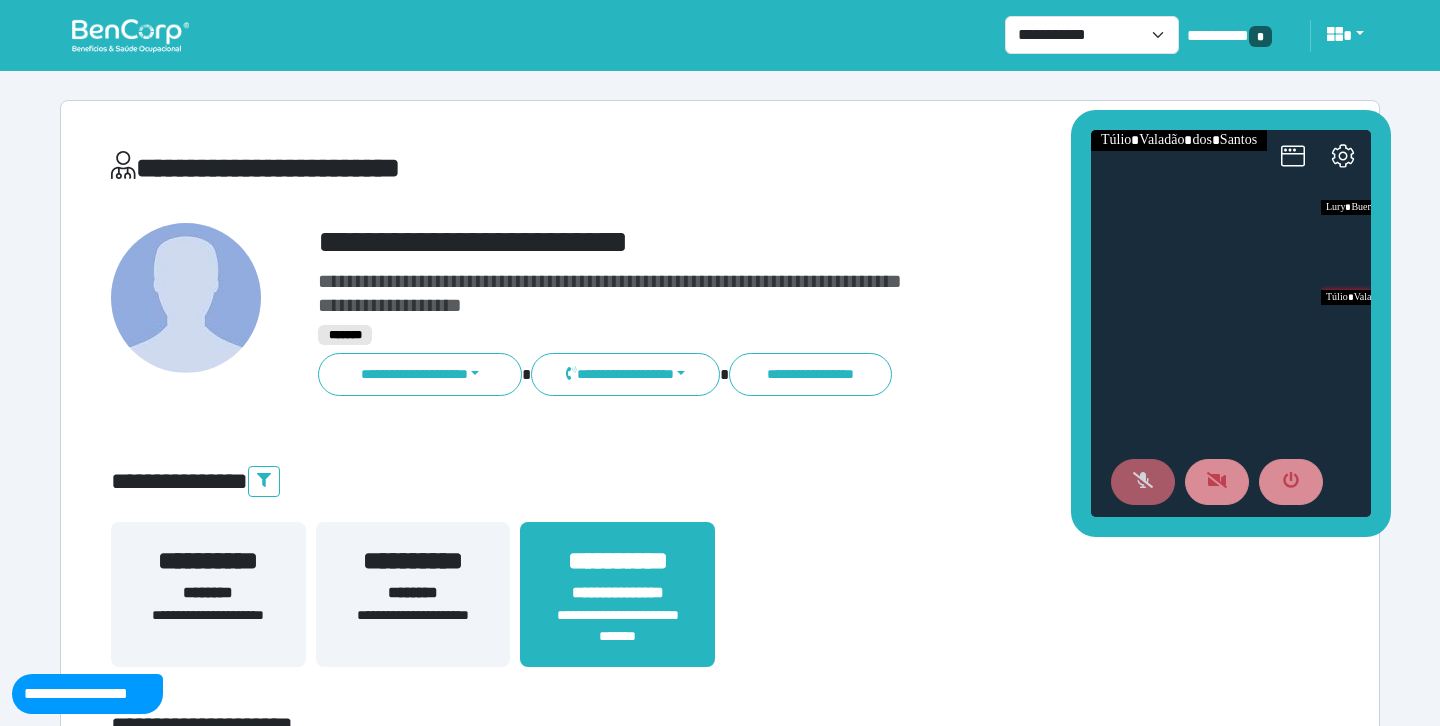 click at bounding box center (1143, 482) 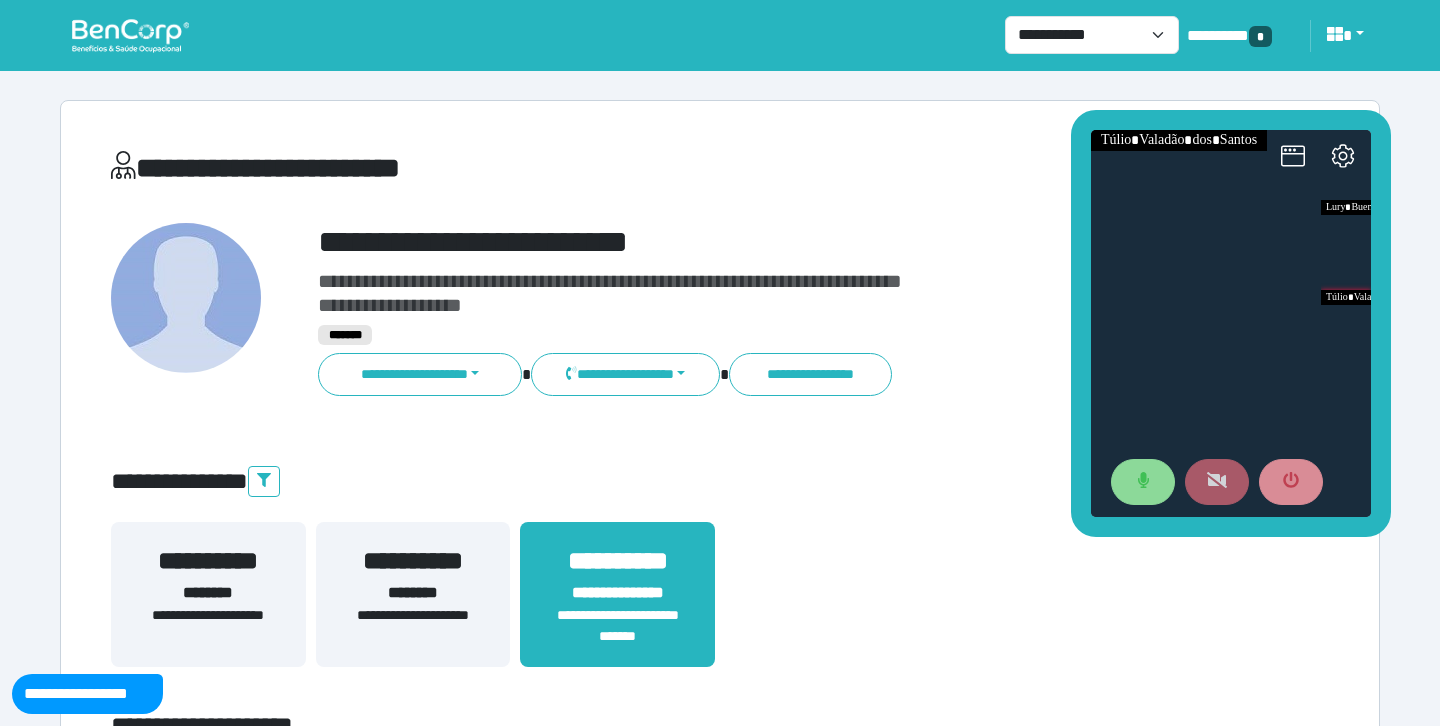 click 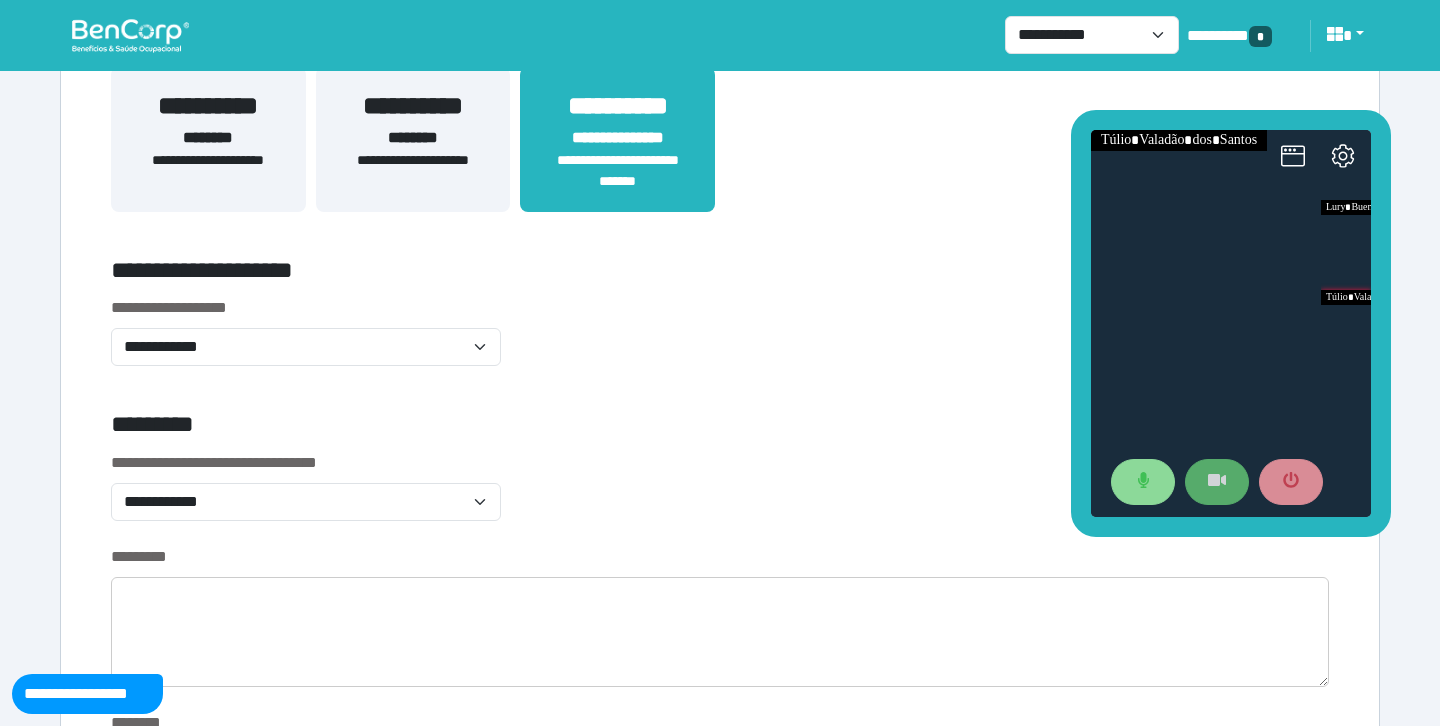 scroll, scrollTop: 468, scrollLeft: 0, axis: vertical 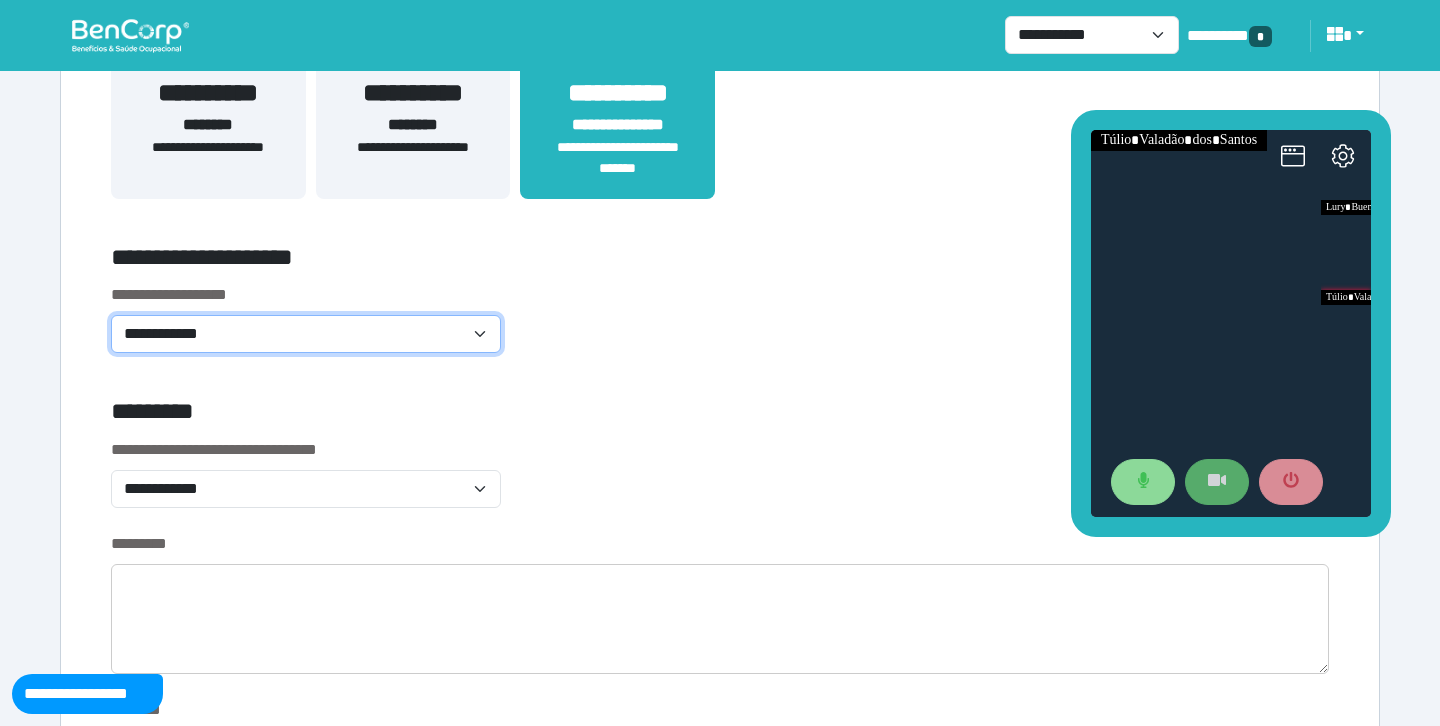 click on "**********" at bounding box center [306, 334] 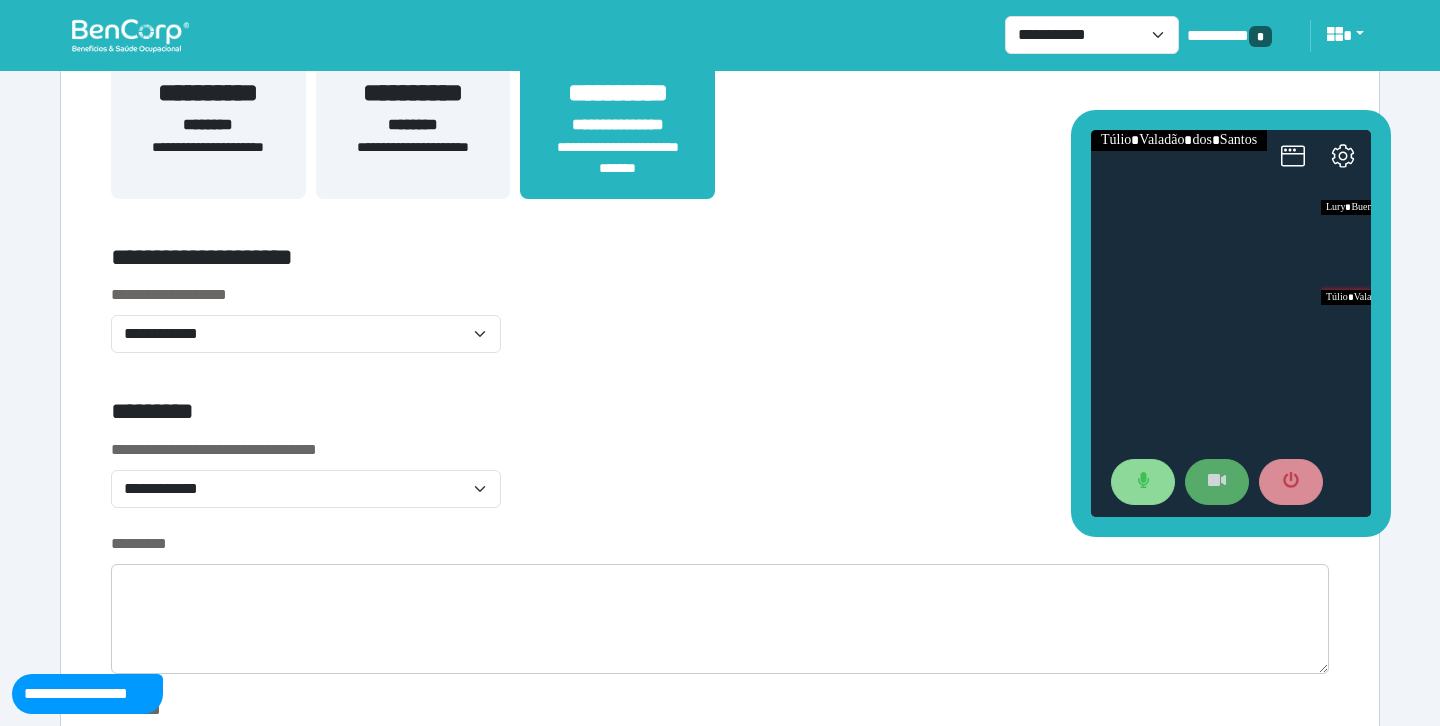 click on "**********" at bounding box center (720, 330) 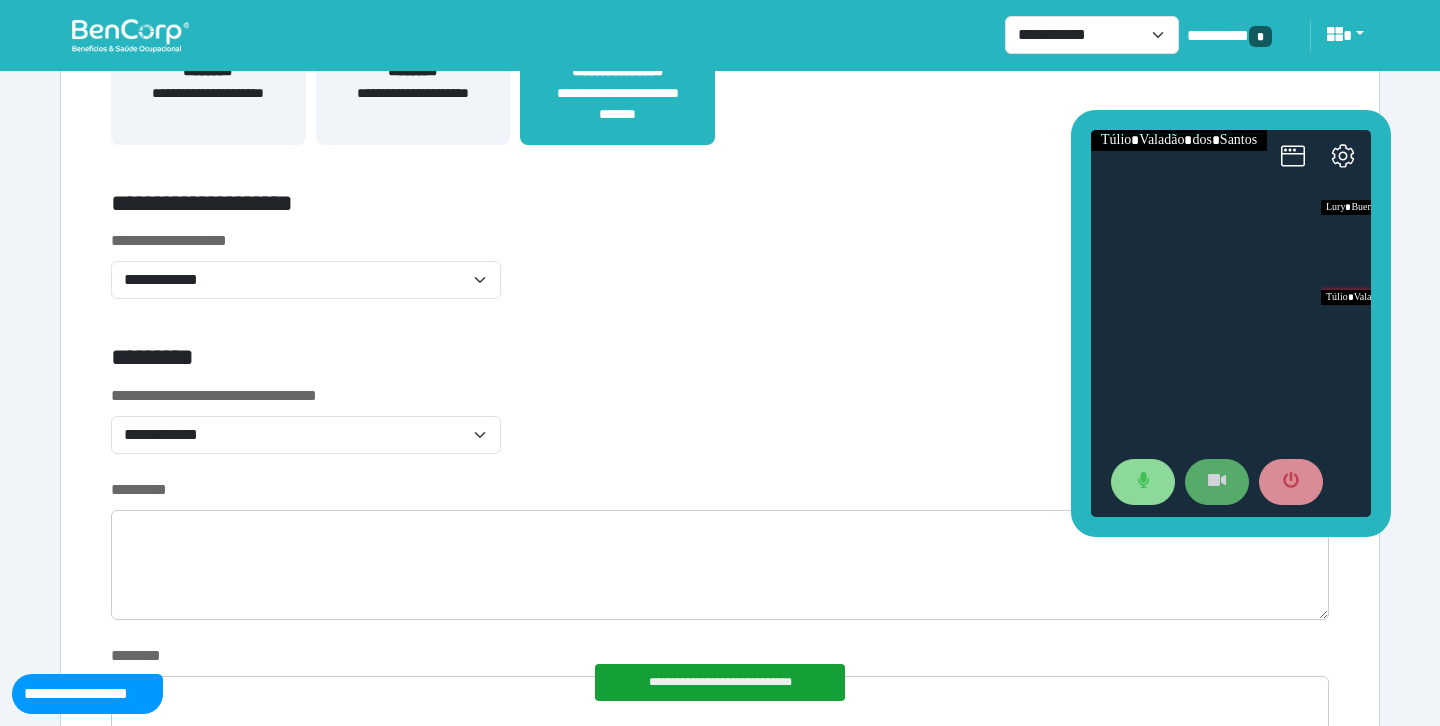 scroll, scrollTop: 551, scrollLeft: 0, axis: vertical 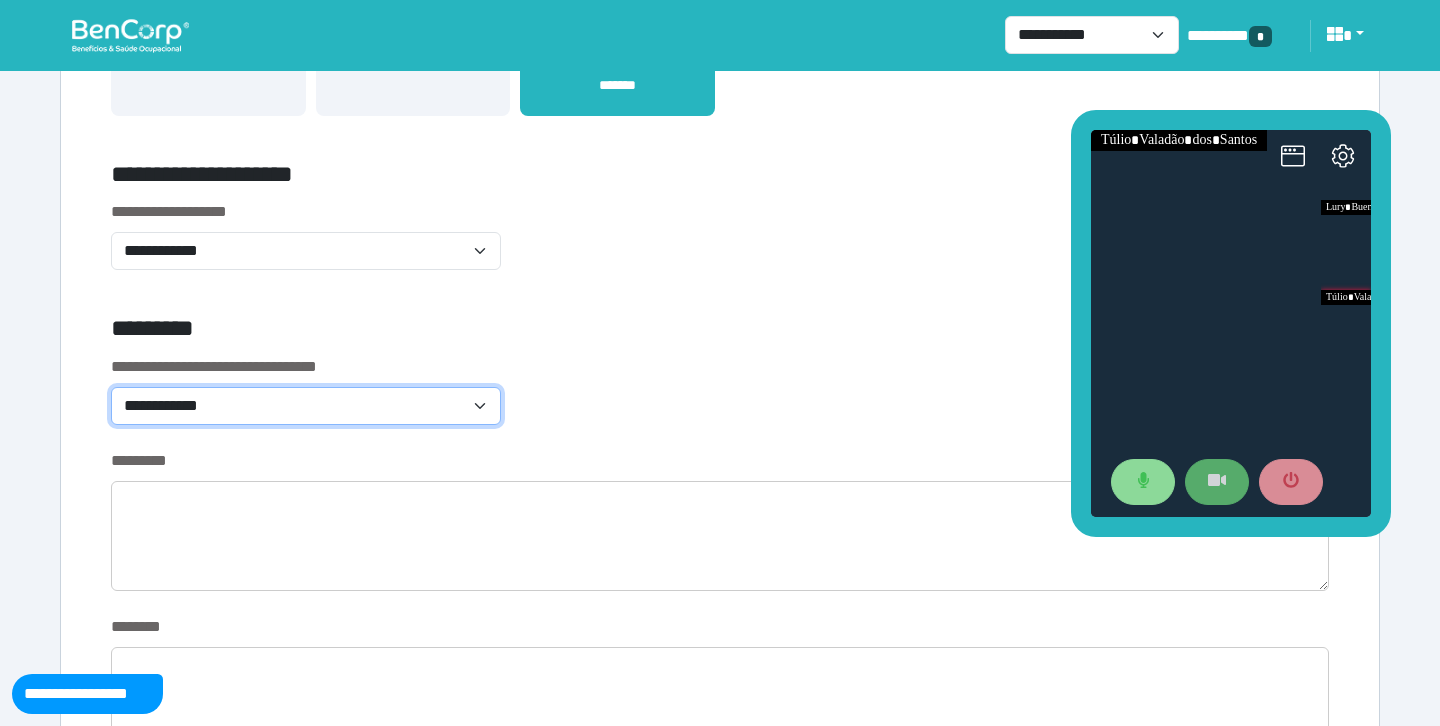 click on "**********" at bounding box center (306, 406) 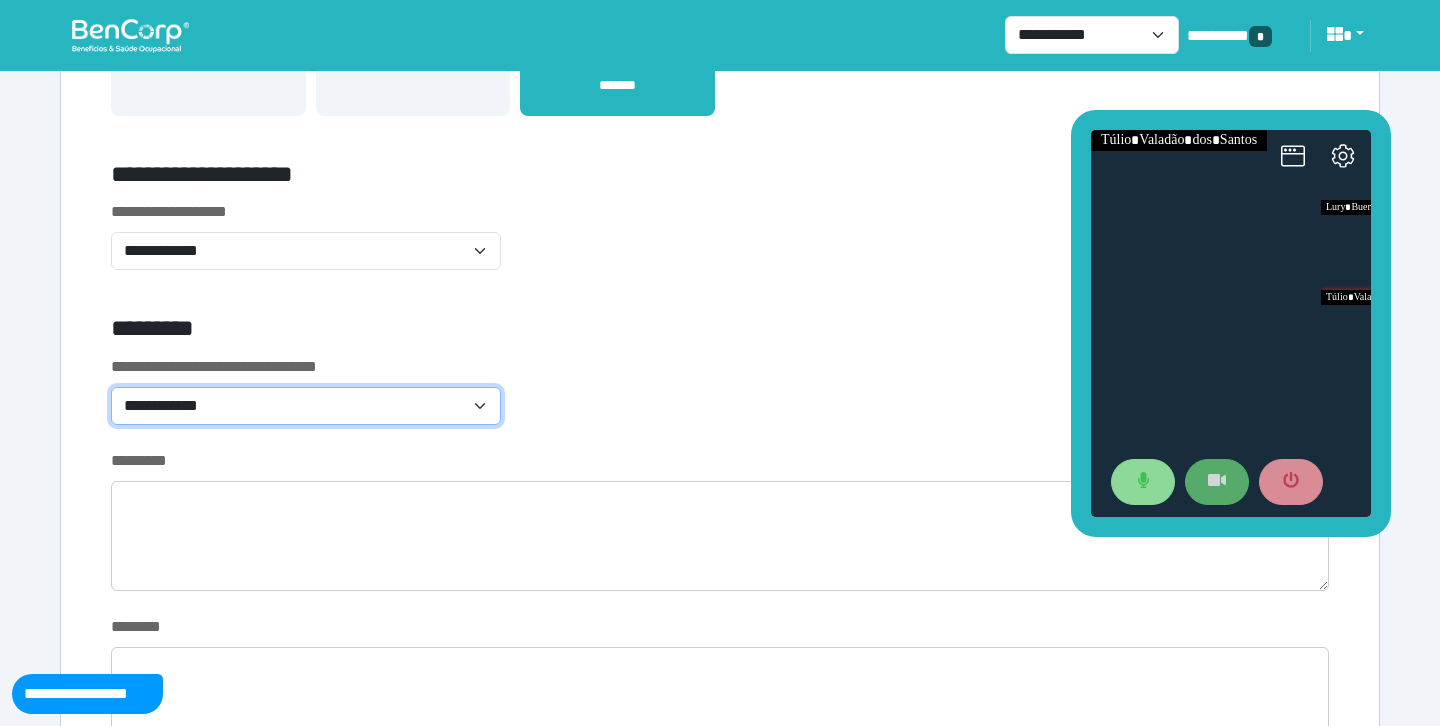 select on "***" 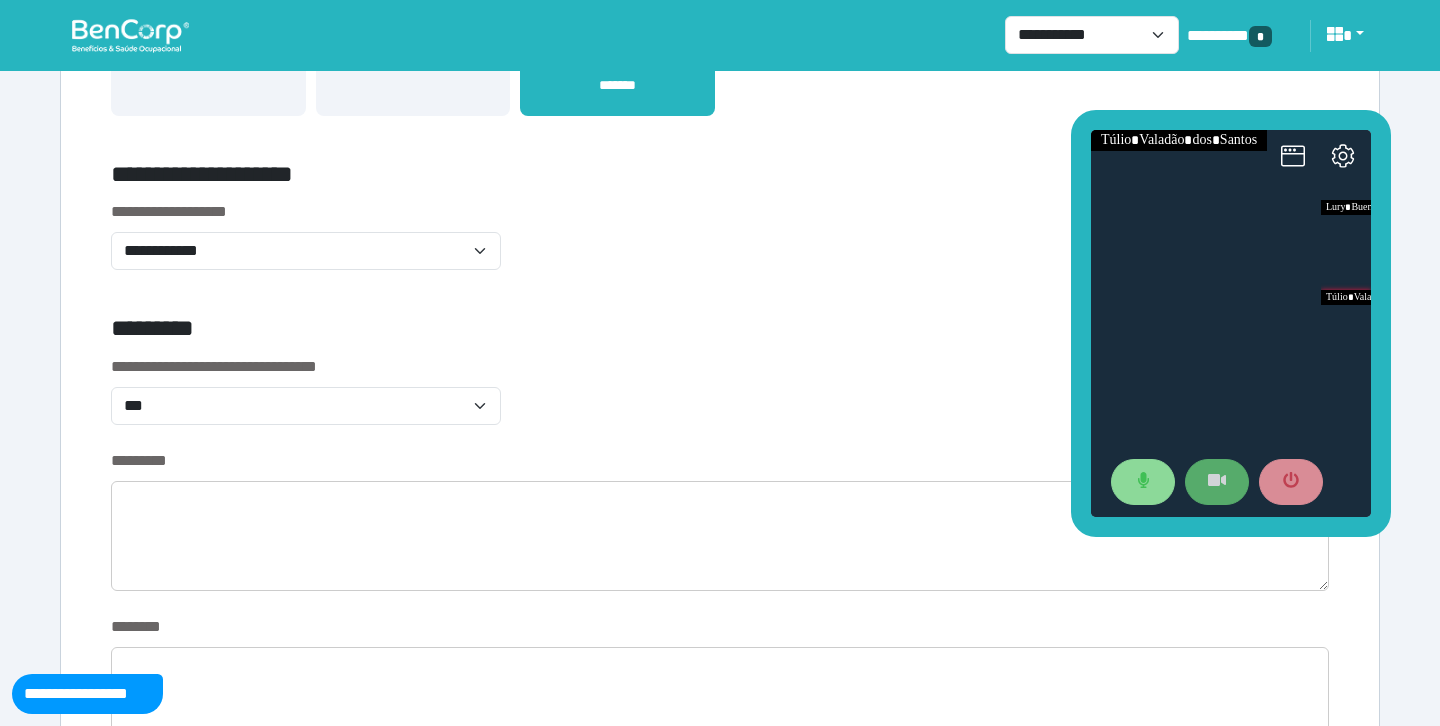 click on "**********" at bounding box center [720, 402] 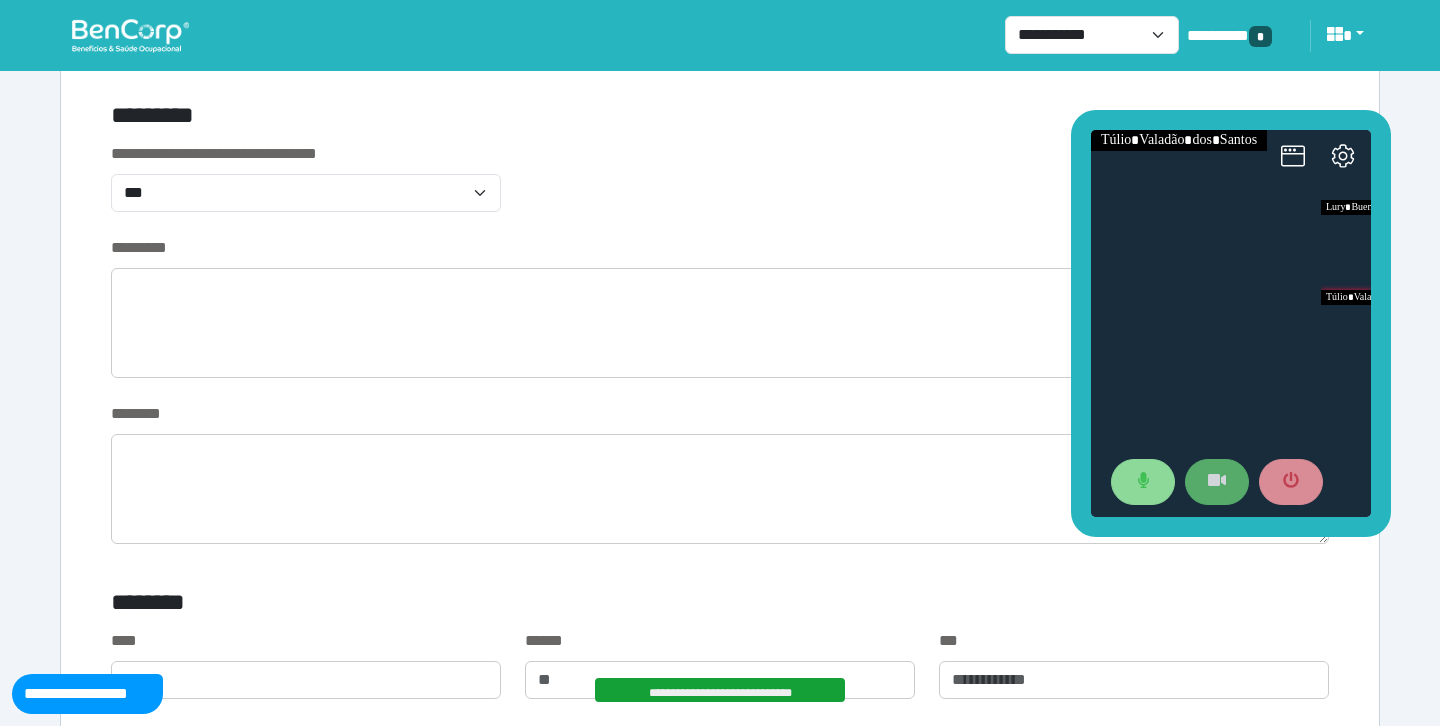 scroll, scrollTop: 785, scrollLeft: 0, axis: vertical 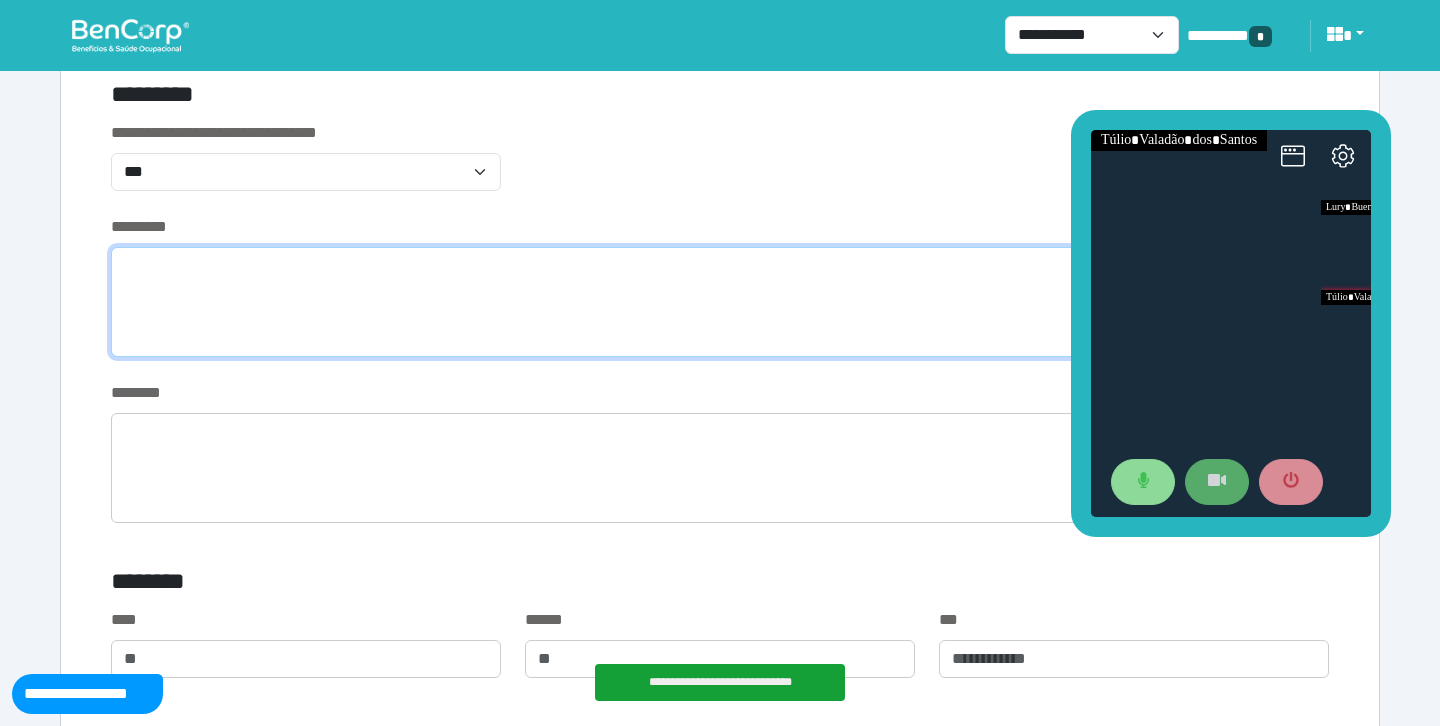 click at bounding box center (720, 302) 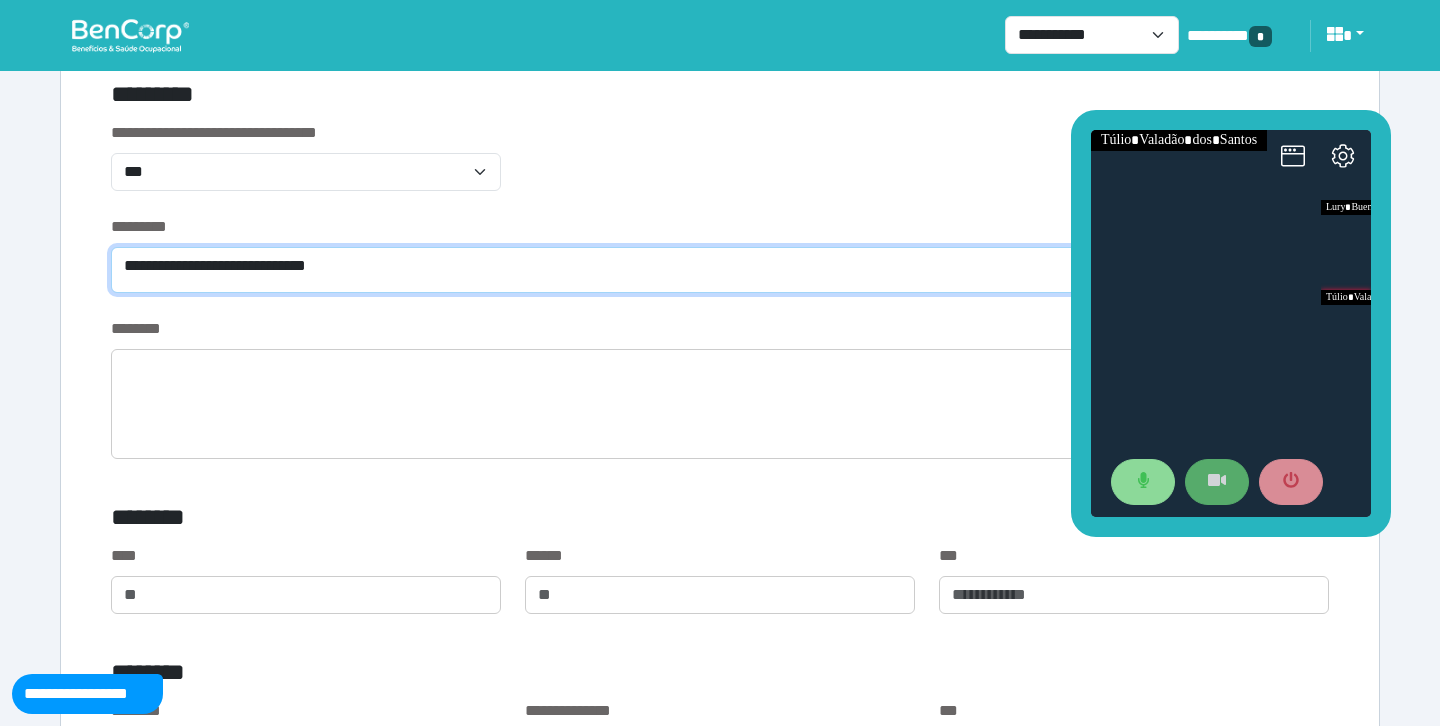 click on "**********" at bounding box center (720, 270) 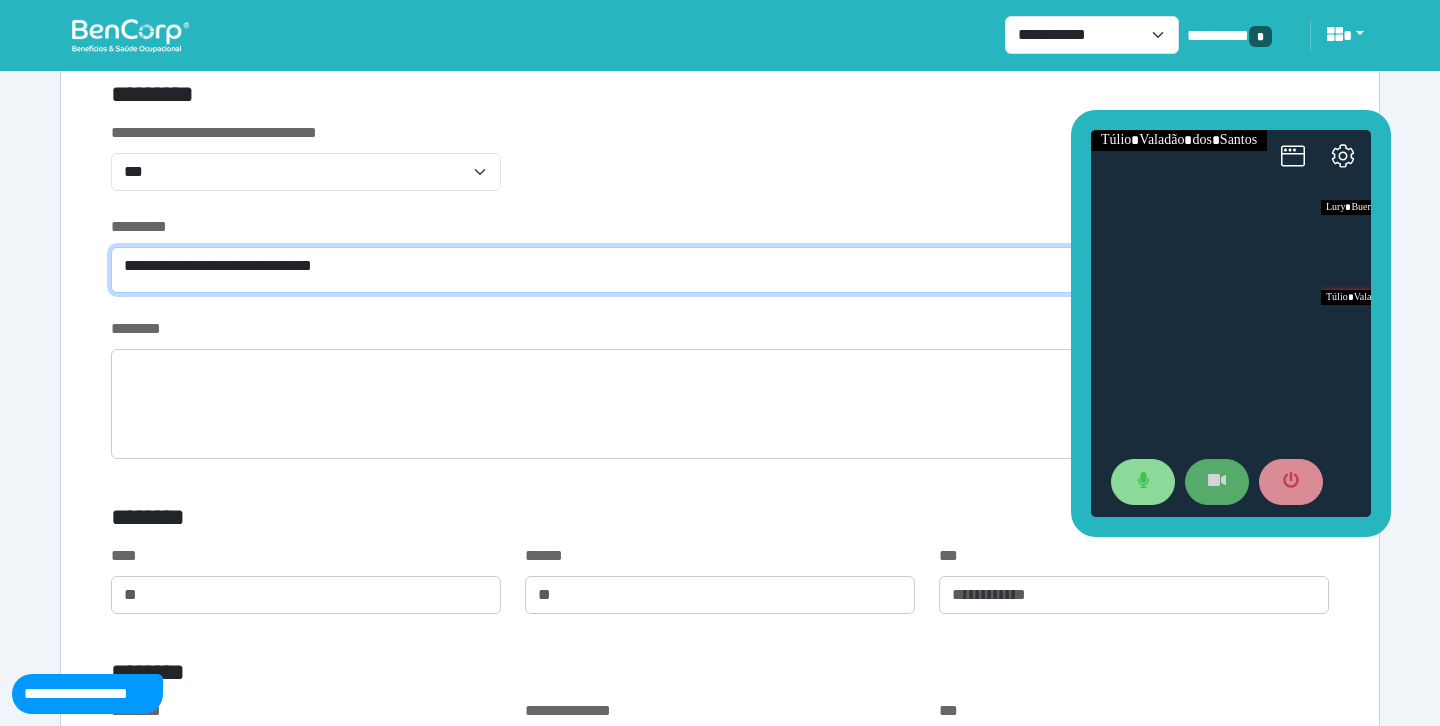 click on "**********" at bounding box center [720, 270] 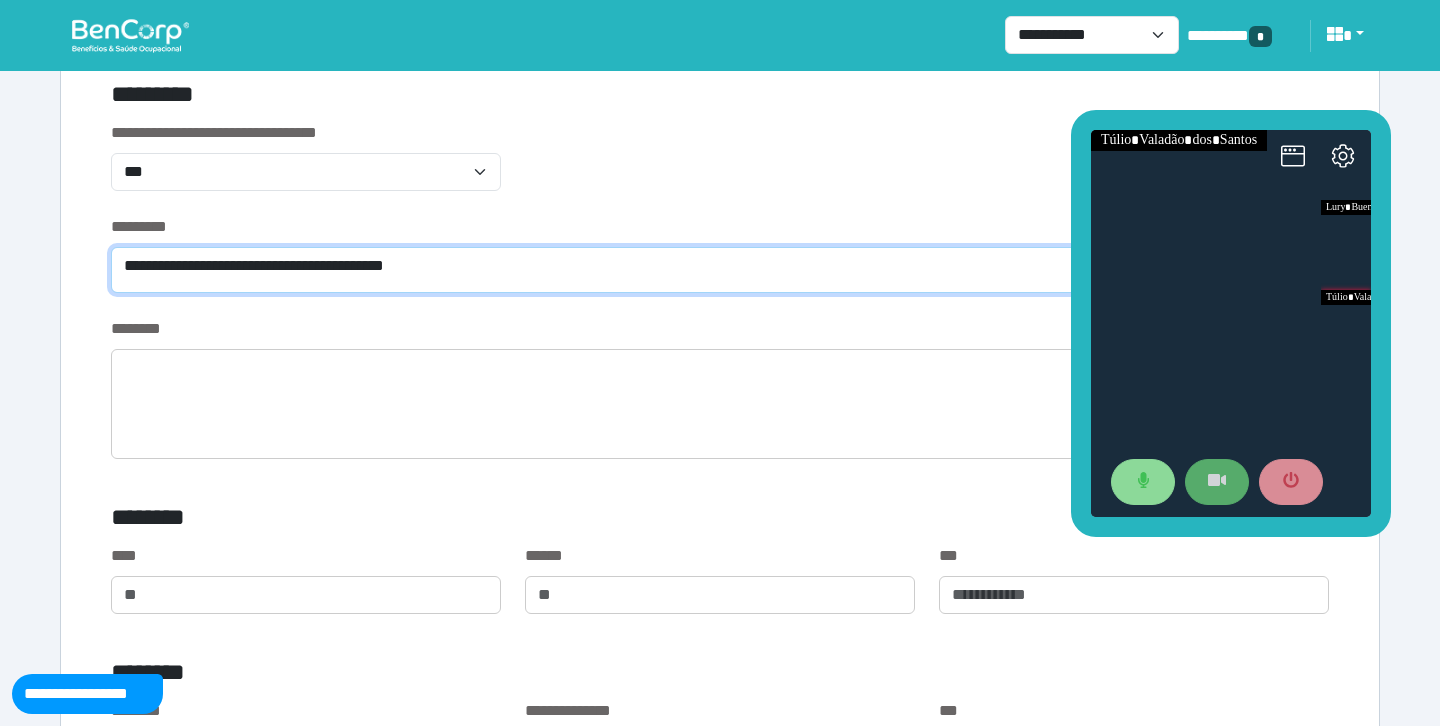 type on "**********" 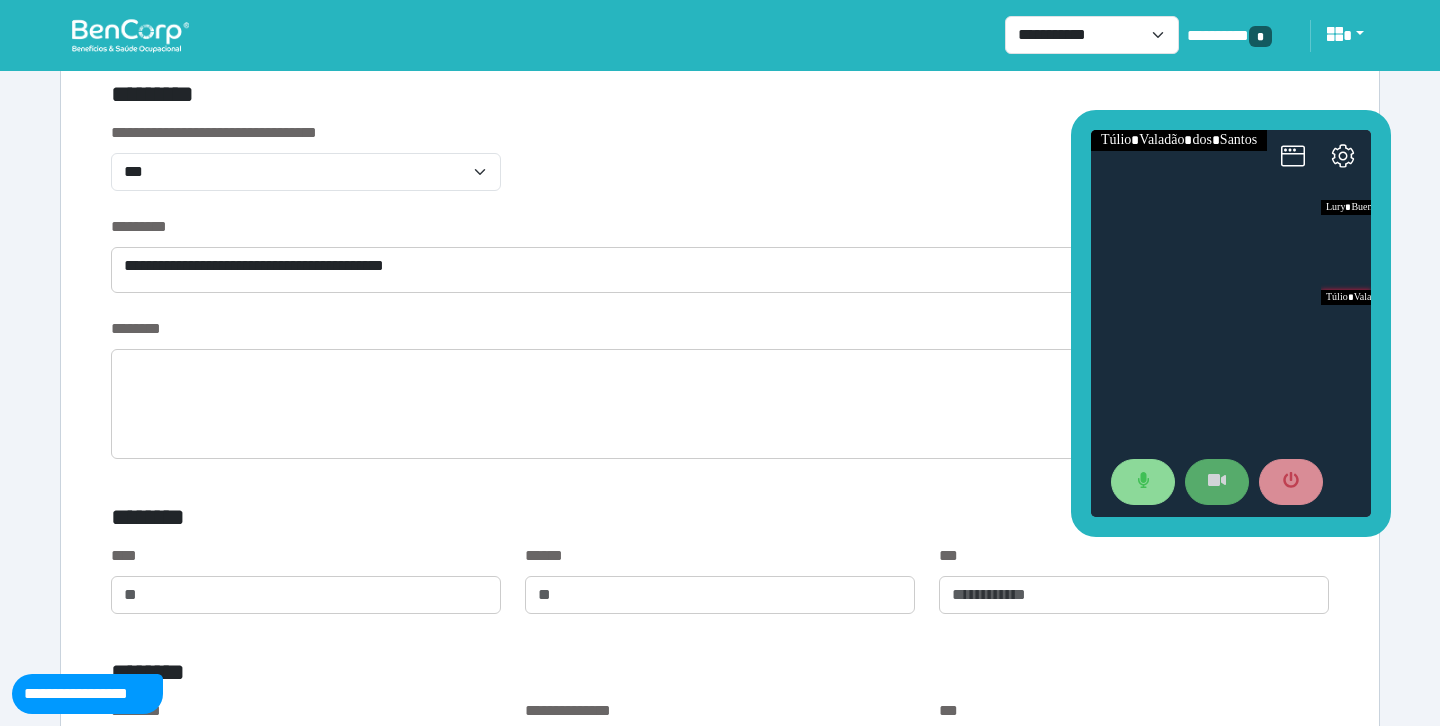 click on "**********" at bounding box center (720, 168) 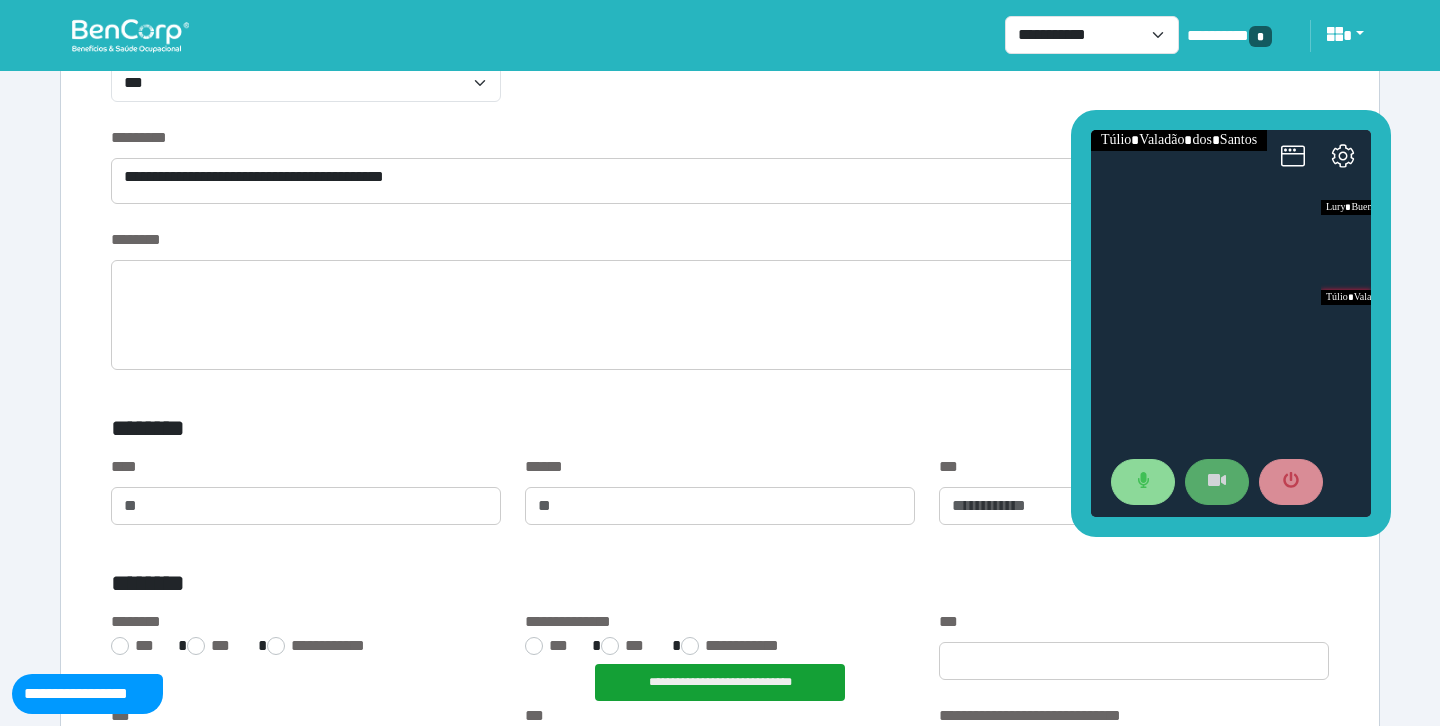 scroll, scrollTop: 876, scrollLeft: 0, axis: vertical 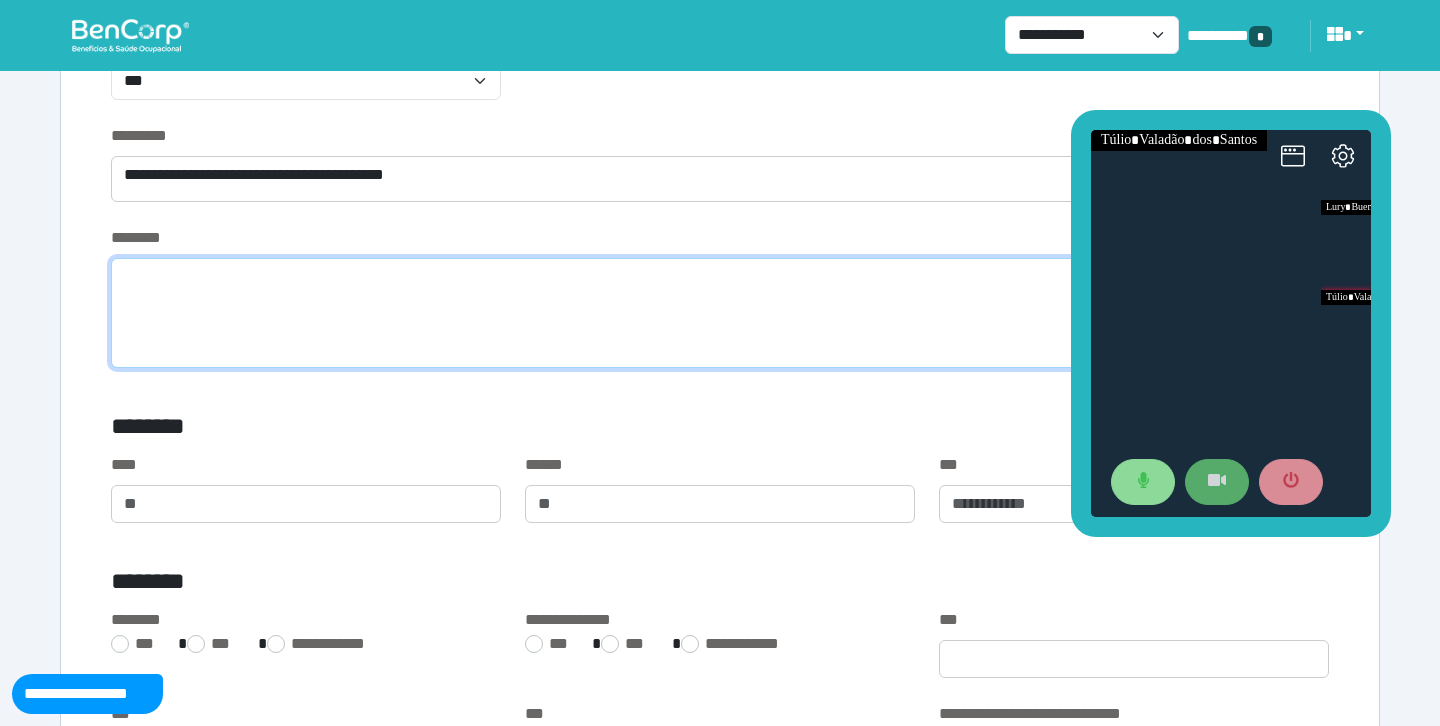 click at bounding box center [720, 313] 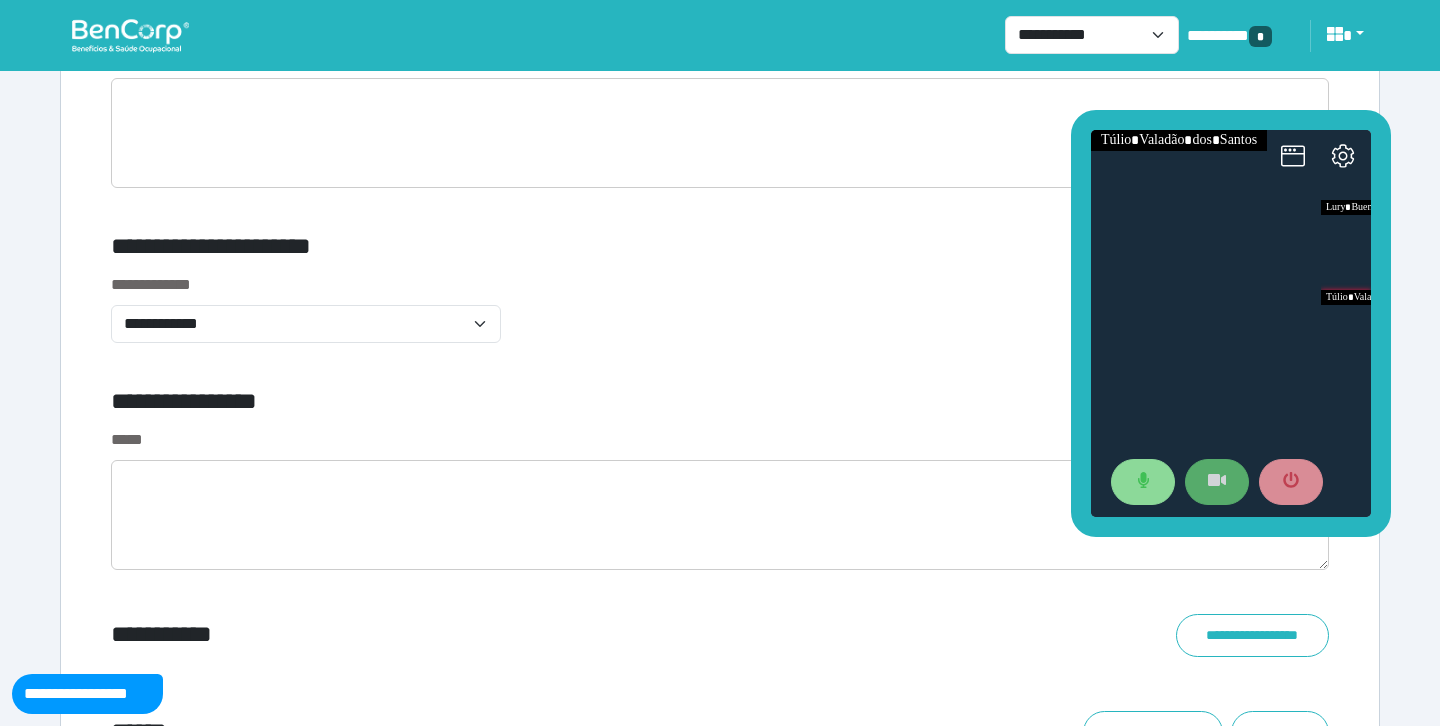 scroll, scrollTop: 6594, scrollLeft: 0, axis: vertical 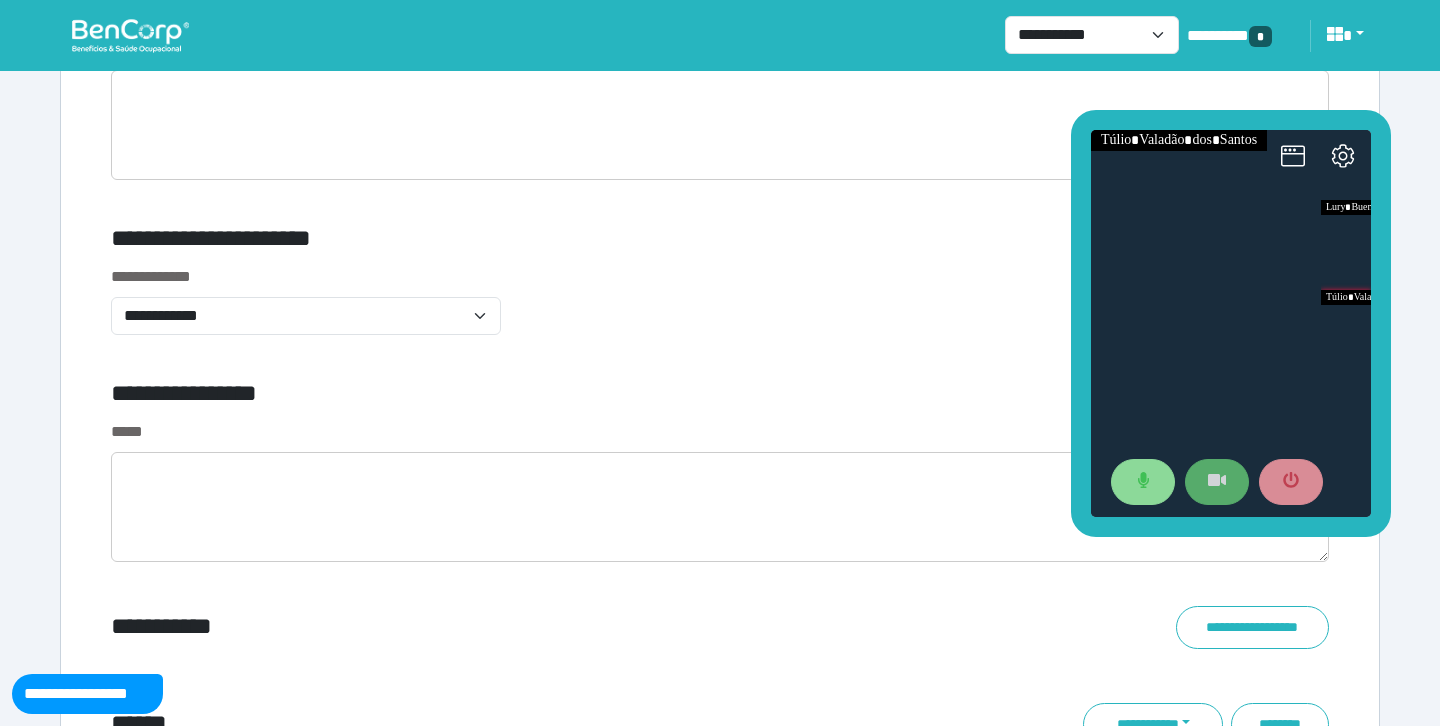 type on "****" 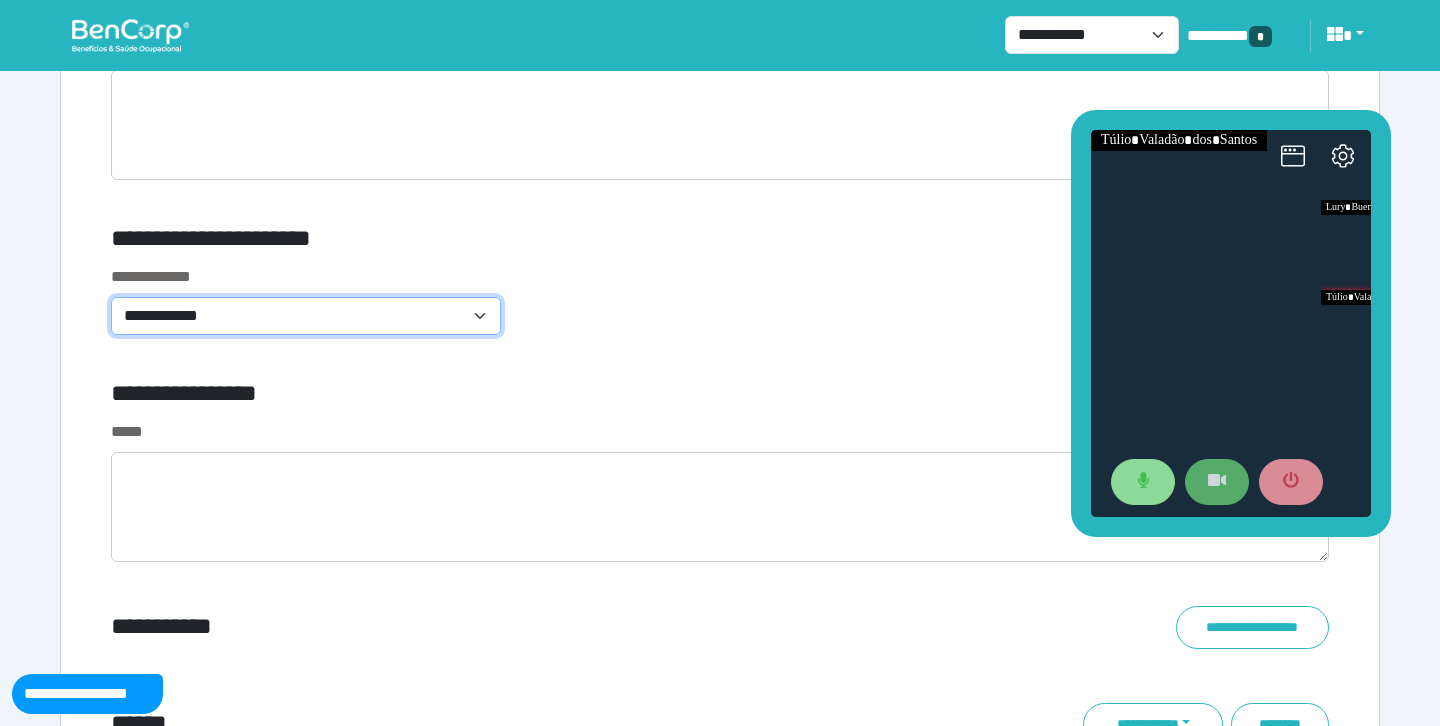 click on "**********" at bounding box center (306, 316) 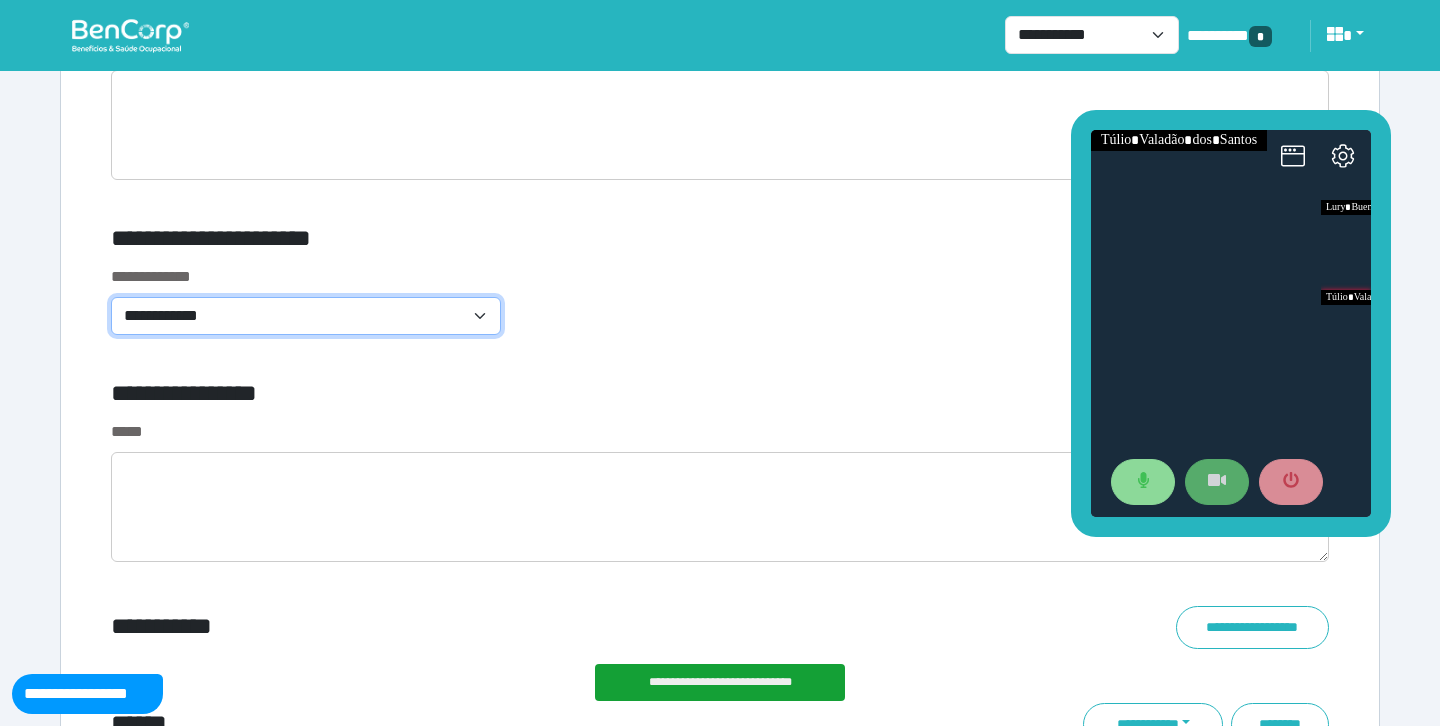 select on "**********" 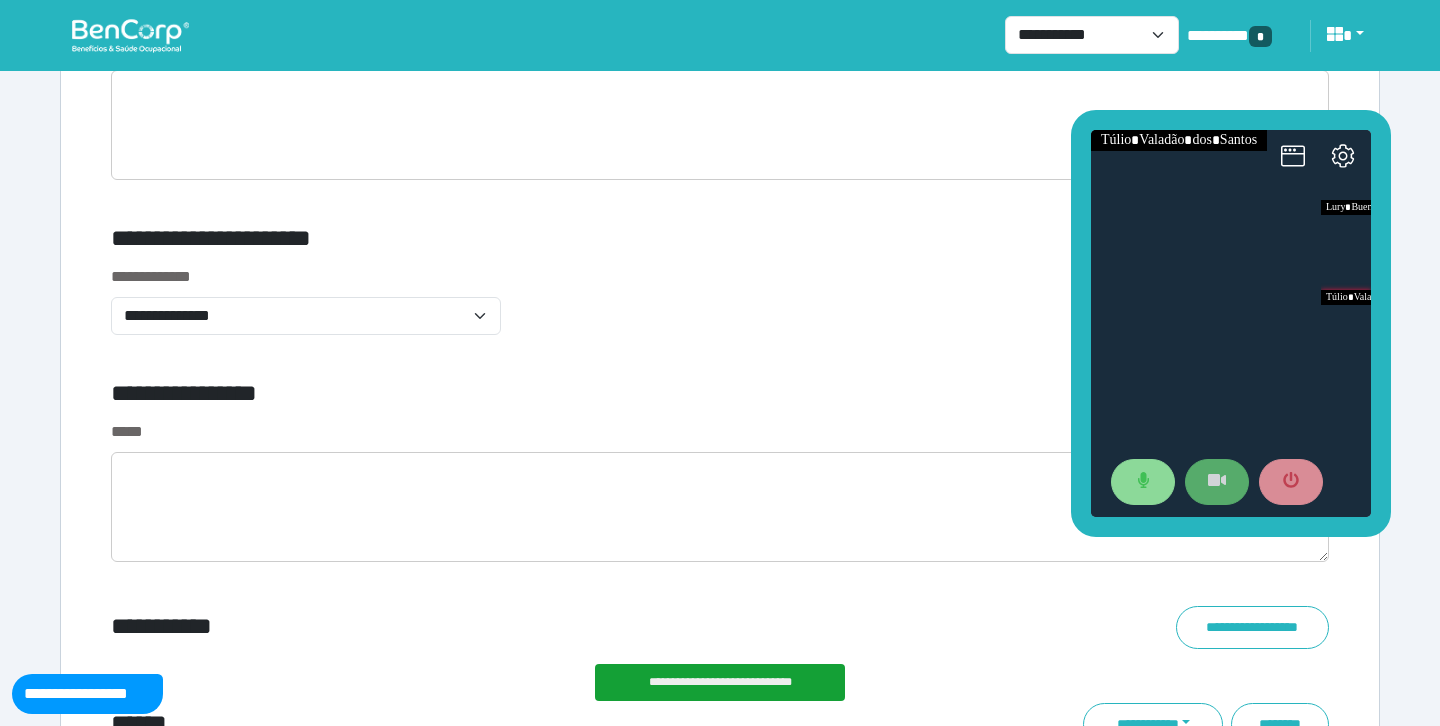 click on "**********" at bounding box center (513, 397) 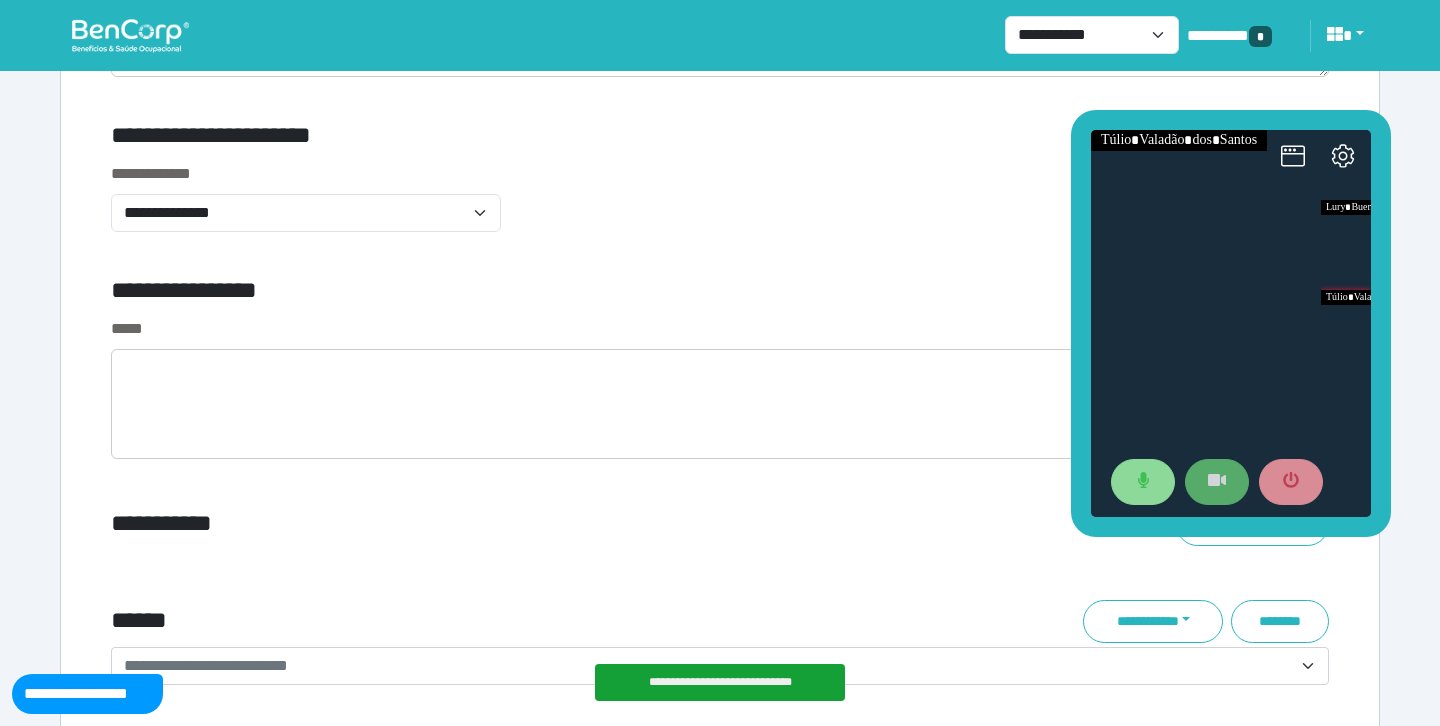 scroll, scrollTop: 6825, scrollLeft: 0, axis: vertical 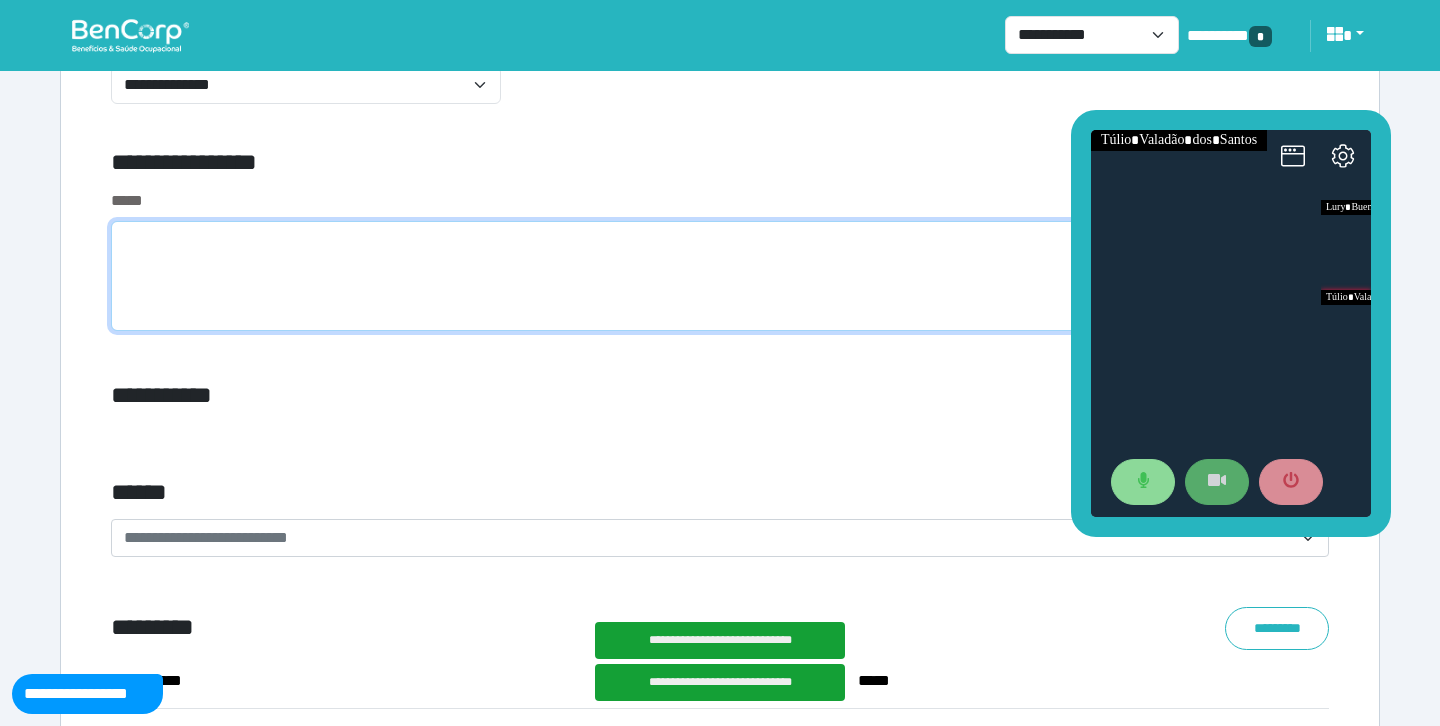click at bounding box center (720, 276) 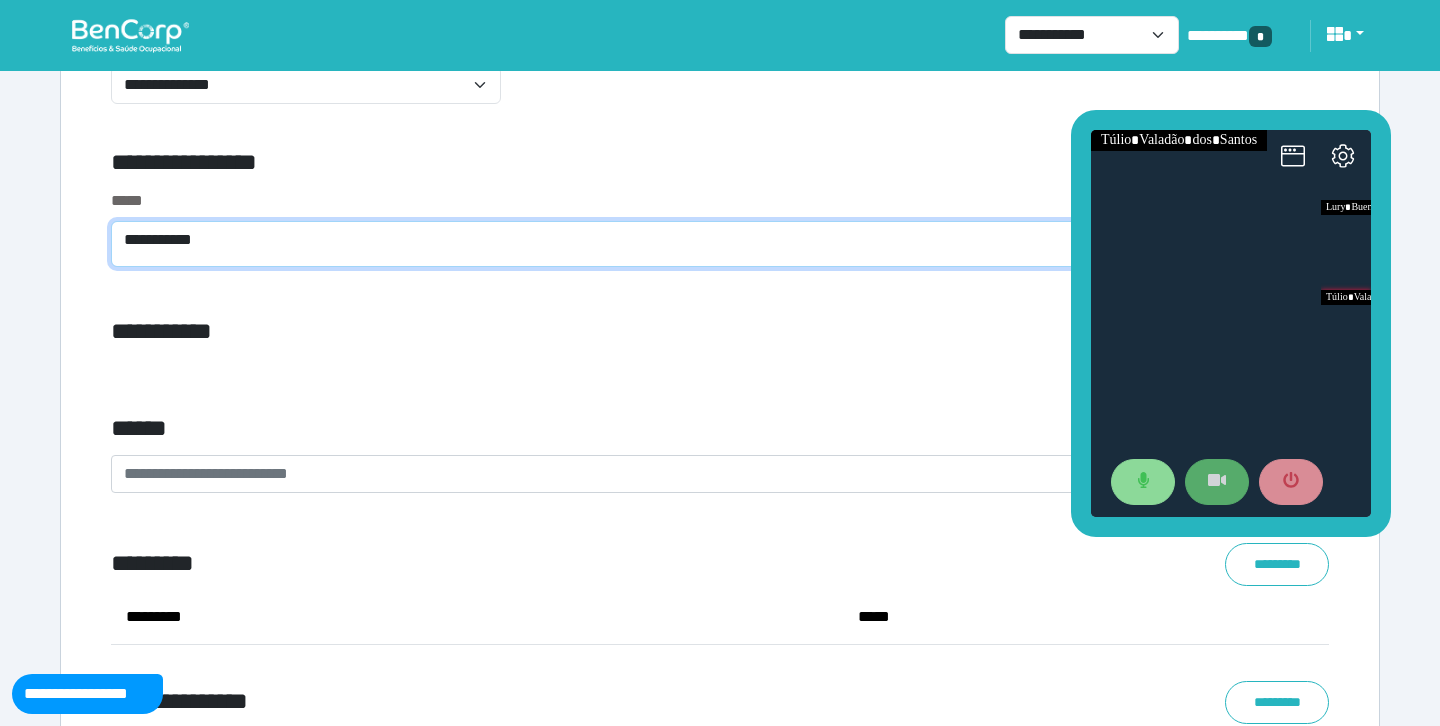 type on "**********" 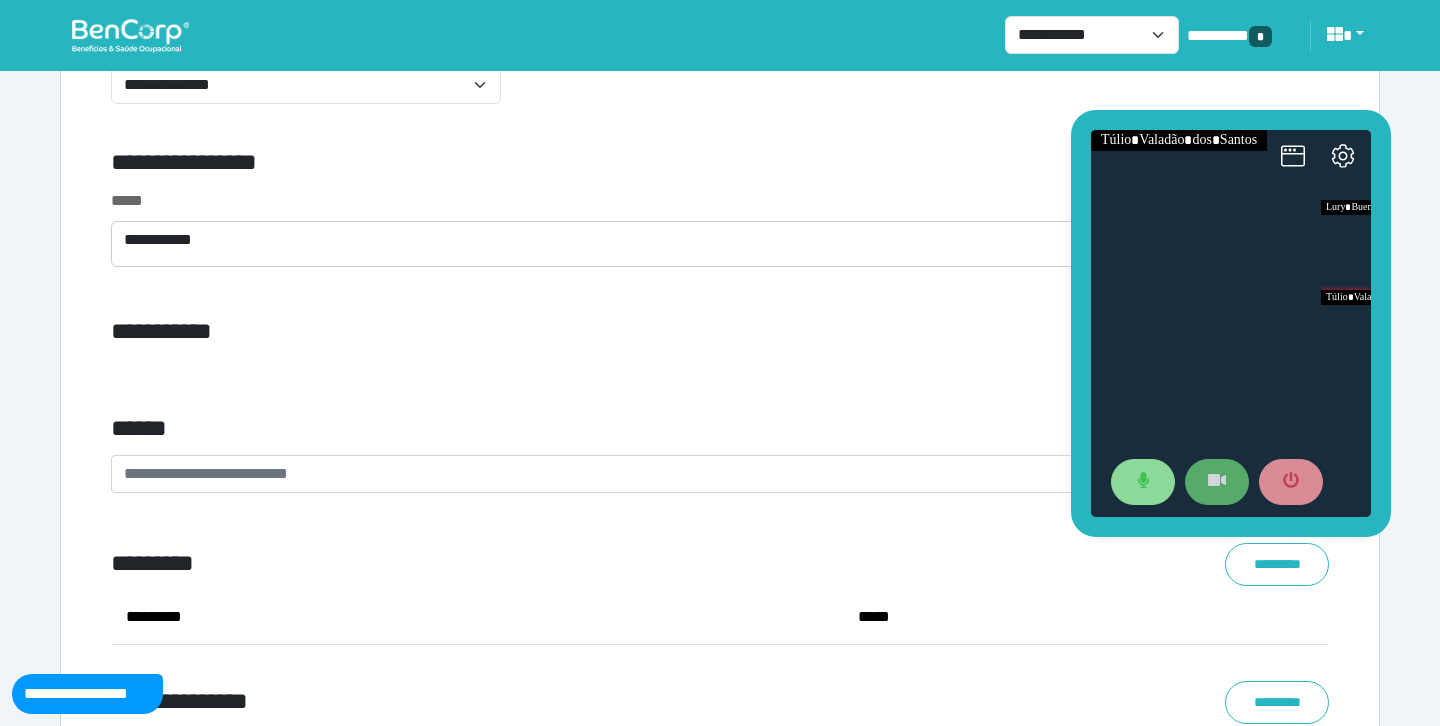 click on "**********" at bounding box center [720, -2199] 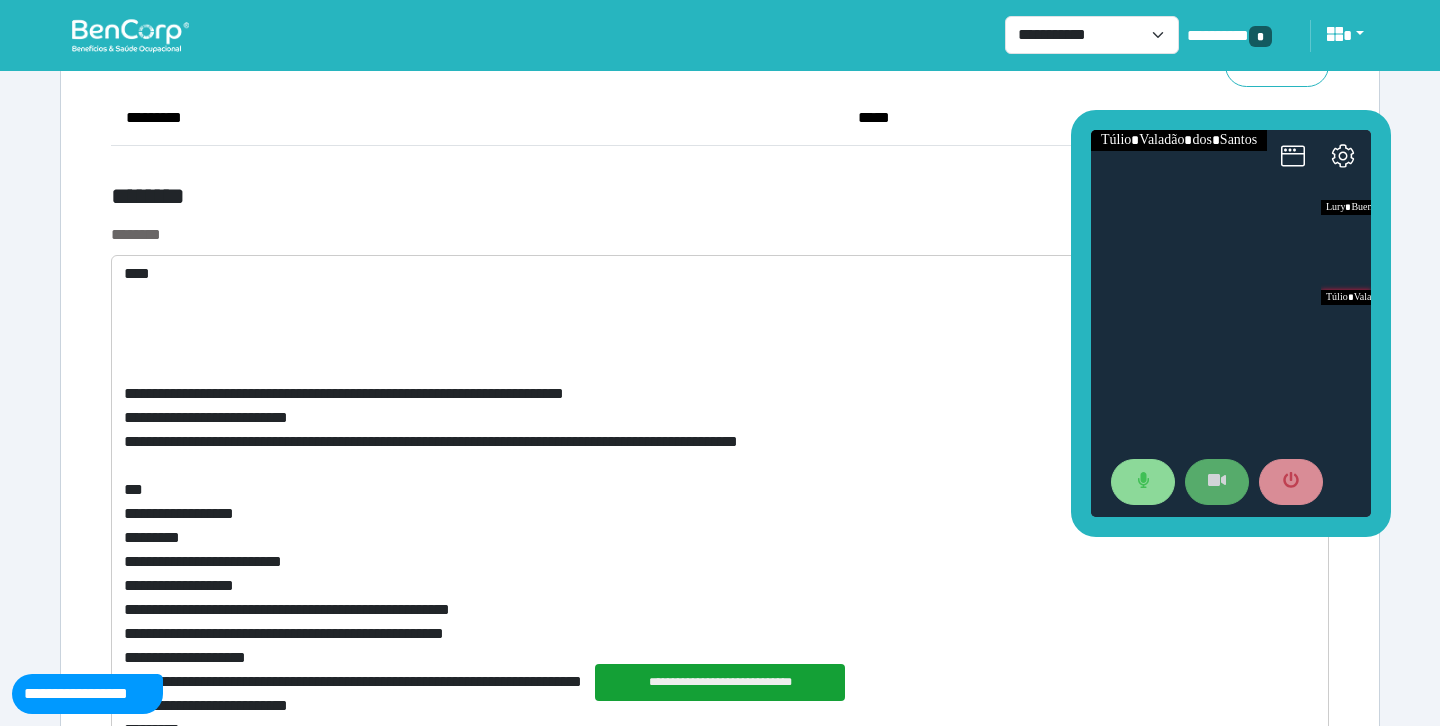 scroll, scrollTop: 7433, scrollLeft: 0, axis: vertical 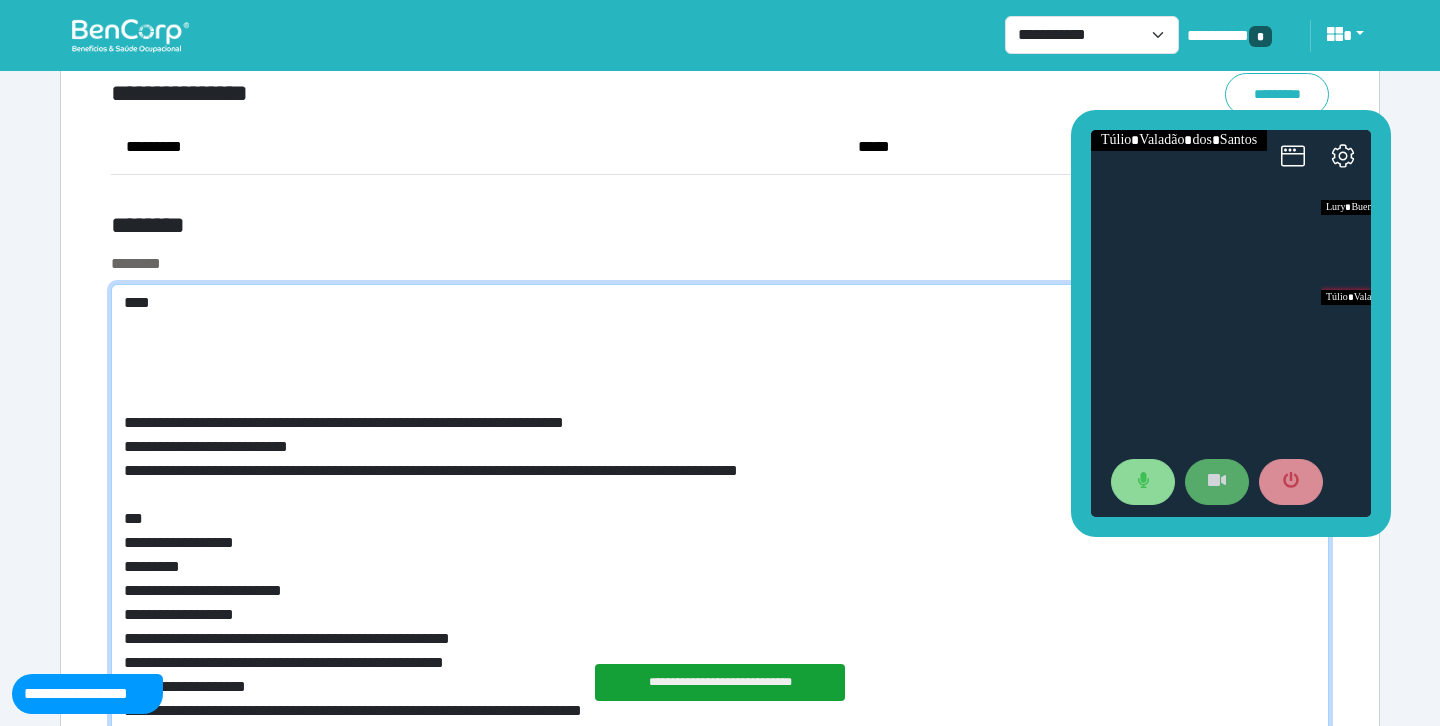 click on "**********" at bounding box center [720, 559] 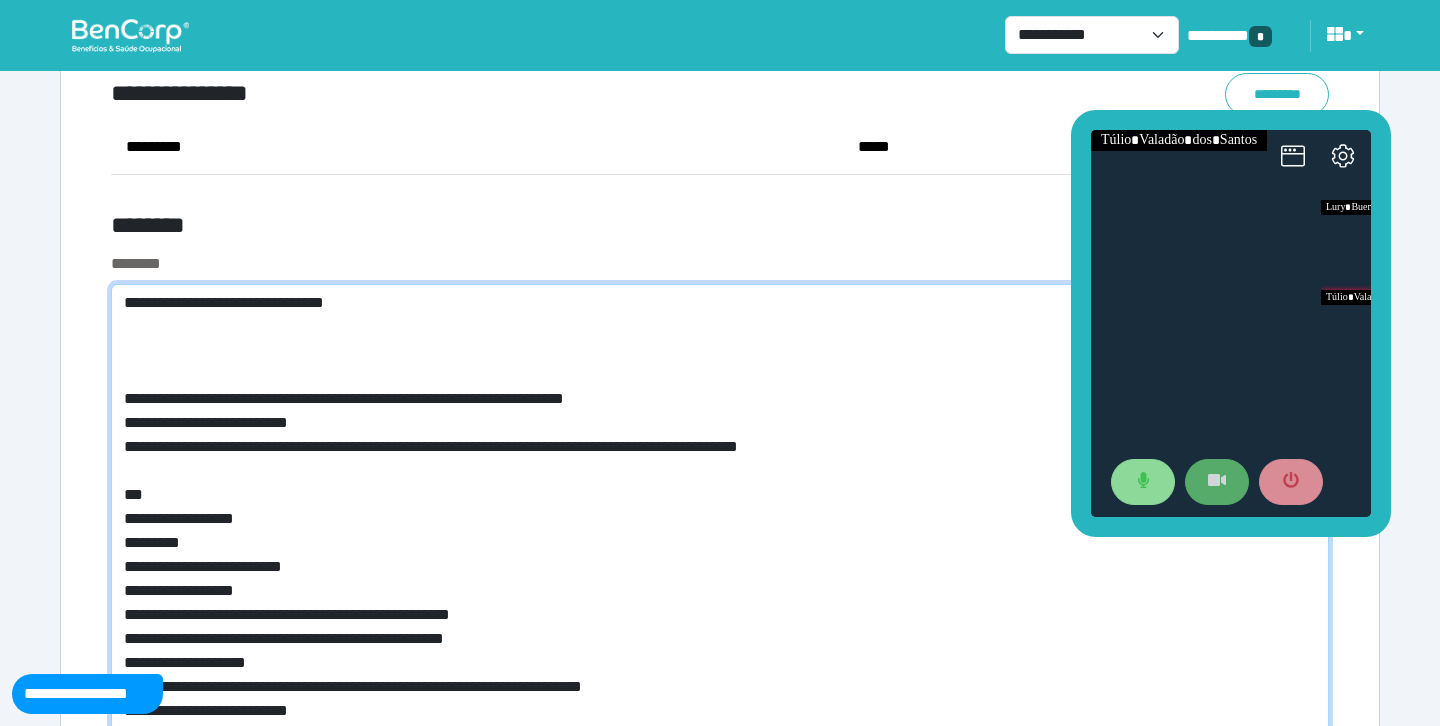 type on "**********" 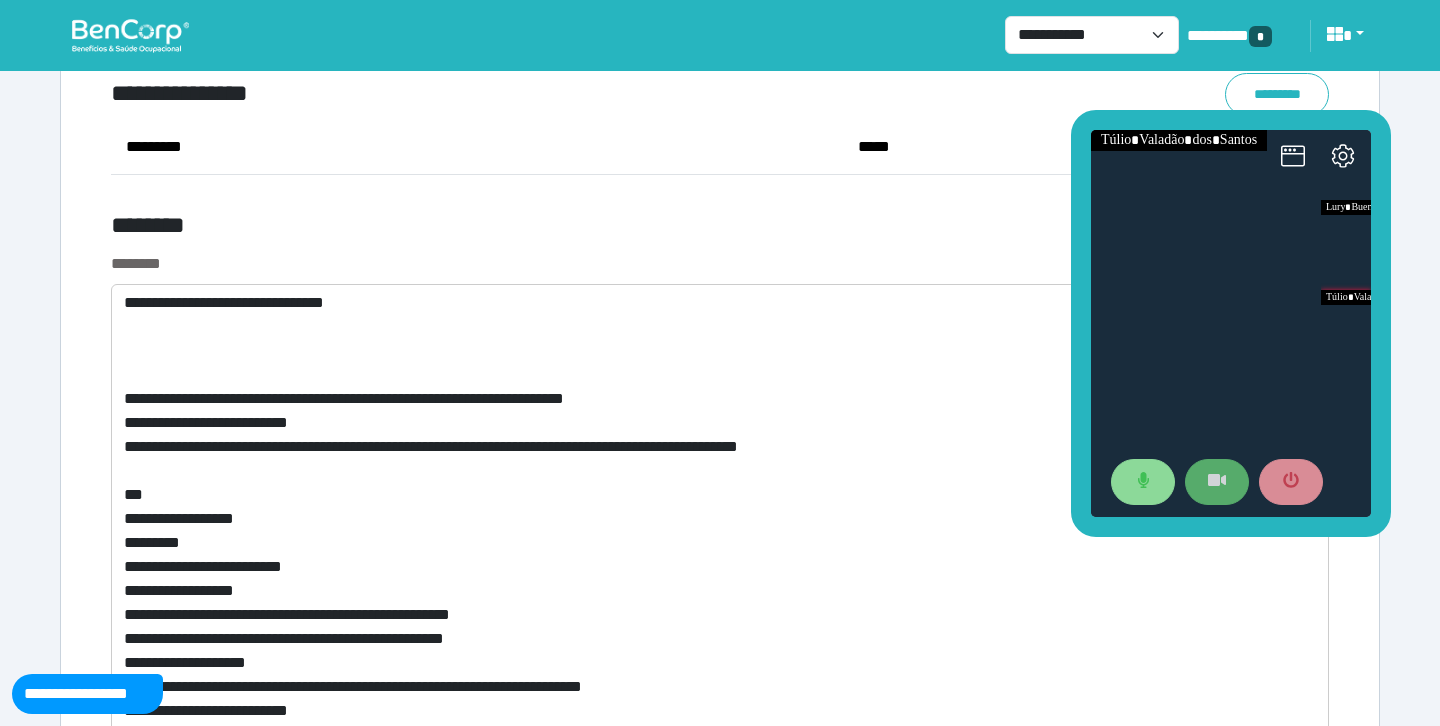 click on "********" at bounding box center (720, 264) 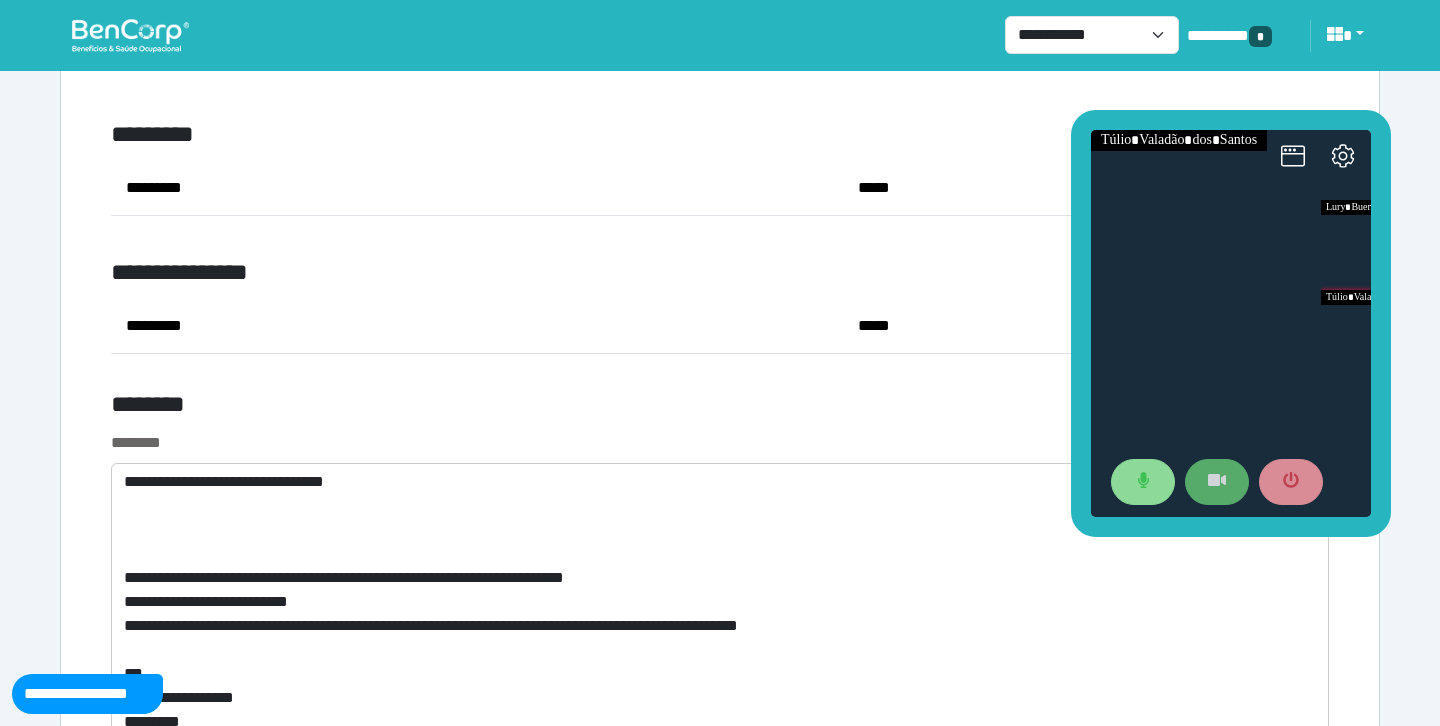 scroll, scrollTop: 7252, scrollLeft: 0, axis: vertical 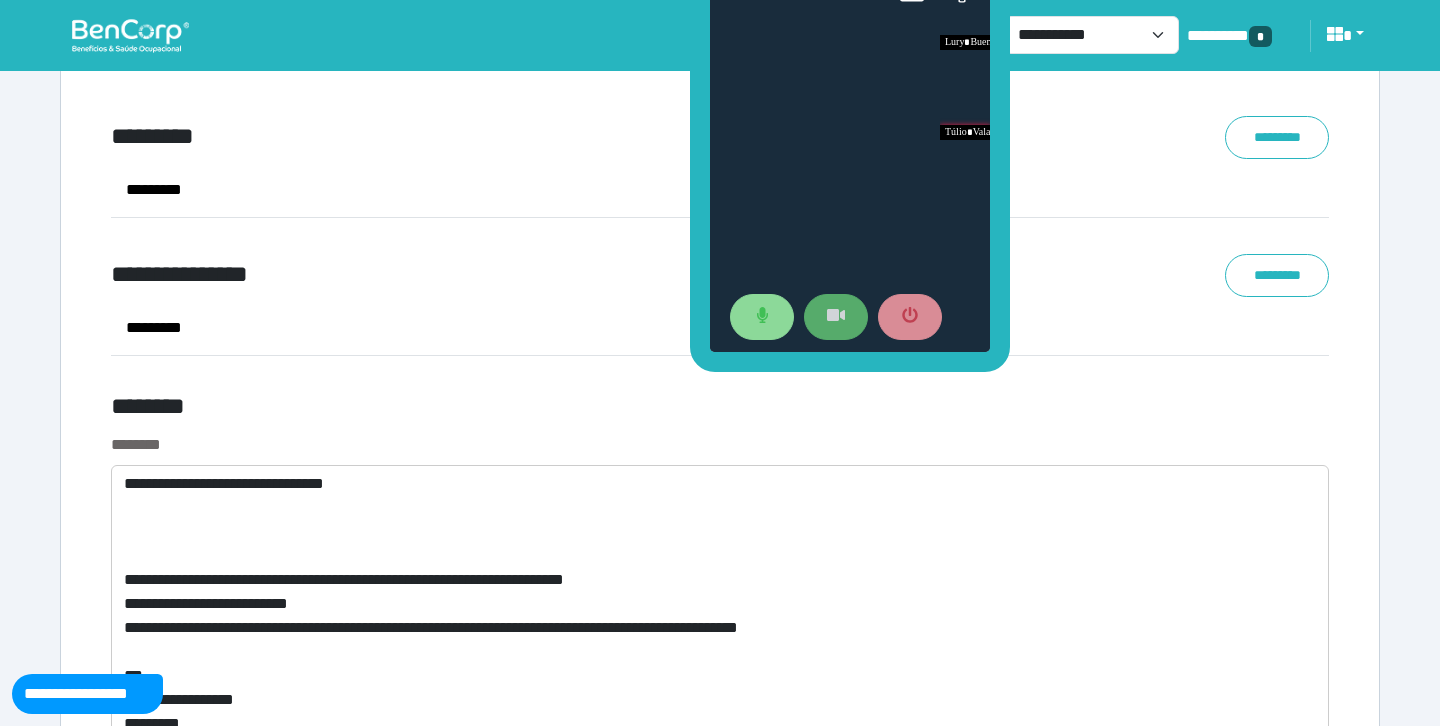 drag, startPoint x: 1085, startPoint y: 397, endPoint x: 702, endPoint y: 230, distance: 417.82532 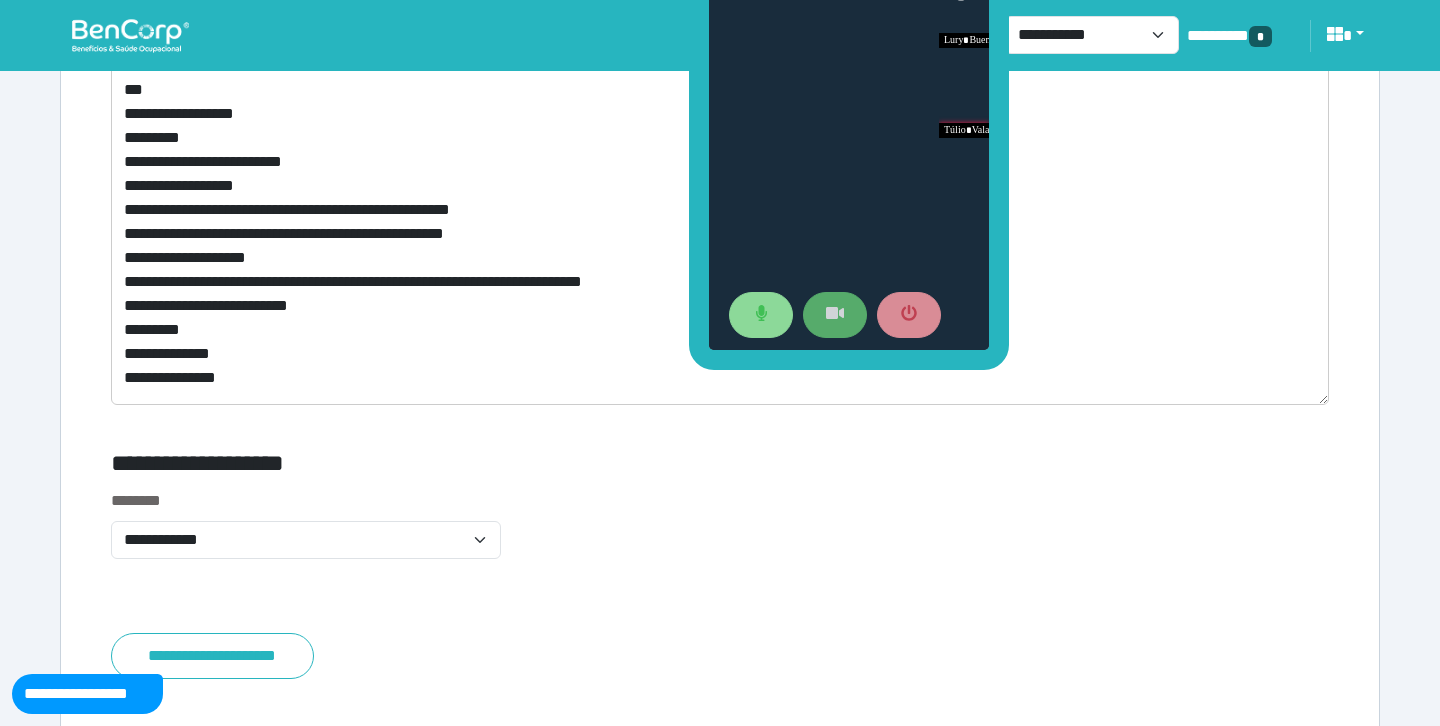 scroll, scrollTop: 7836, scrollLeft: 0, axis: vertical 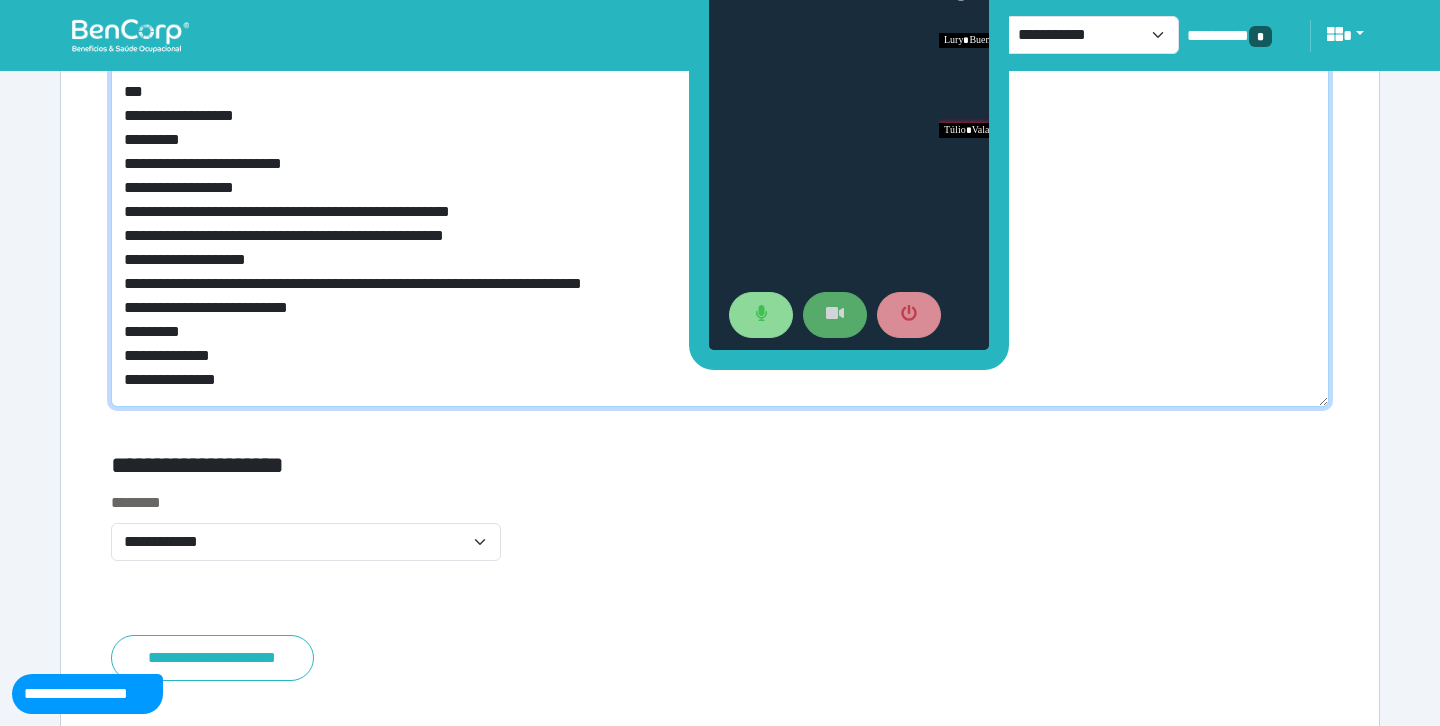 click on "**********" at bounding box center [720, 144] 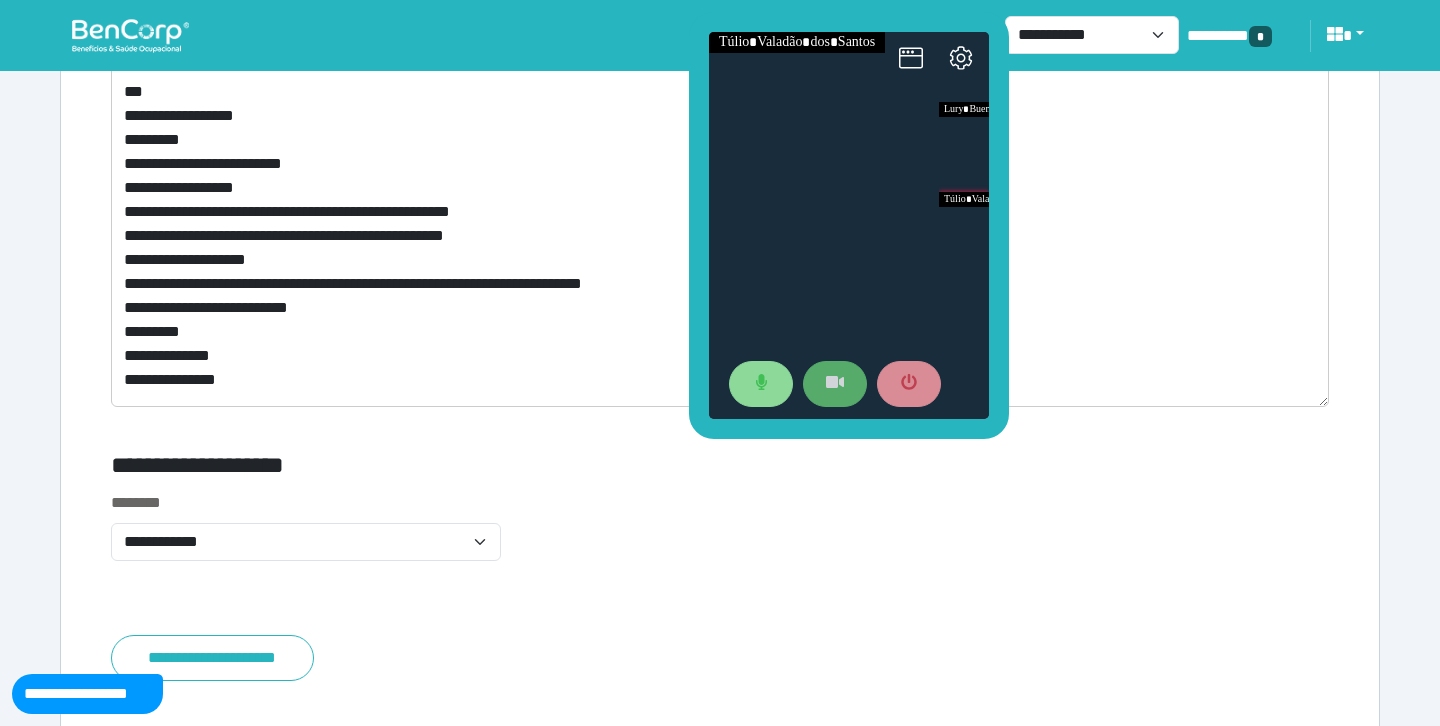 drag, startPoint x: 702, startPoint y: 134, endPoint x: 701, endPoint y: 202, distance: 68.007355 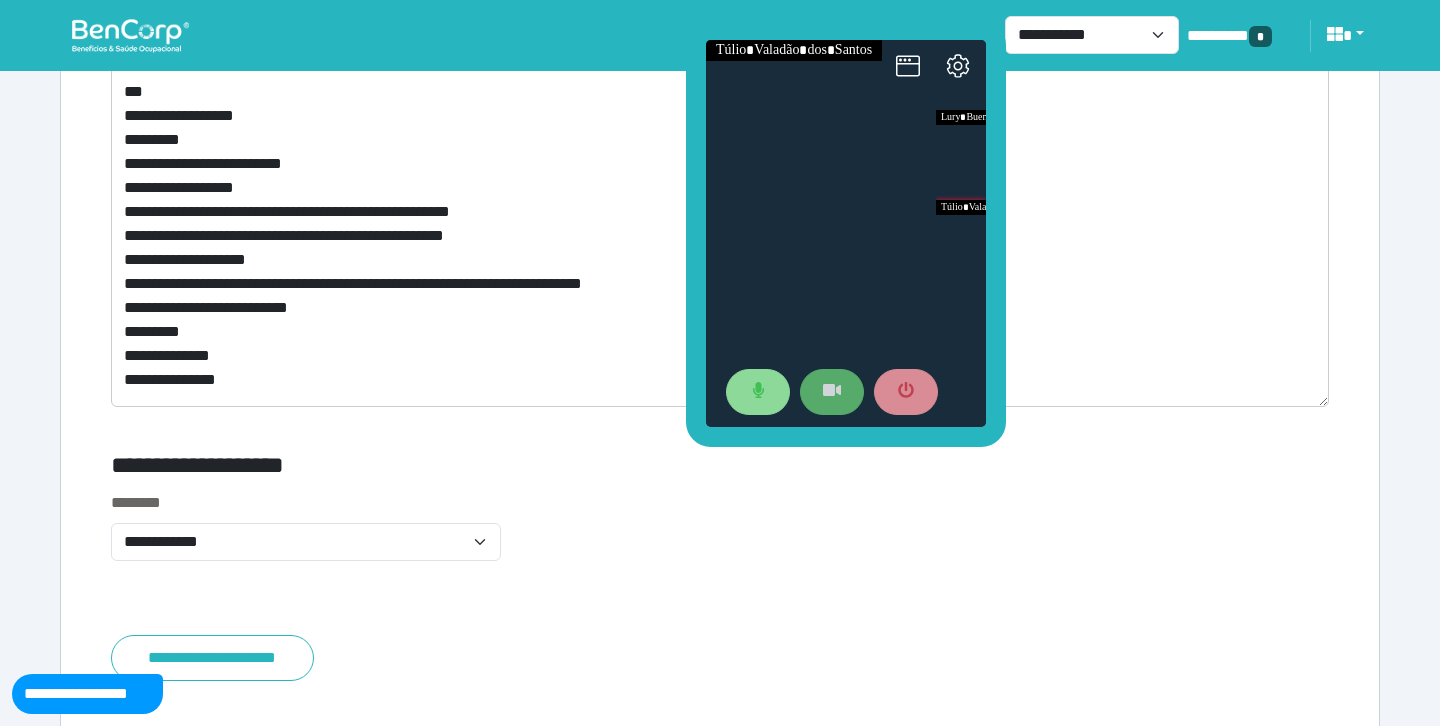click at bounding box center [846, 233] 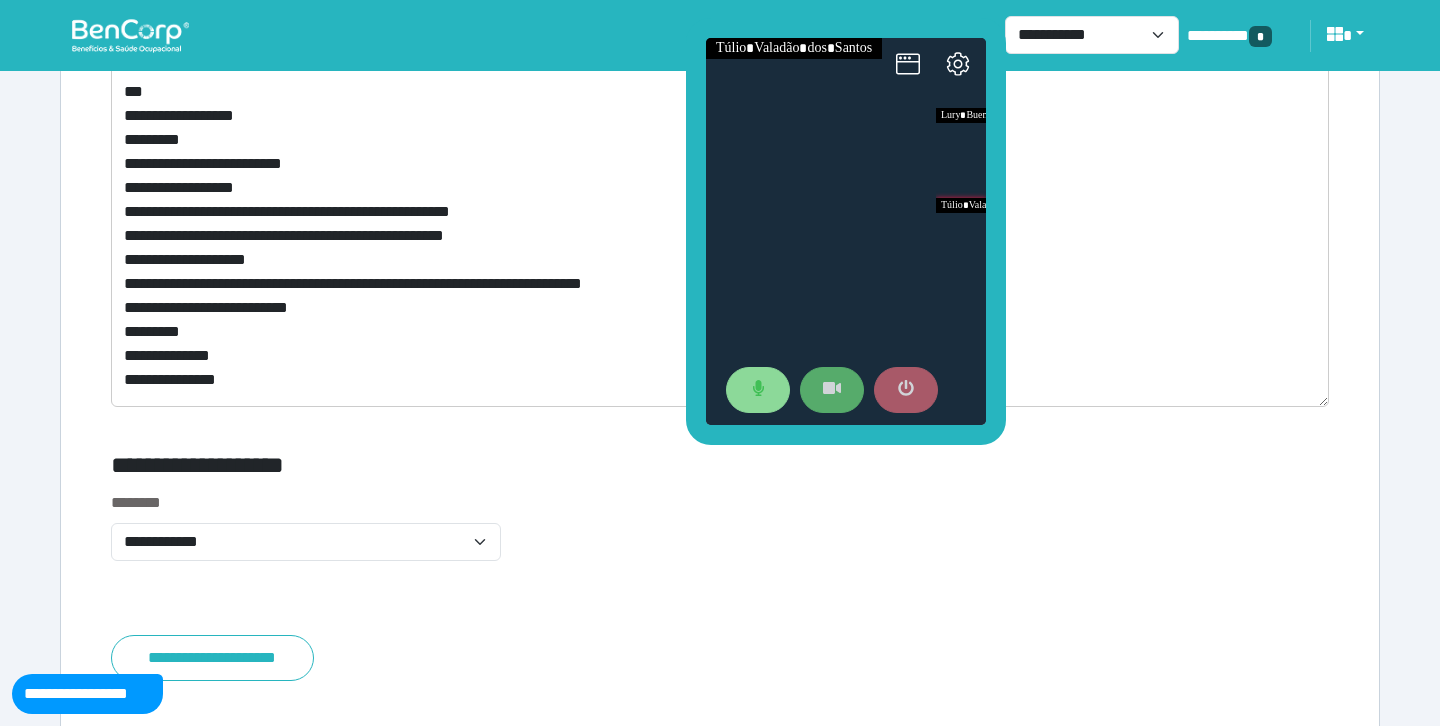 click at bounding box center (906, 390) 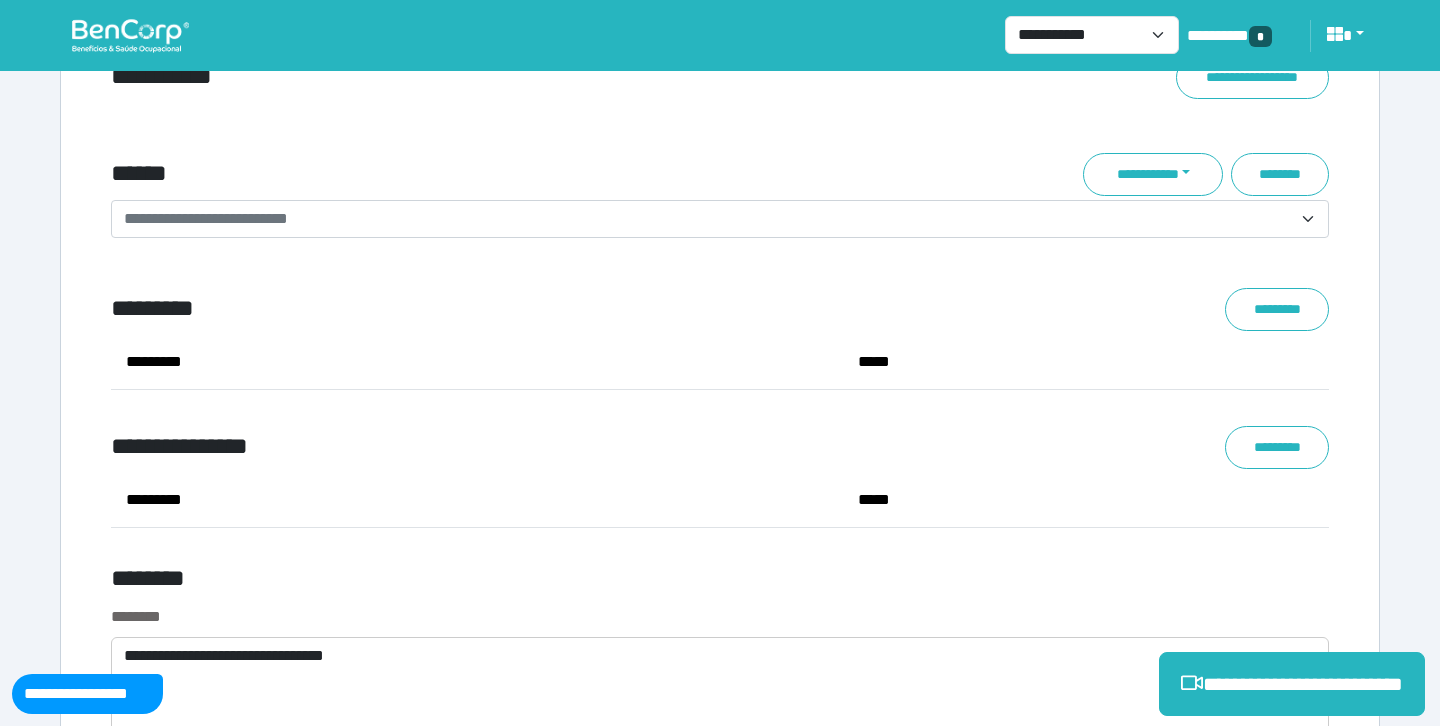 scroll, scrollTop: 7063, scrollLeft: 0, axis: vertical 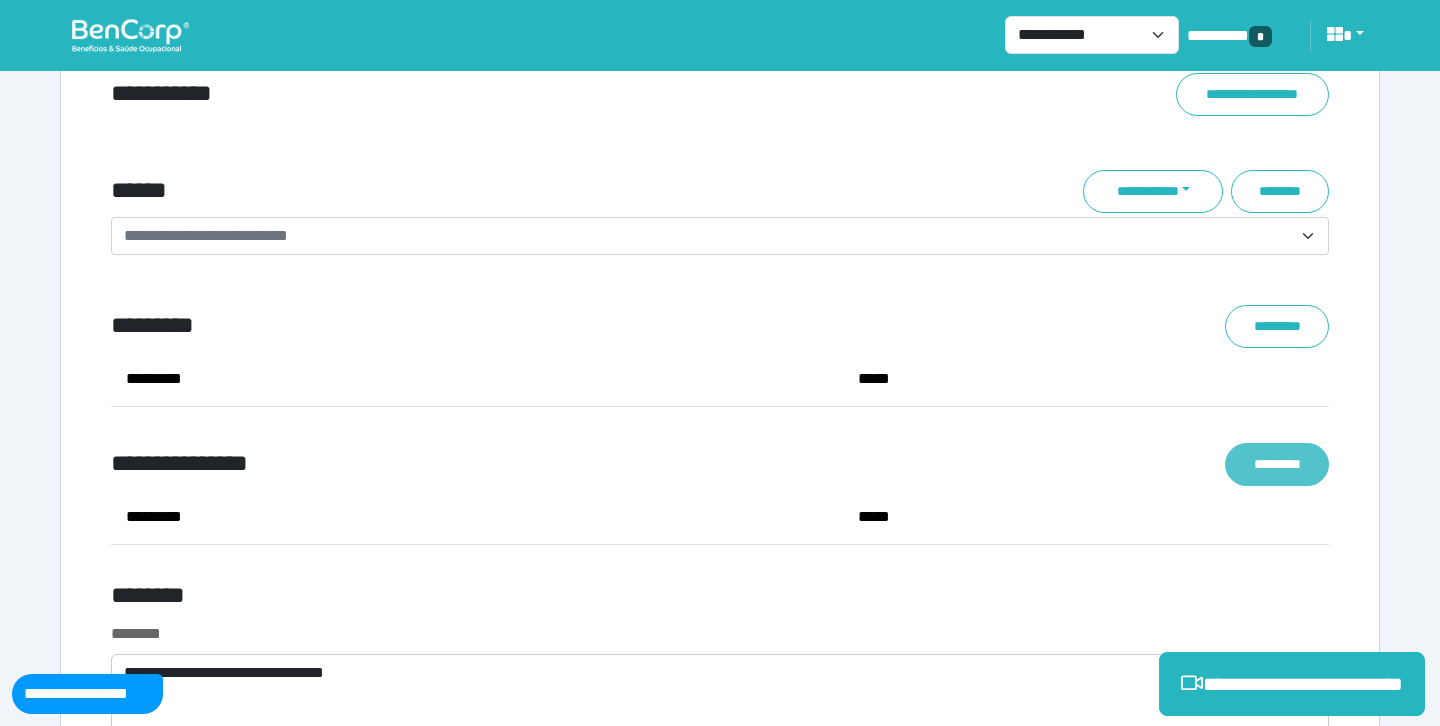 click on "*********" at bounding box center (1277, 464) 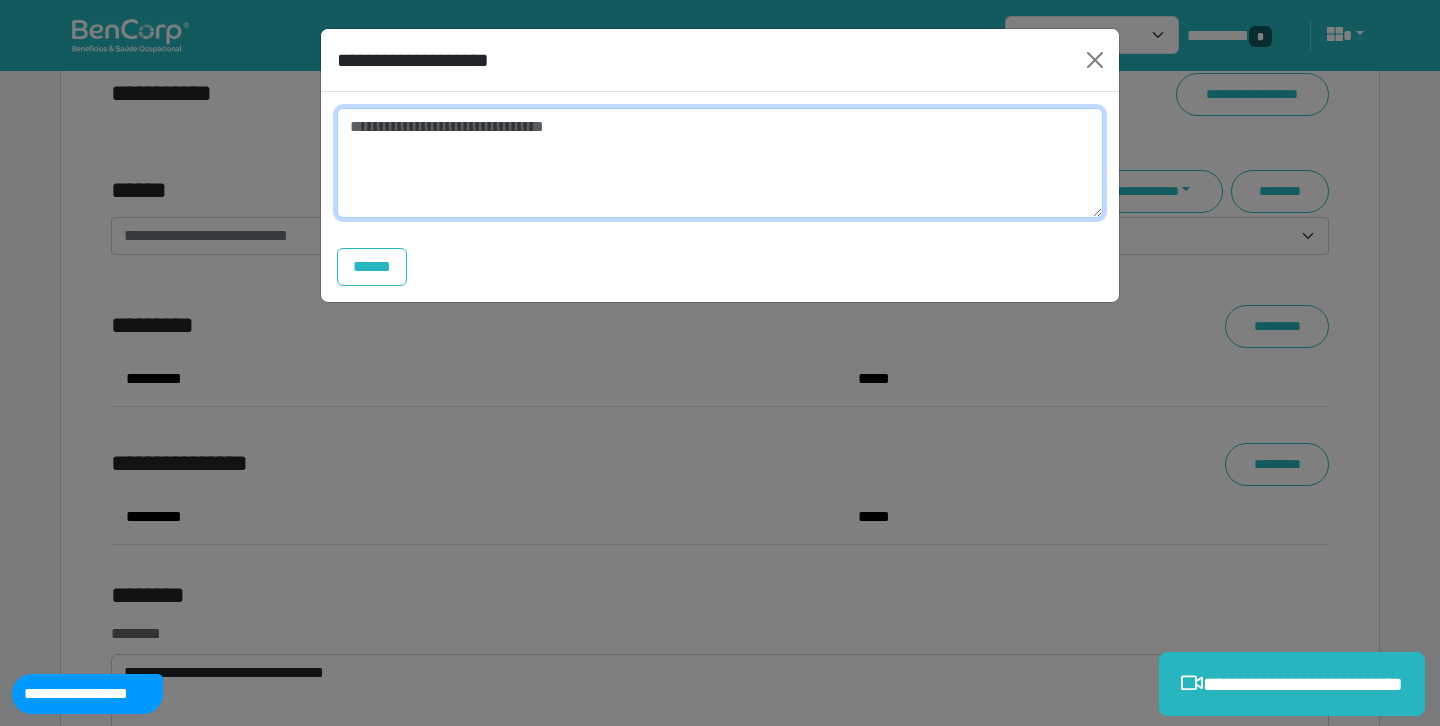 click at bounding box center [720, 163] 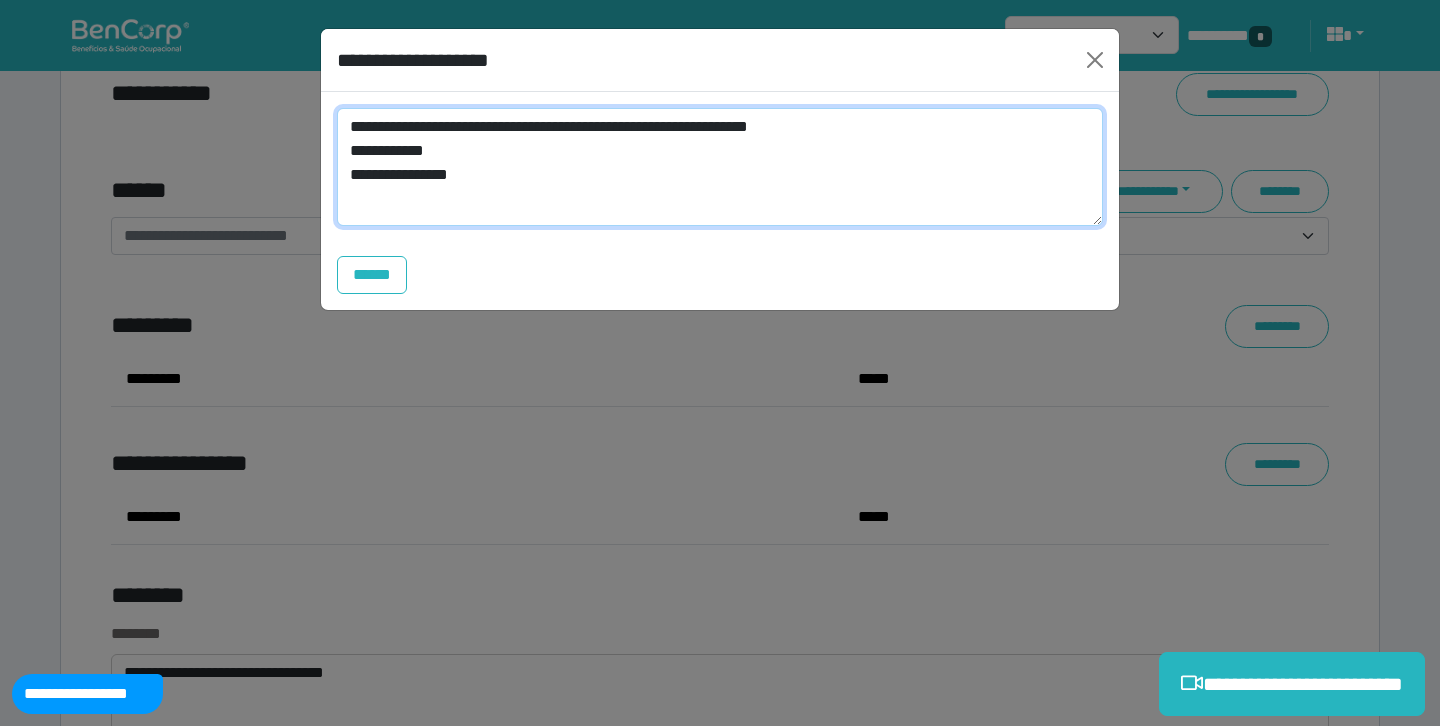 scroll, scrollTop: 0, scrollLeft: 0, axis: both 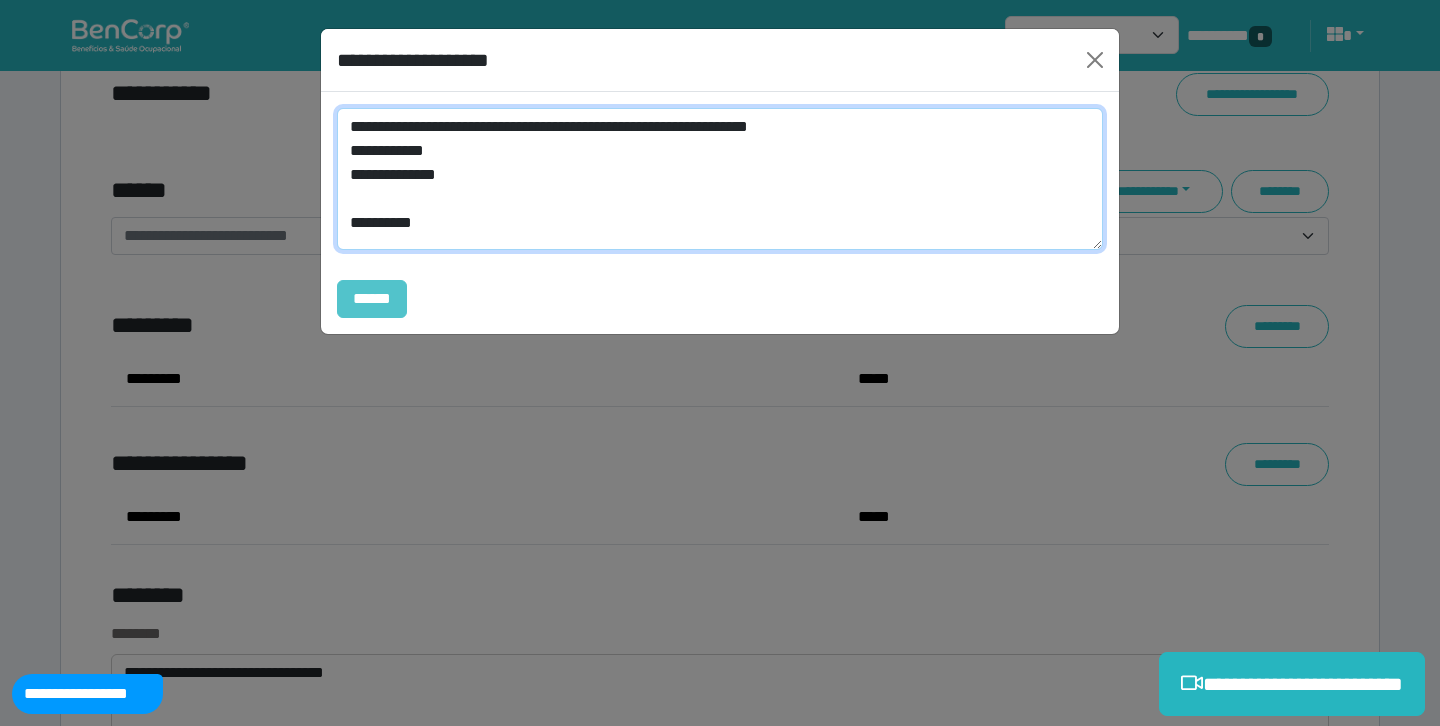 type on "**********" 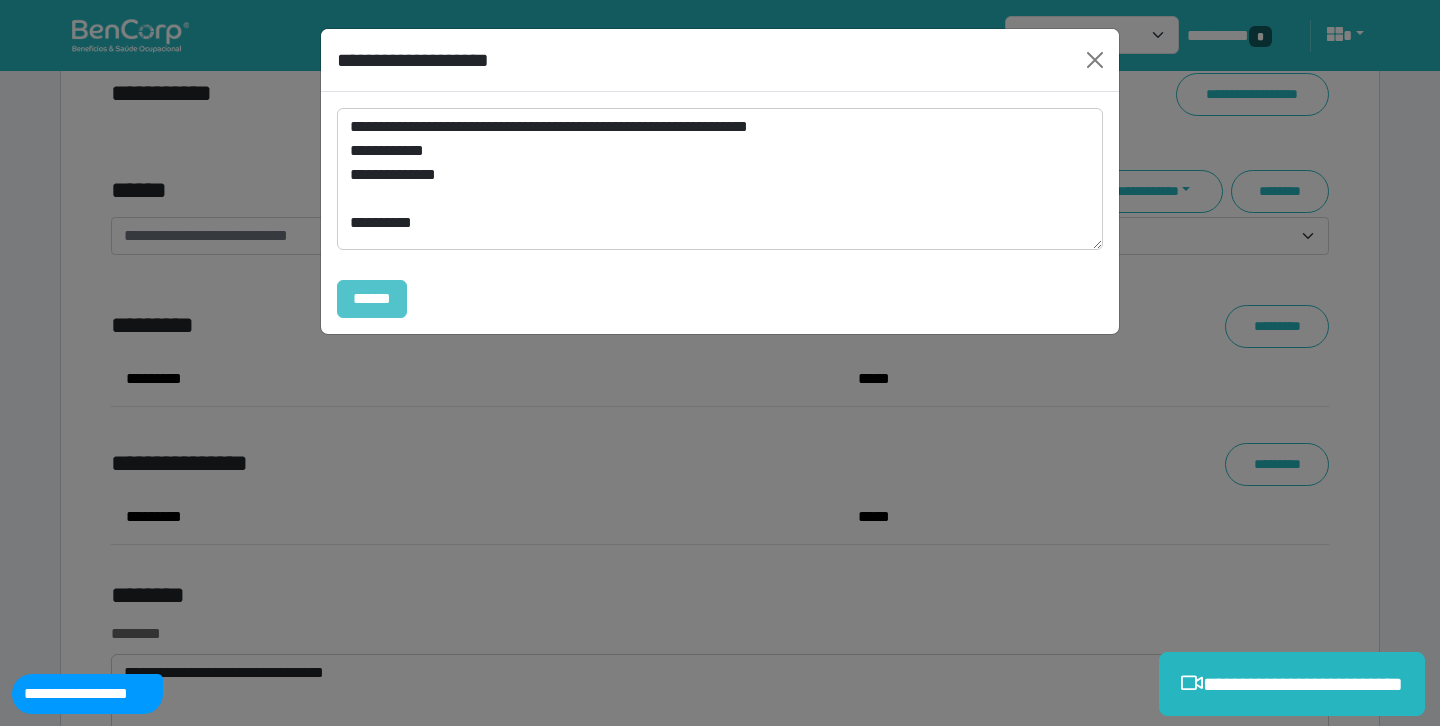 click on "******" at bounding box center (372, 299) 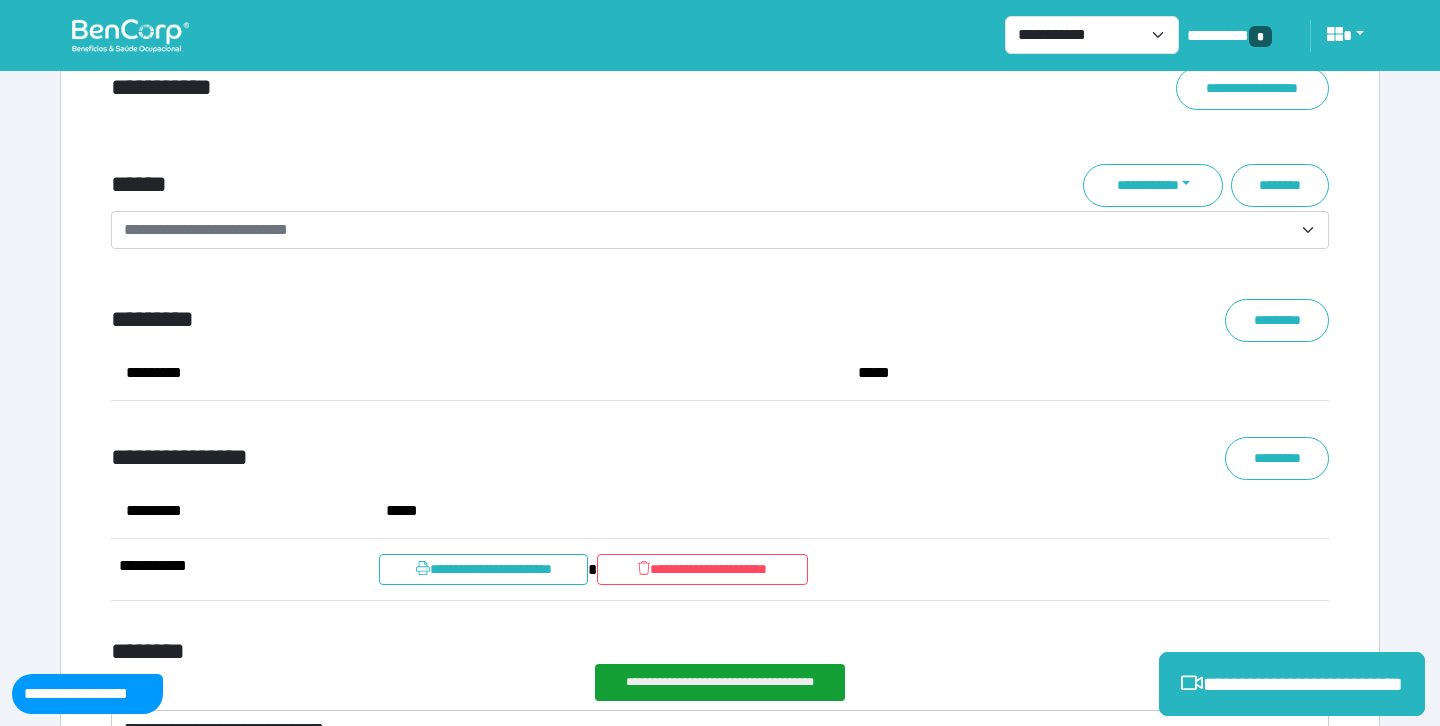 scroll, scrollTop: 7023, scrollLeft: 0, axis: vertical 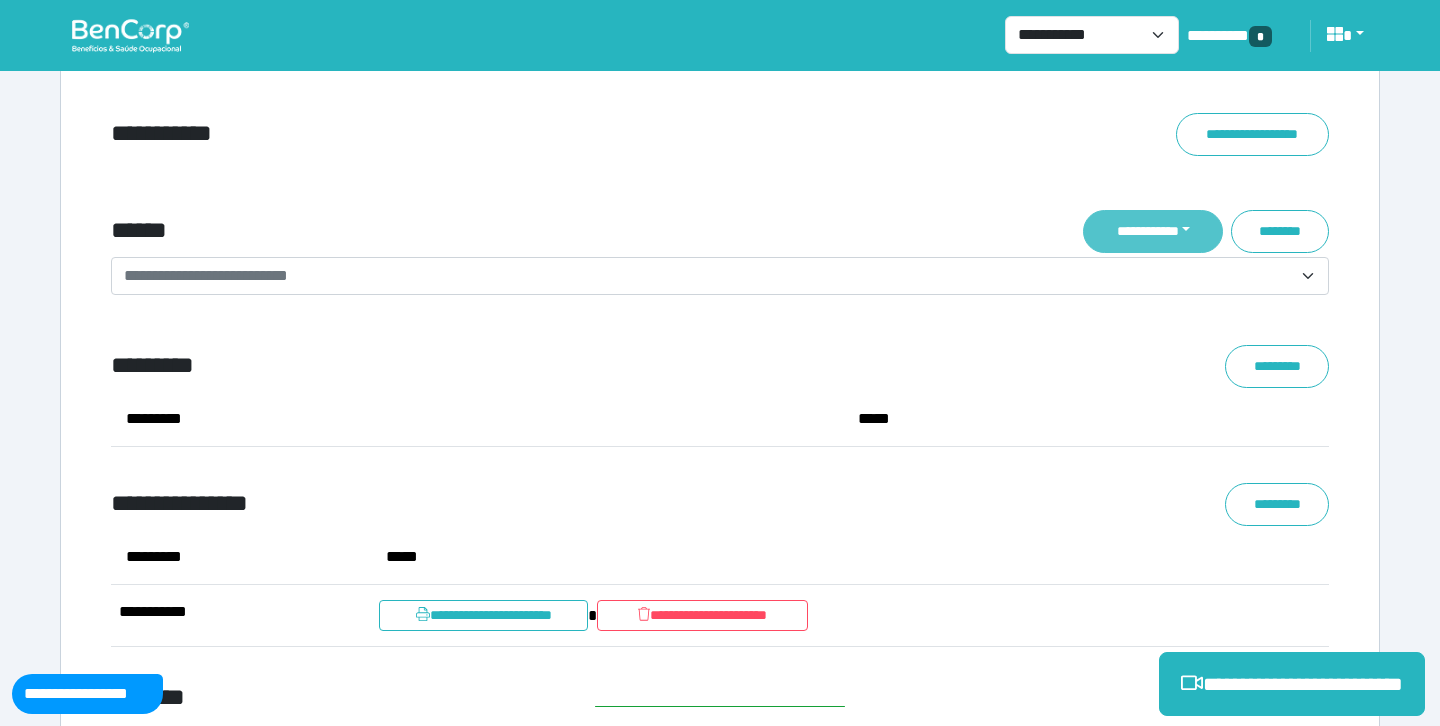 click on "**********" at bounding box center [1153, 231] 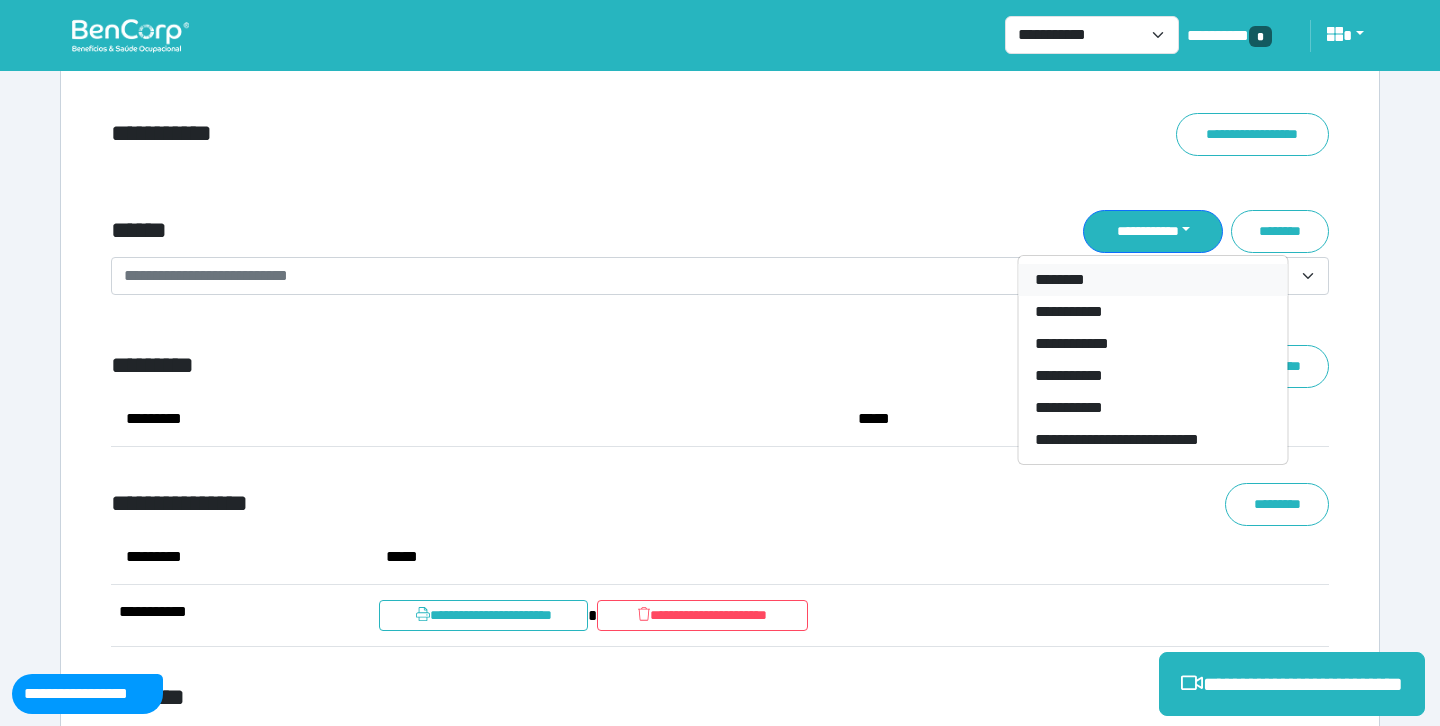 click on "********" at bounding box center (1153, 280) 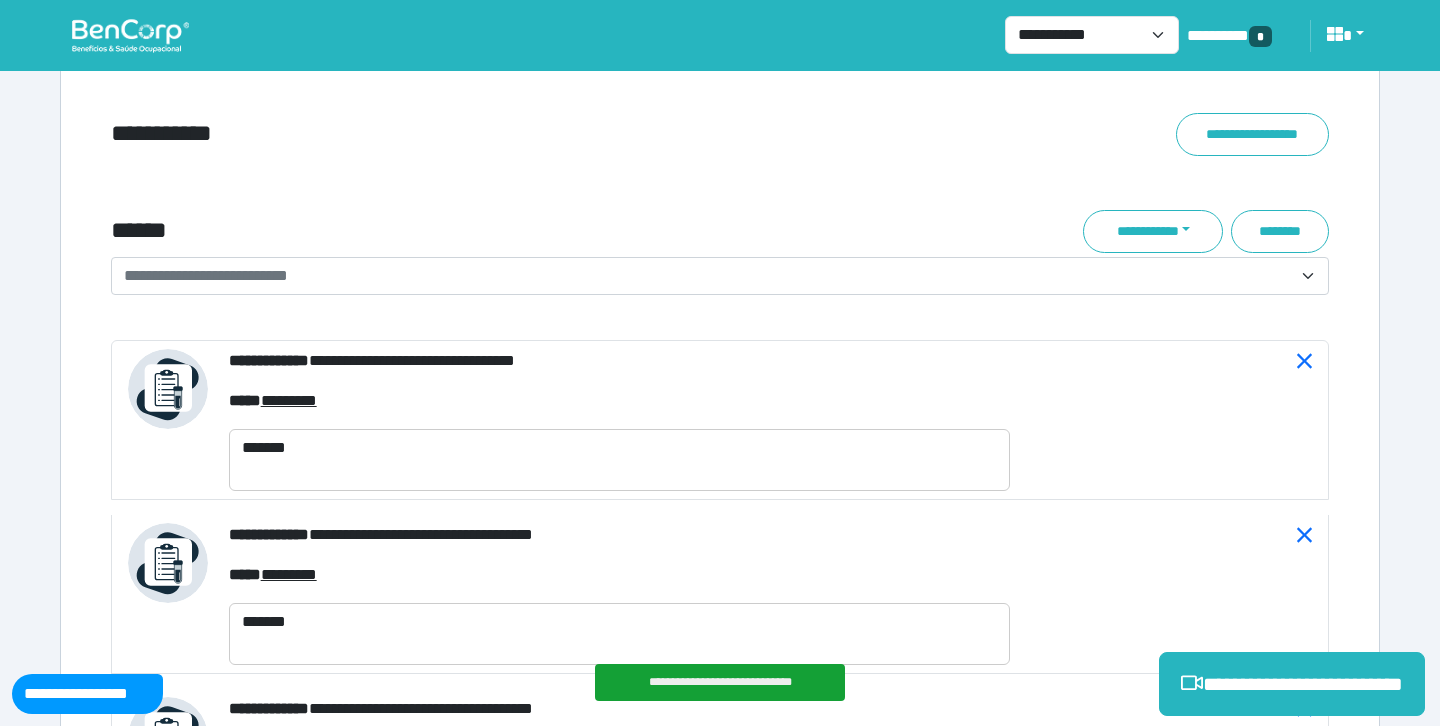 click on "**********" at bounding box center (720, 175) 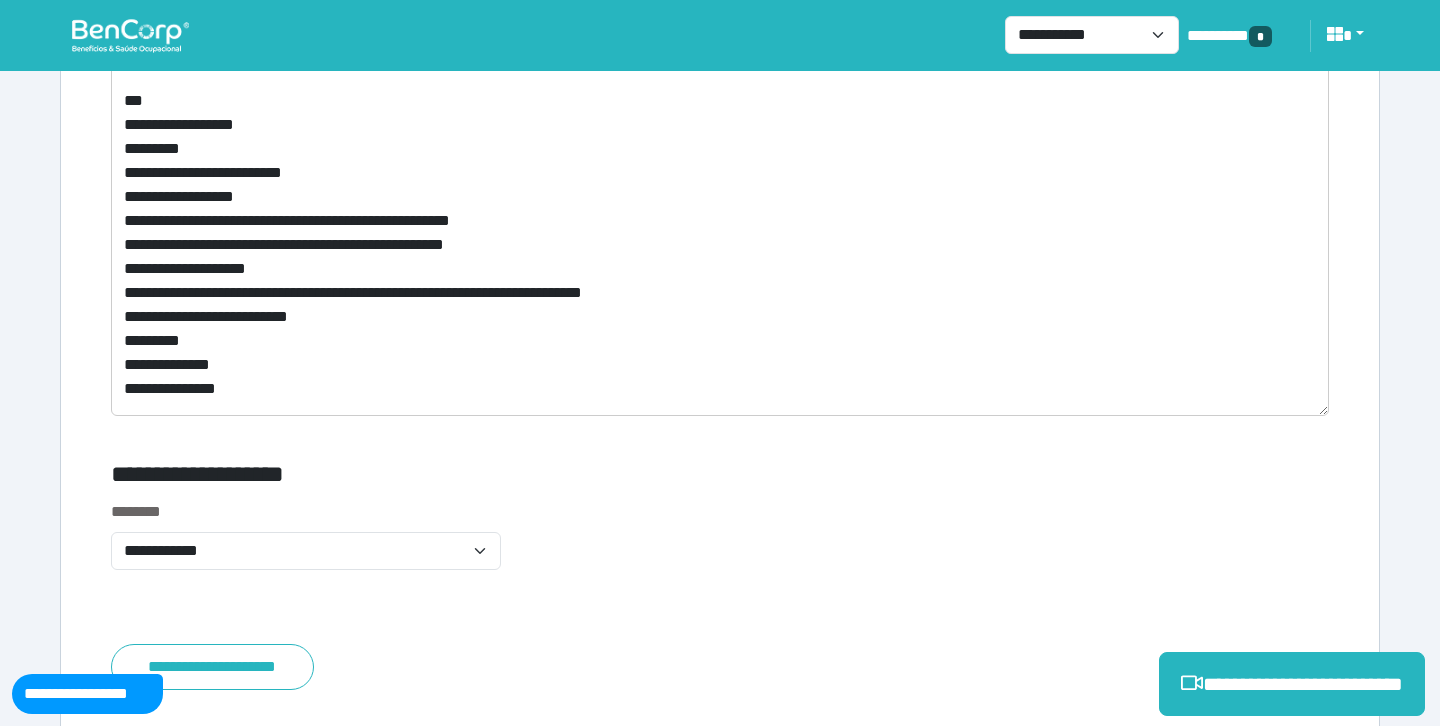 scroll, scrollTop: 10559, scrollLeft: 0, axis: vertical 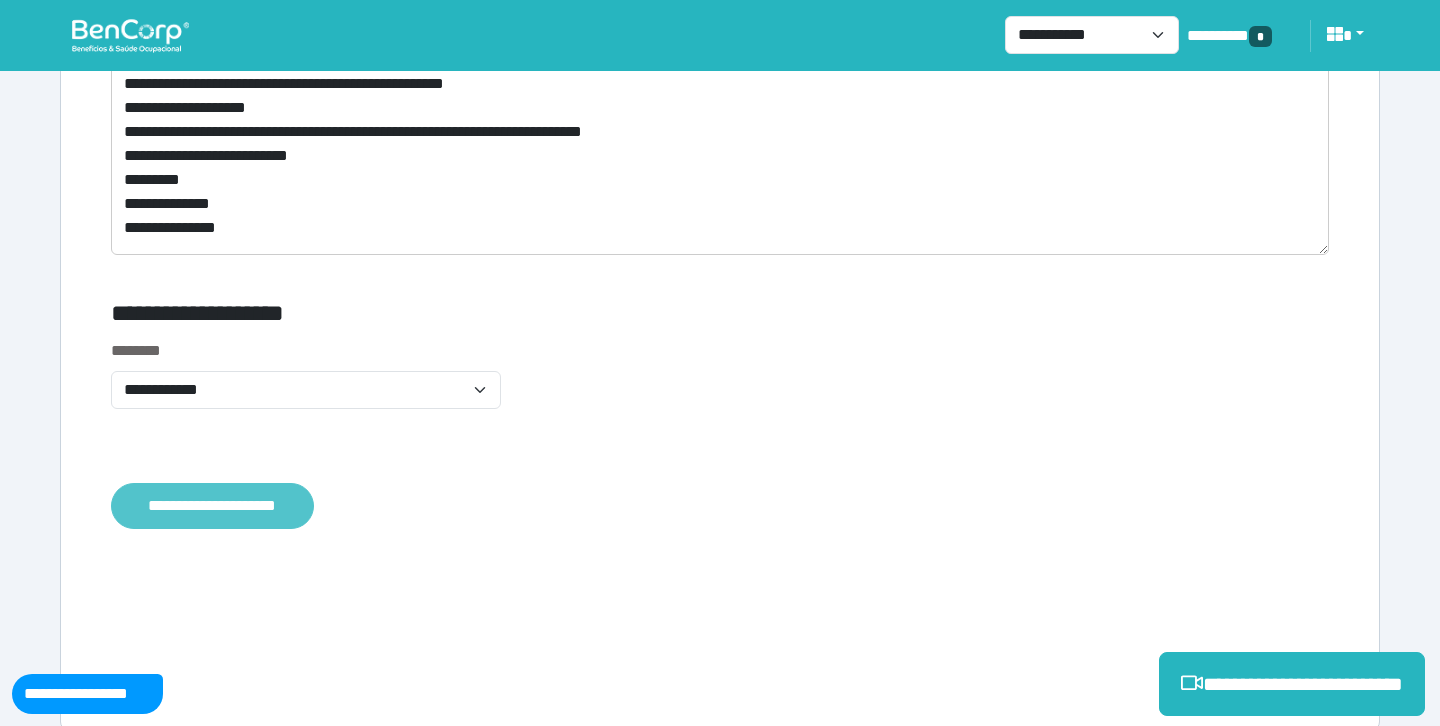 click on "**********" at bounding box center (212, 506) 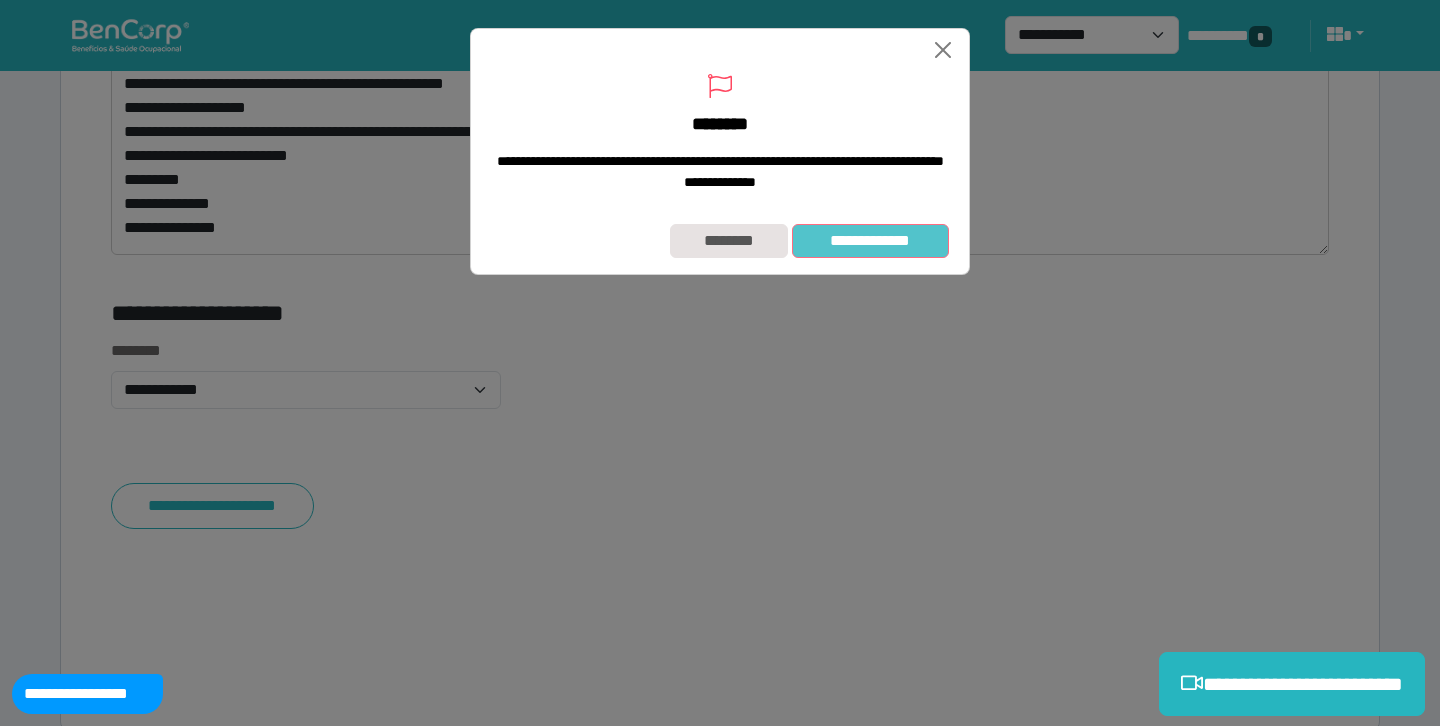 click on "**********" at bounding box center [870, 241] 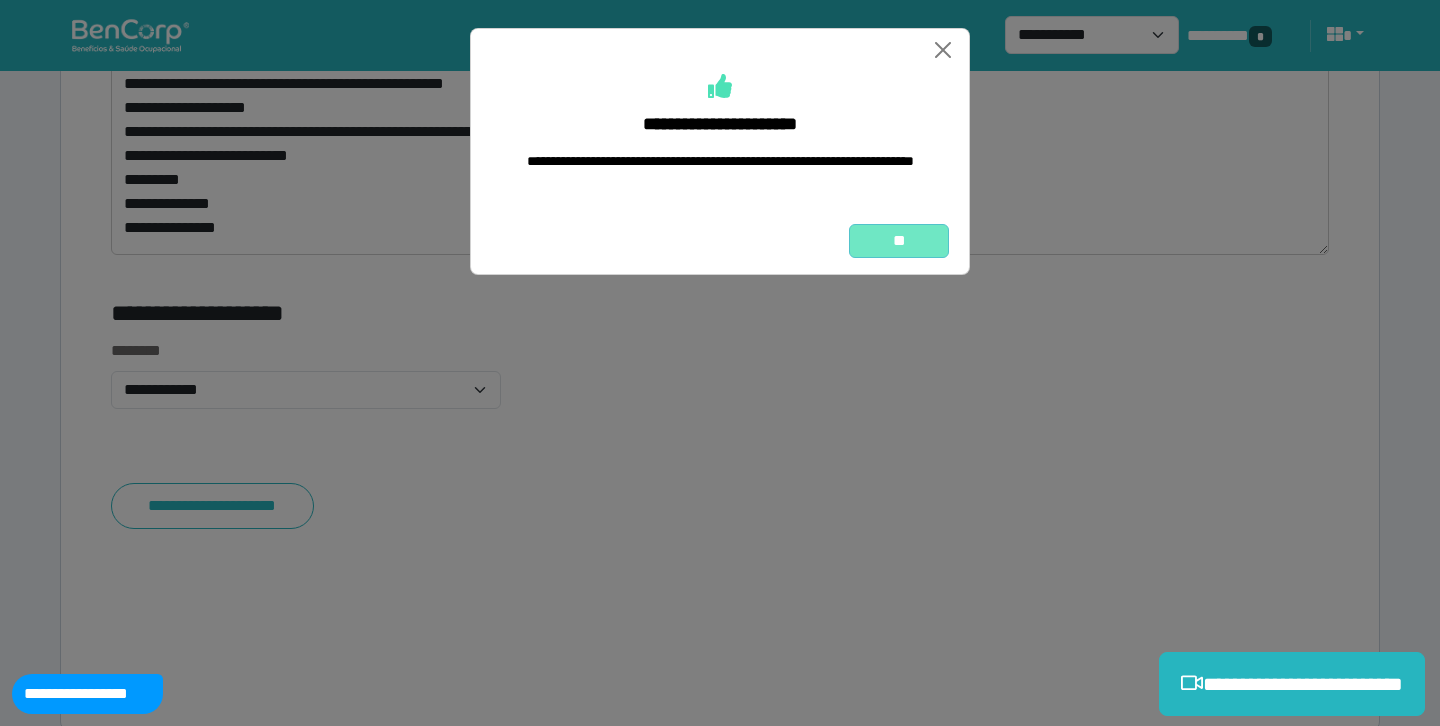 click on "**" at bounding box center (899, 241) 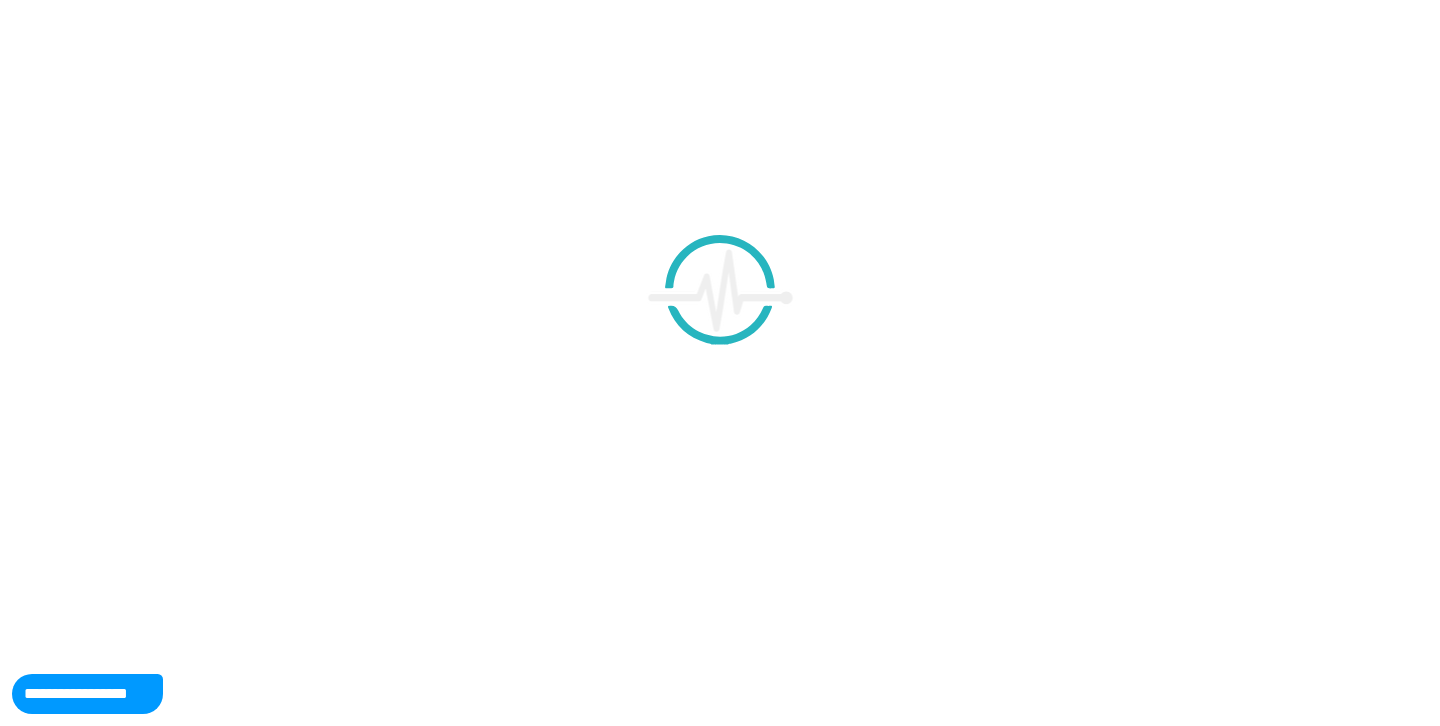scroll, scrollTop: 0, scrollLeft: 0, axis: both 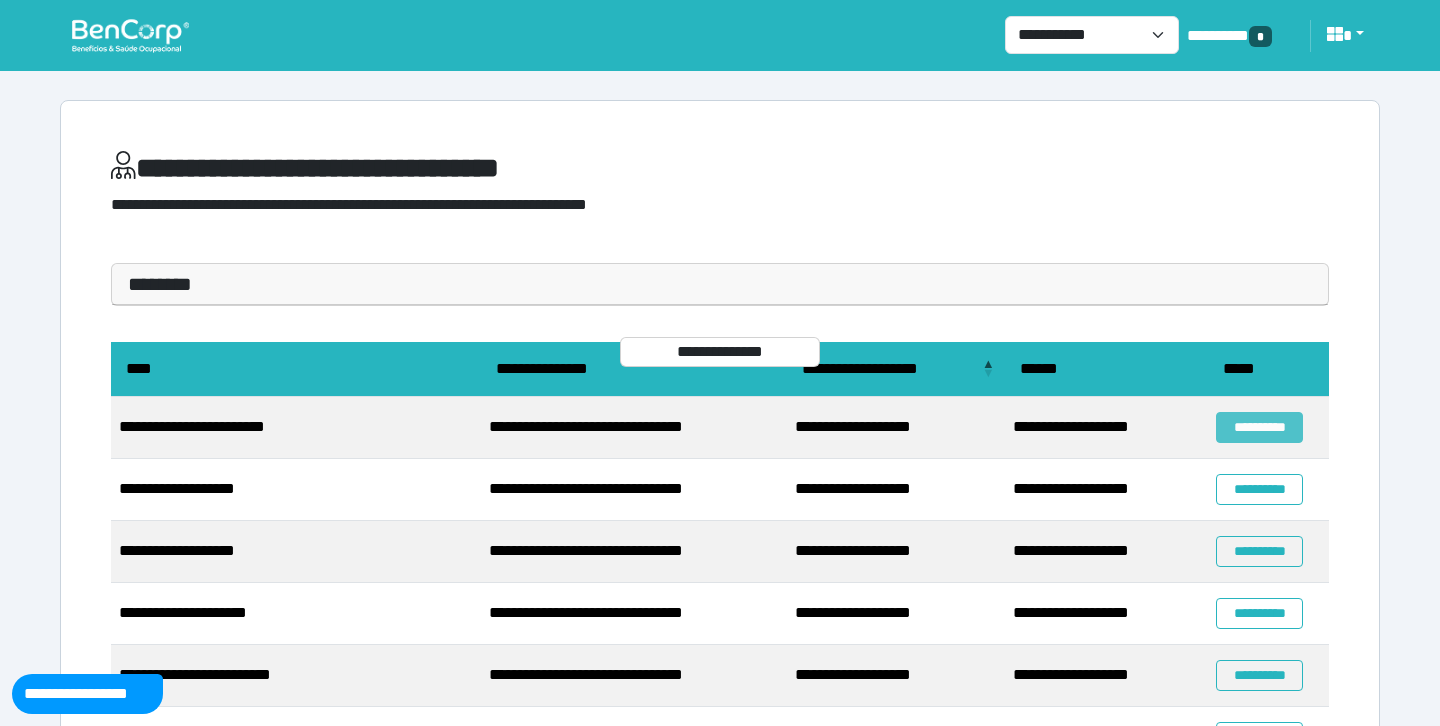 click on "**********" at bounding box center [1259, 427] 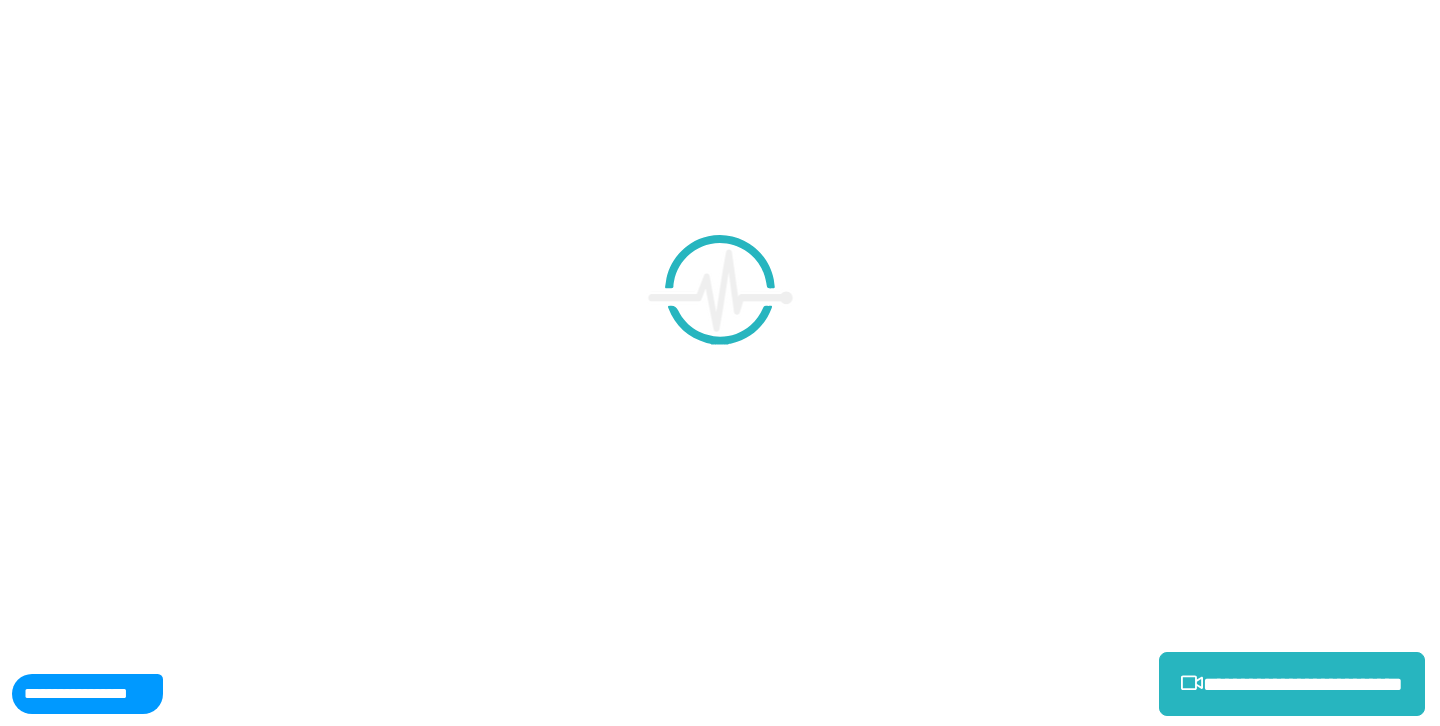 scroll, scrollTop: 0, scrollLeft: 0, axis: both 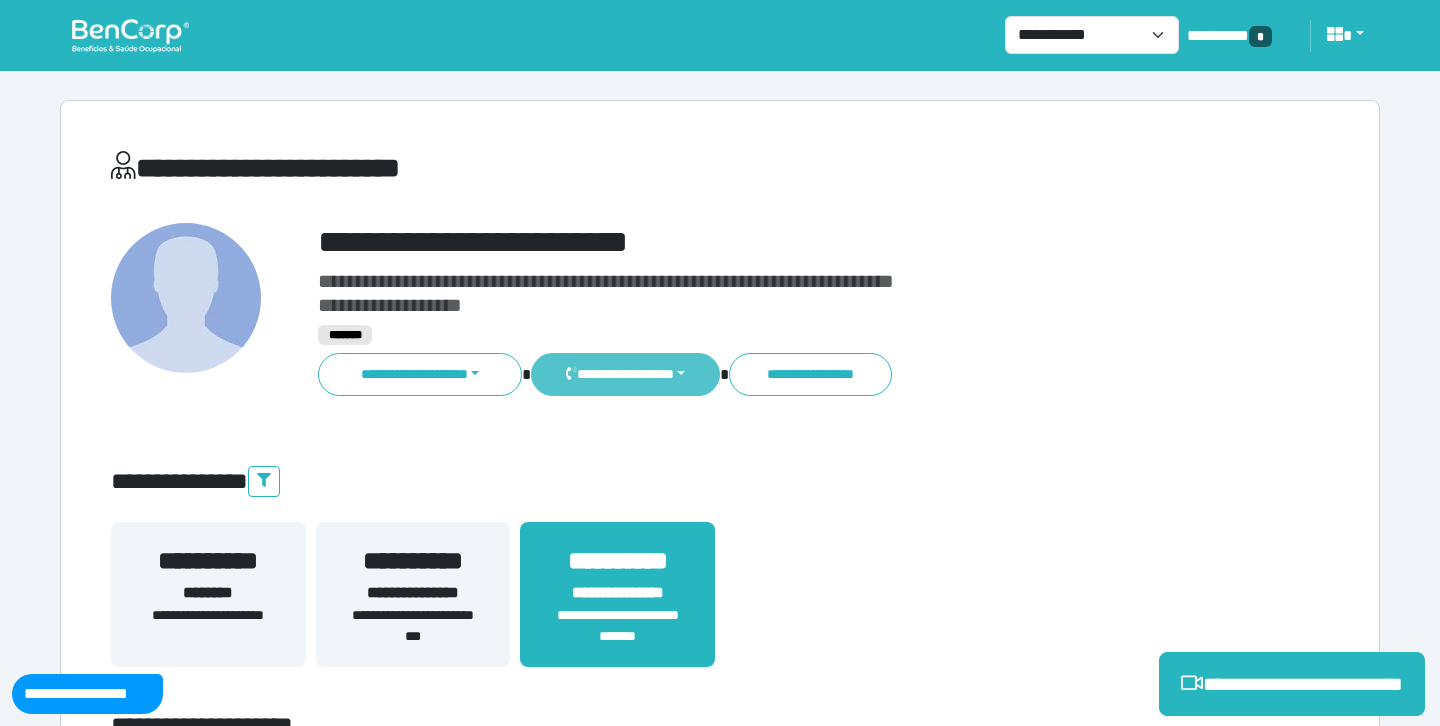 click on "**********" at bounding box center (625, 374) 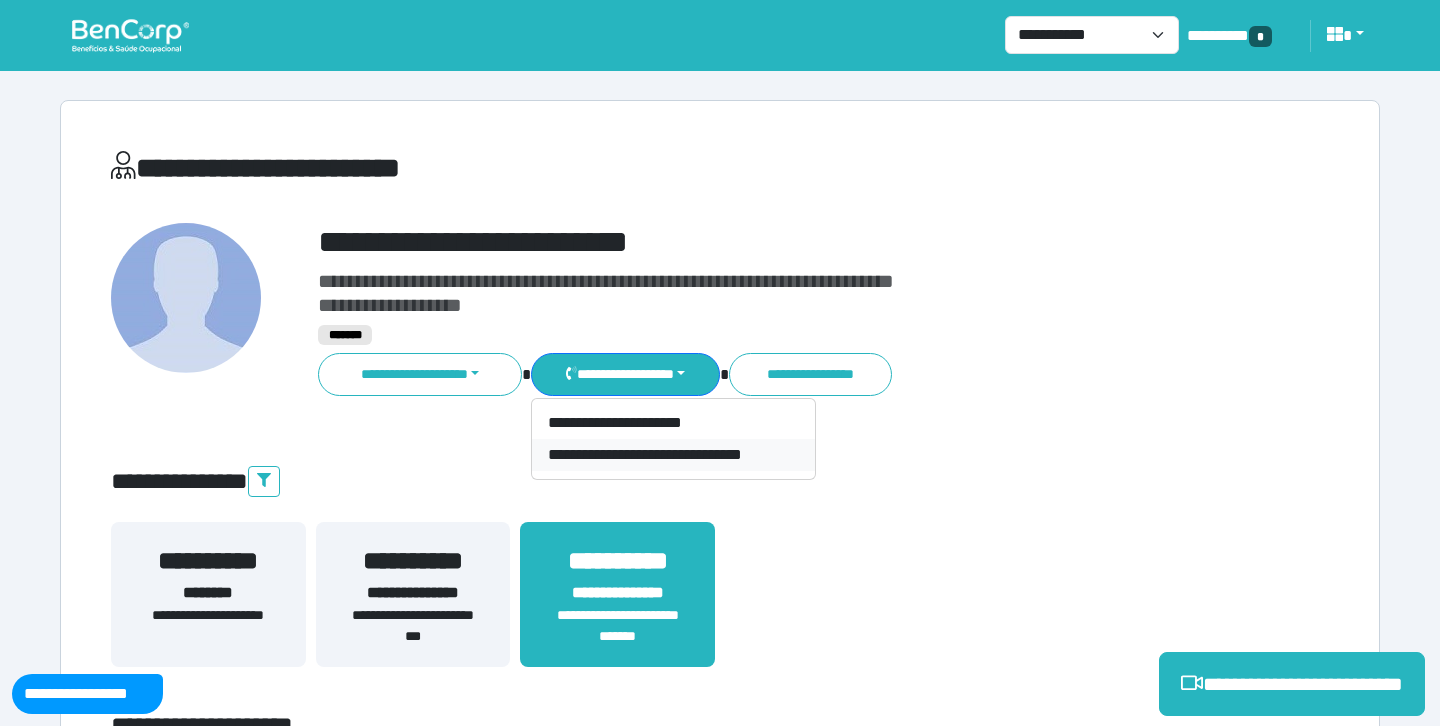 click on "**********" at bounding box center [673, 455] 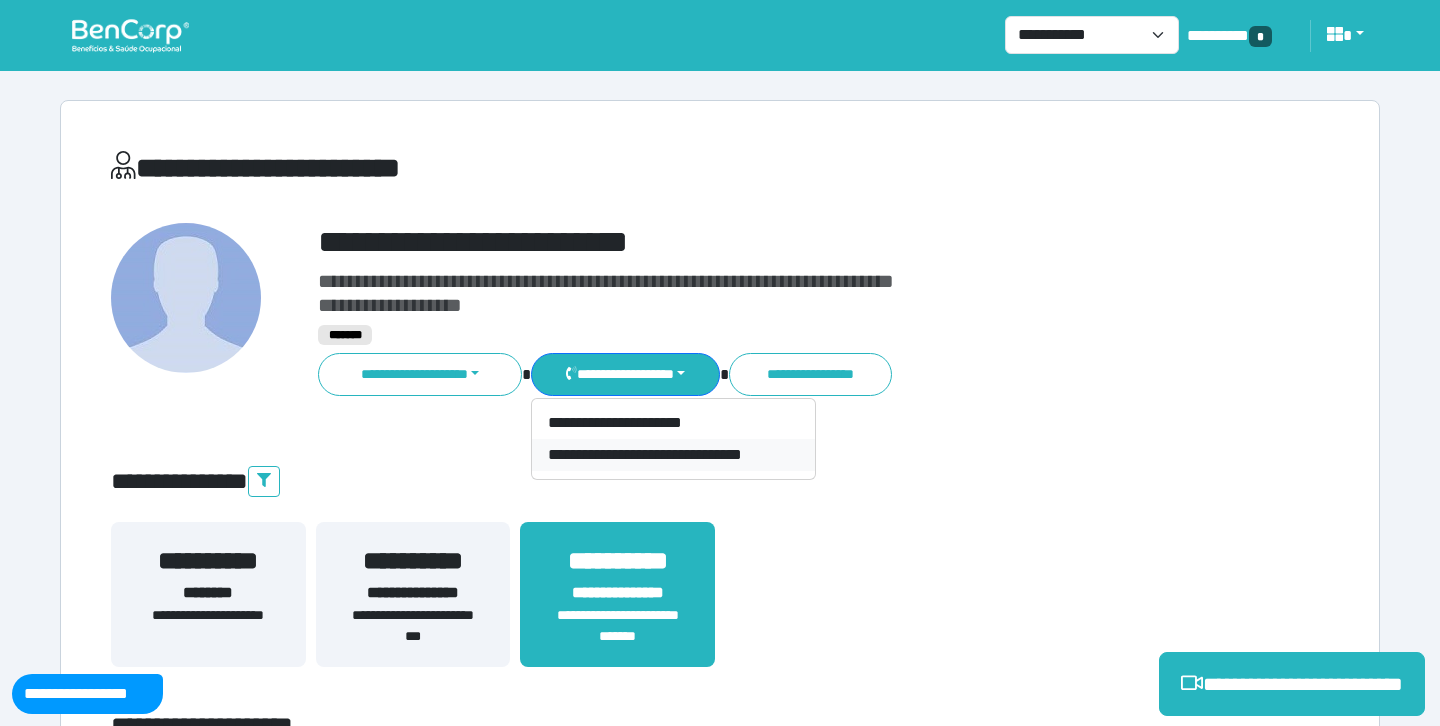 click on "**********" at bounding box center (673, 455) 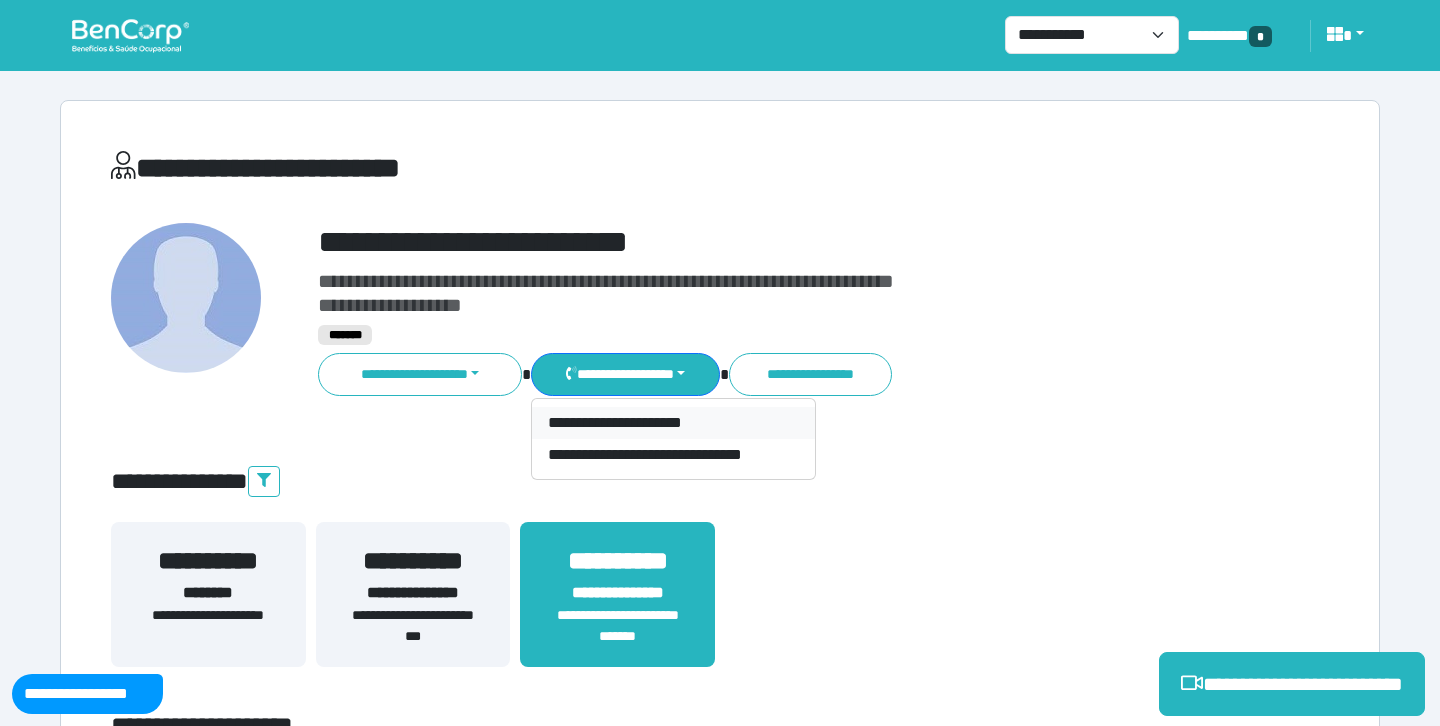 click on "**********" at bounding box center (673, 423) 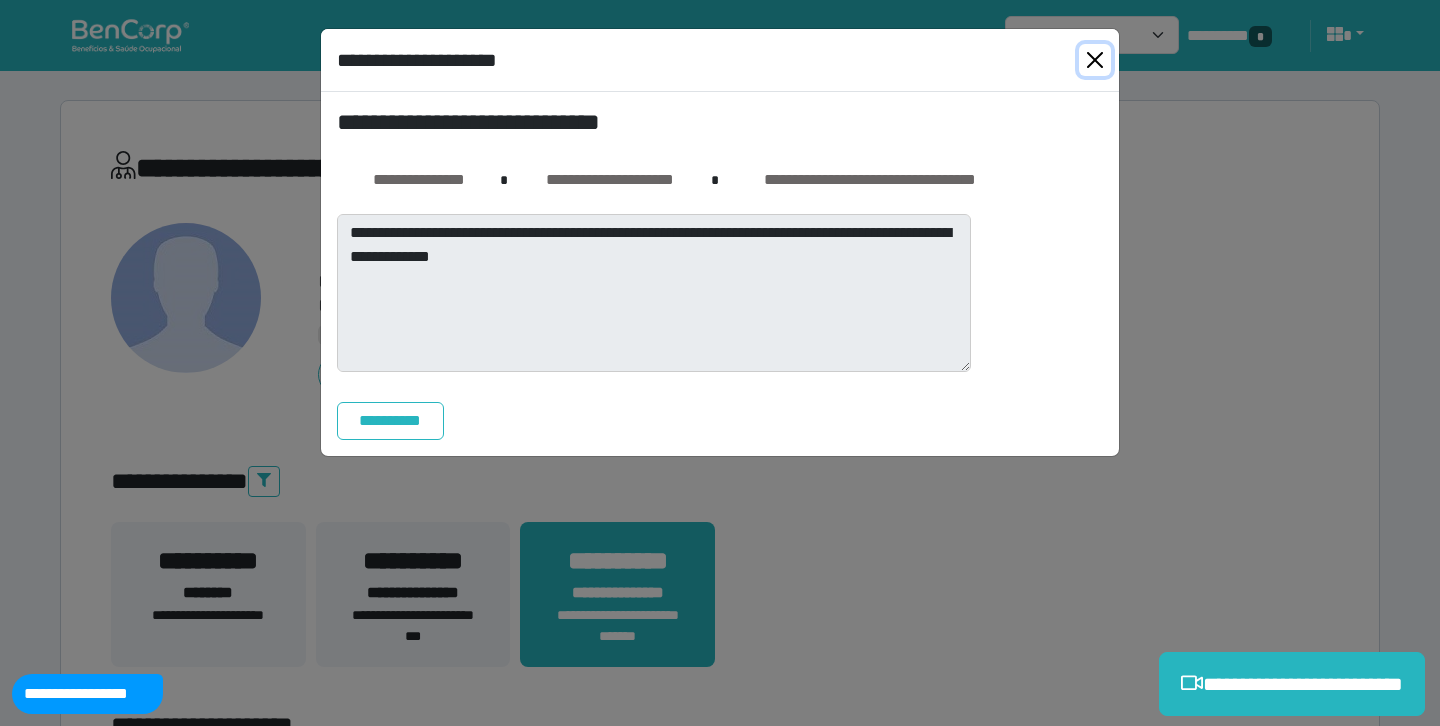 click at bounding box center (1095, 60) 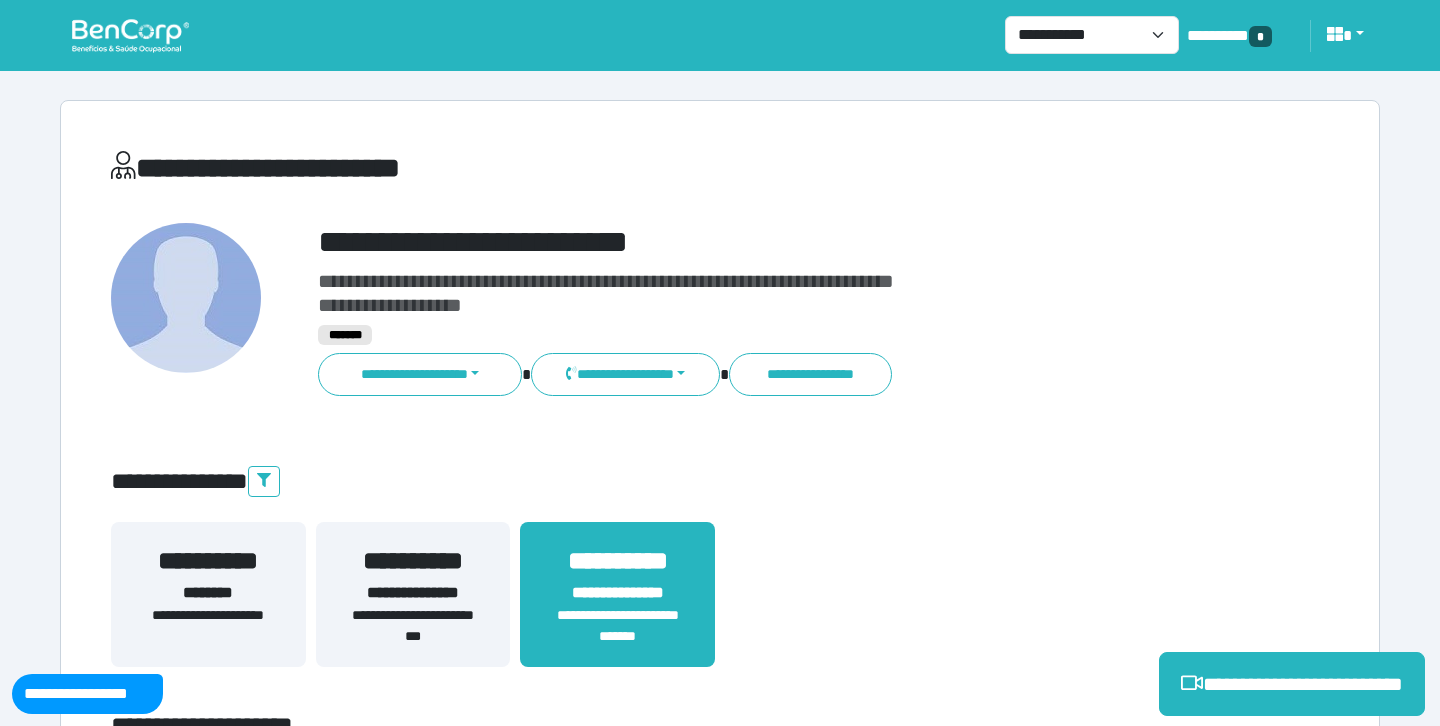 click at bounding box center [130, 35] 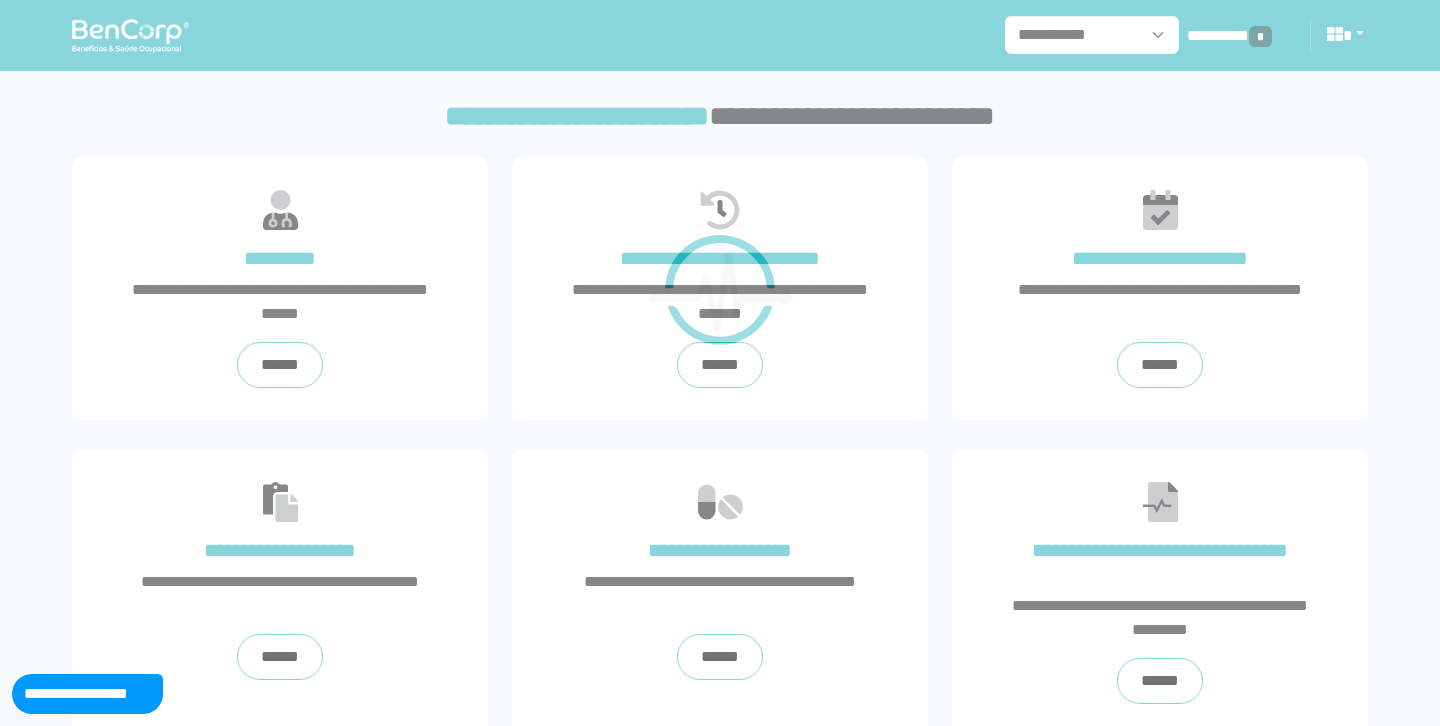 scroll, scrollTop: 0, scrollLeft: 0, axis: both 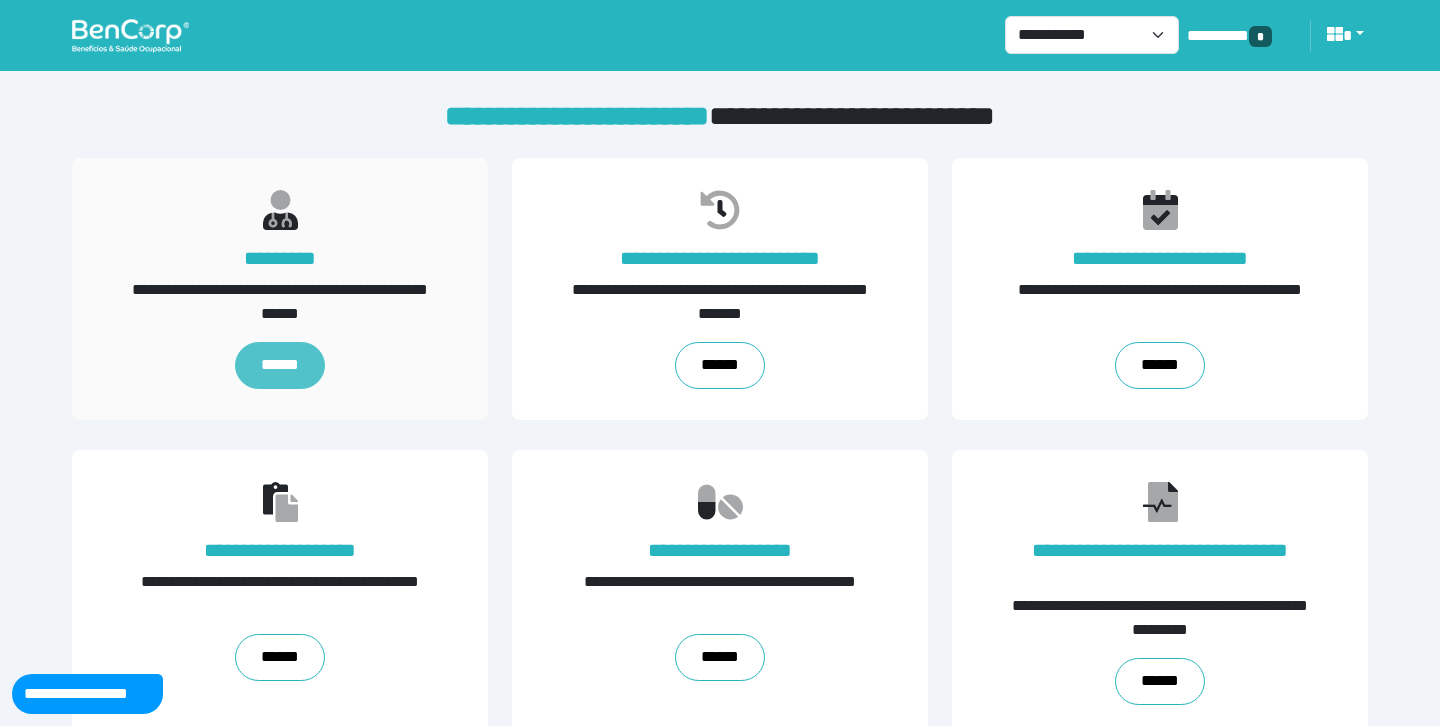 click on "******" at bounding box center (279, 365) 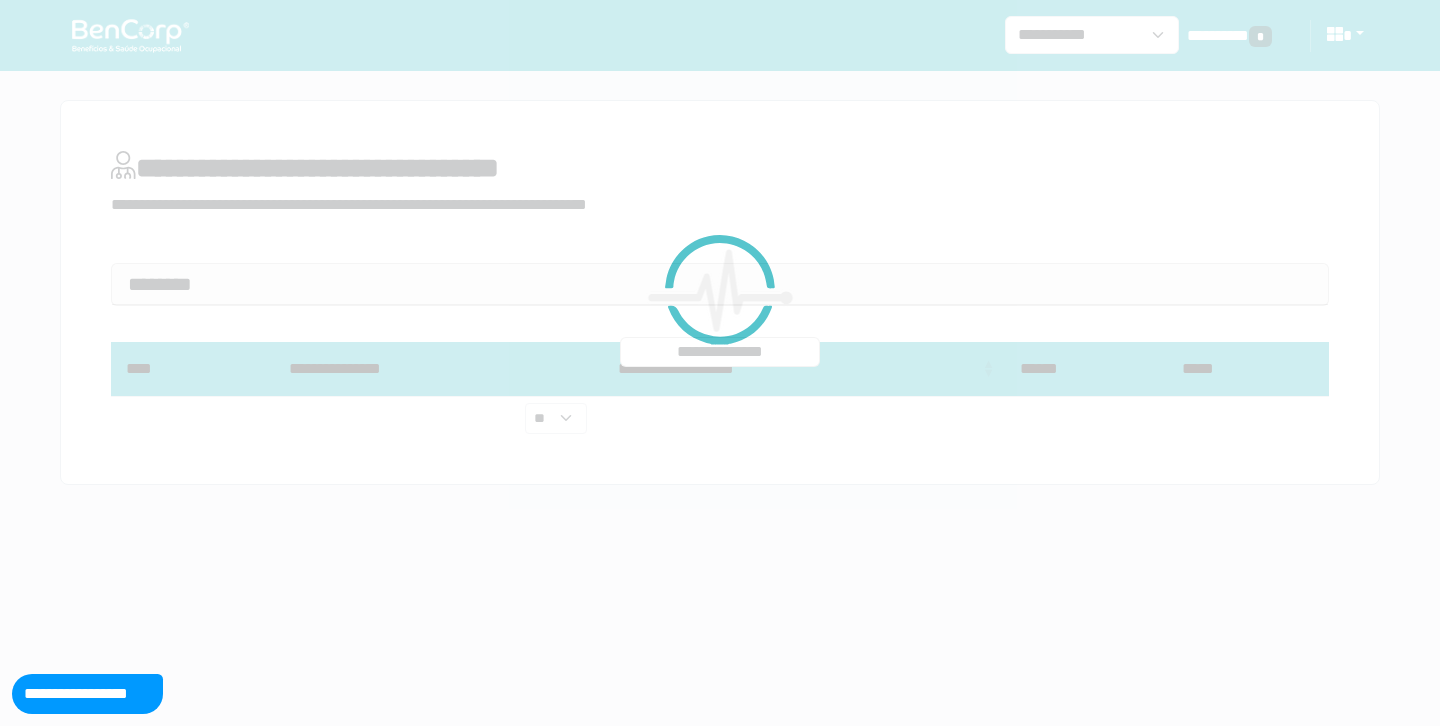 scroll, scrollTop: 0, scrollLeft: 0, axis: both 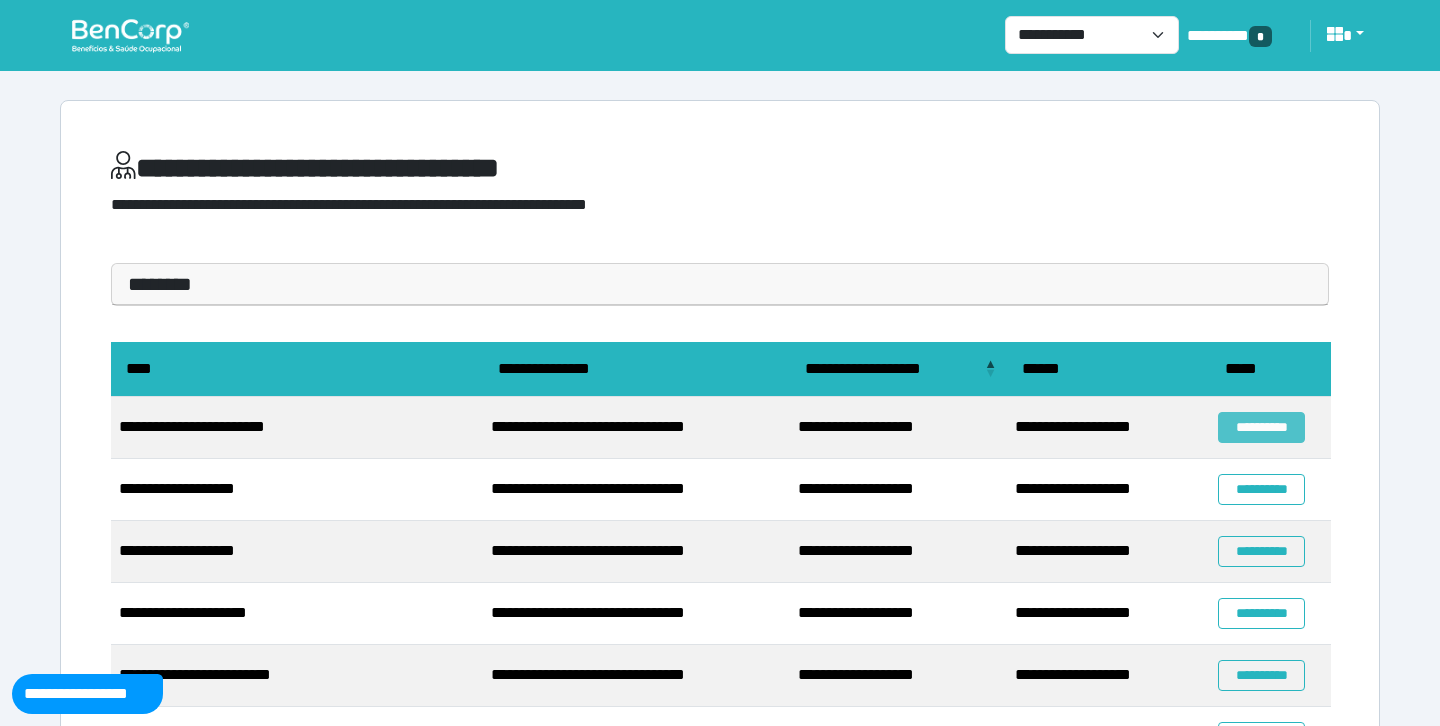 click on "**********" at bounding box center [1261, 427] 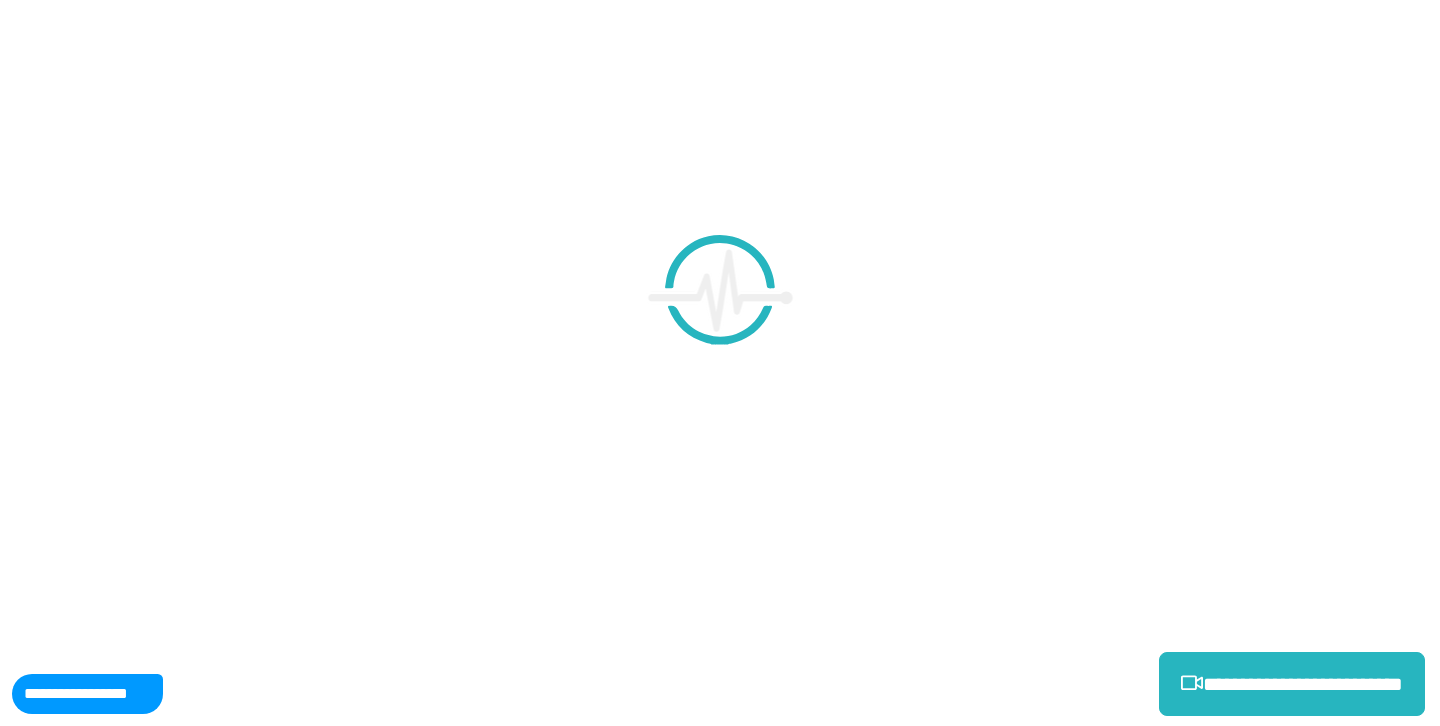 scroll, scrollTop: 0, scrollLeft: 0, axis: both 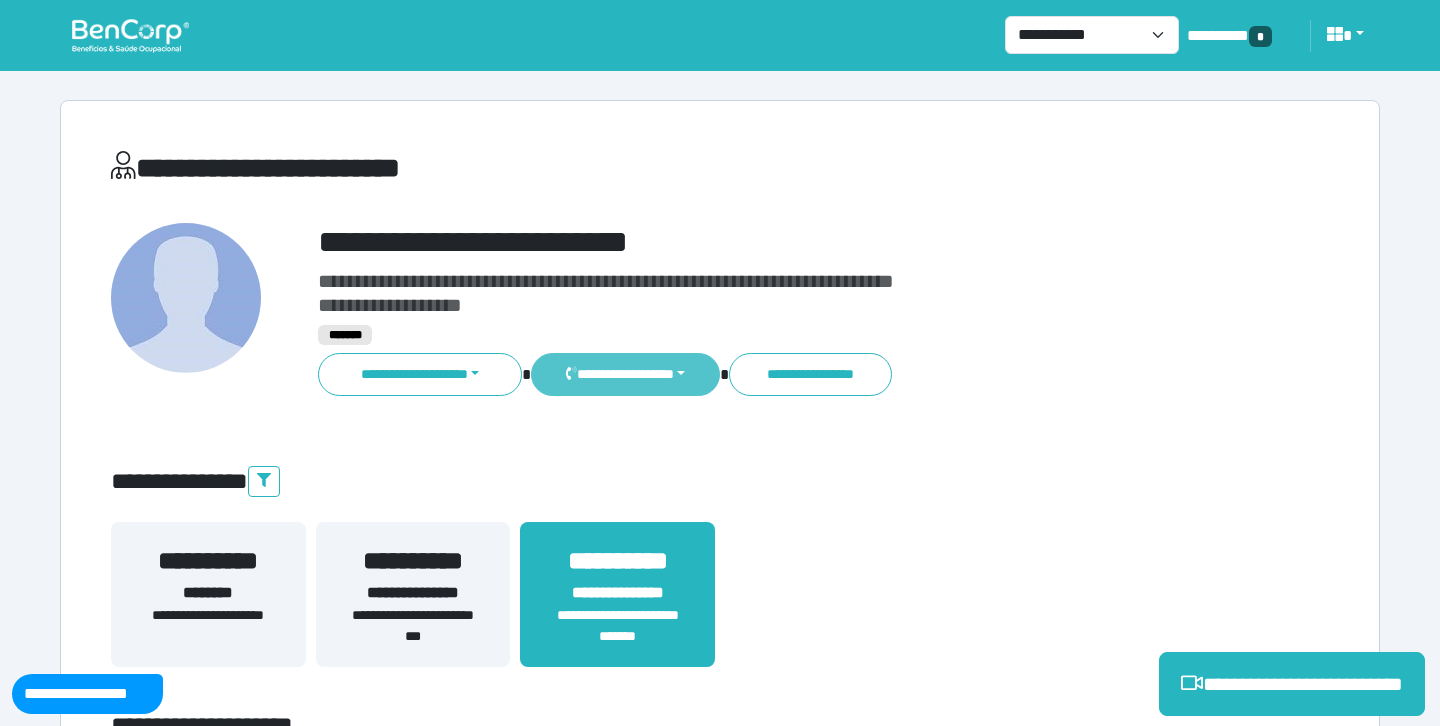 click on "**********" at bounding box center (625, 374) 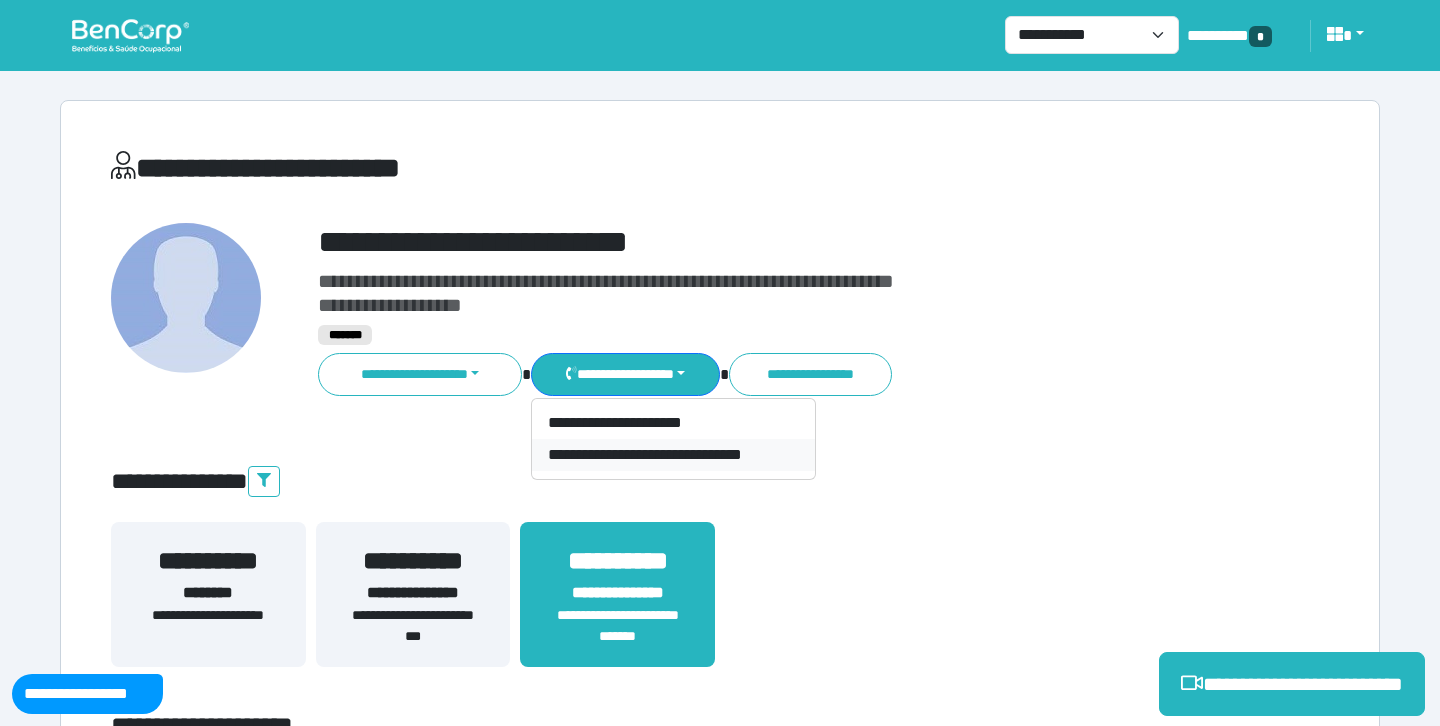 click on "**********" at bounding box center (673, 455) 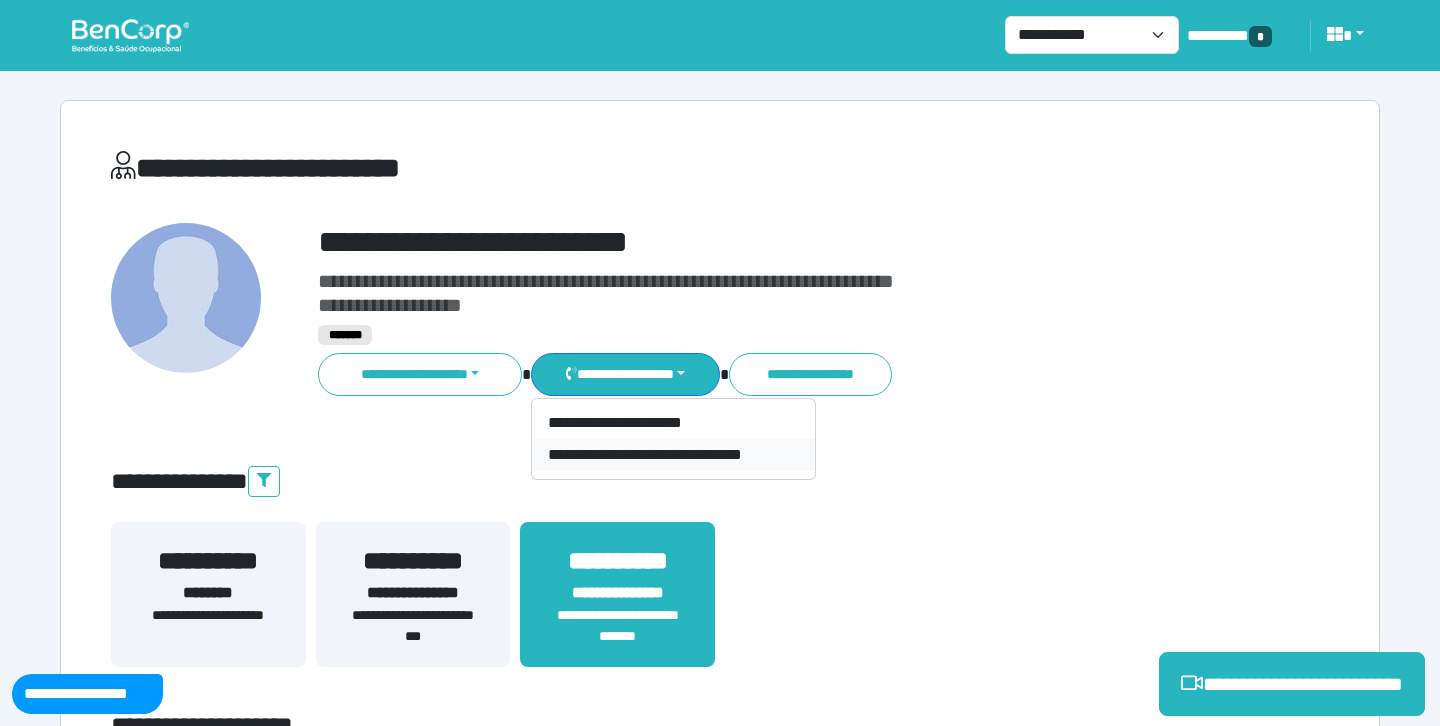 click on "**********" at bounding box center [673, 455] 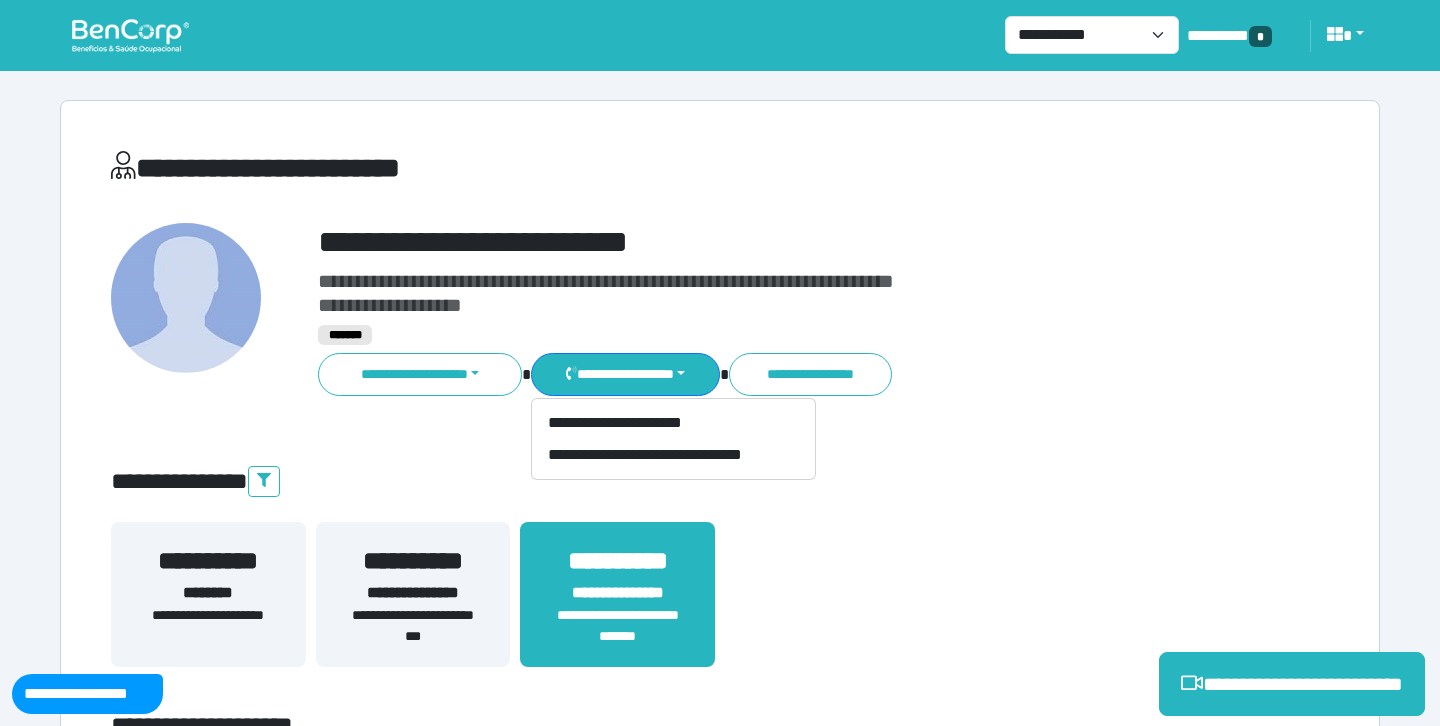 click on "**********" at bounding box center (720, 4297) 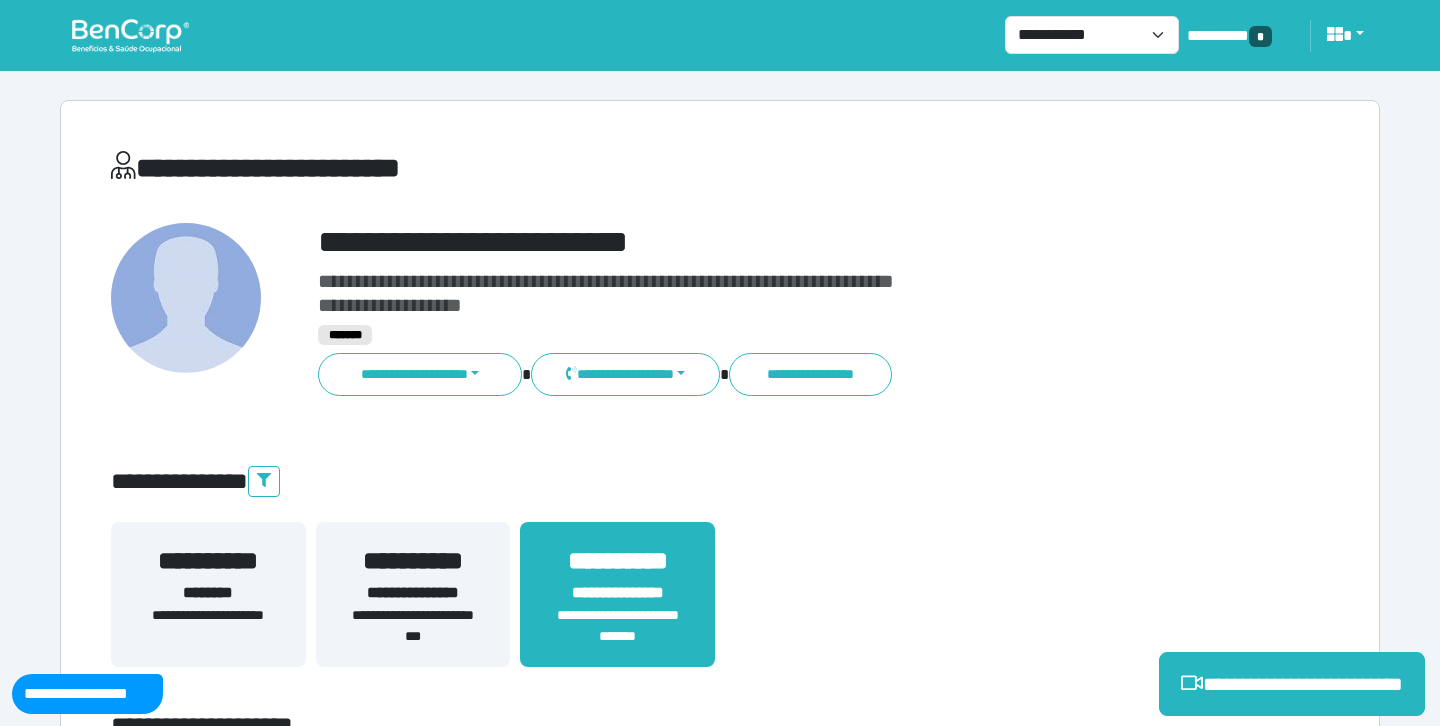 click at bounding box center (130, 35) 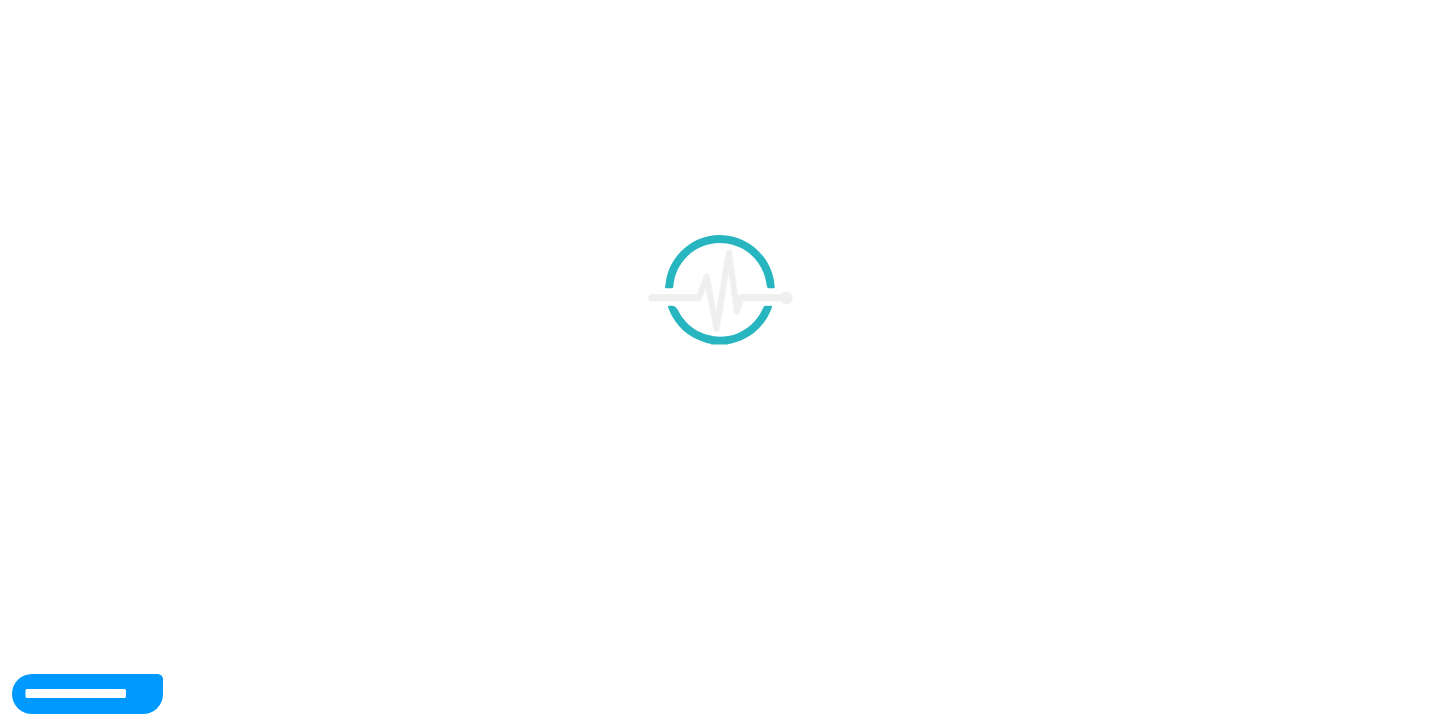 scroll, scrollTop: 0, scrollLeft: 0, axis: both 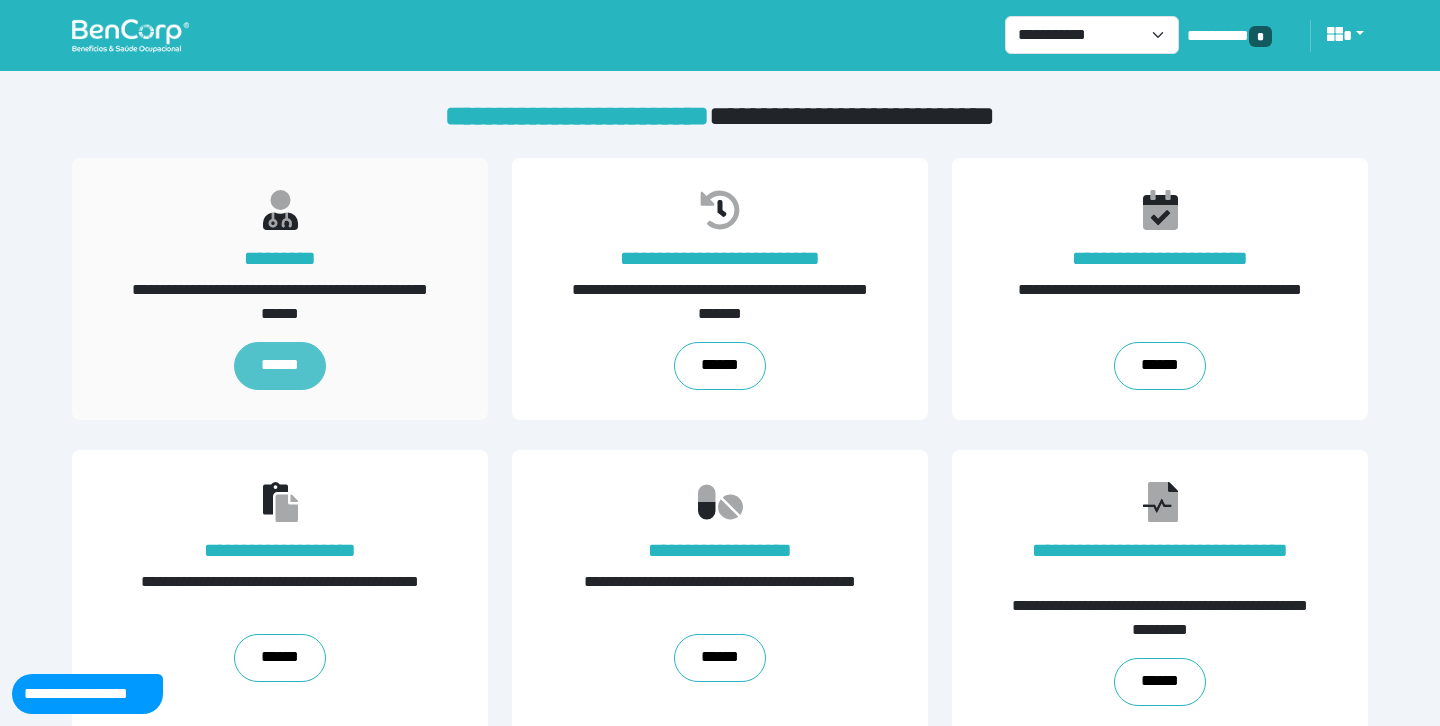 click on "******" at bounding box center [279, 366] 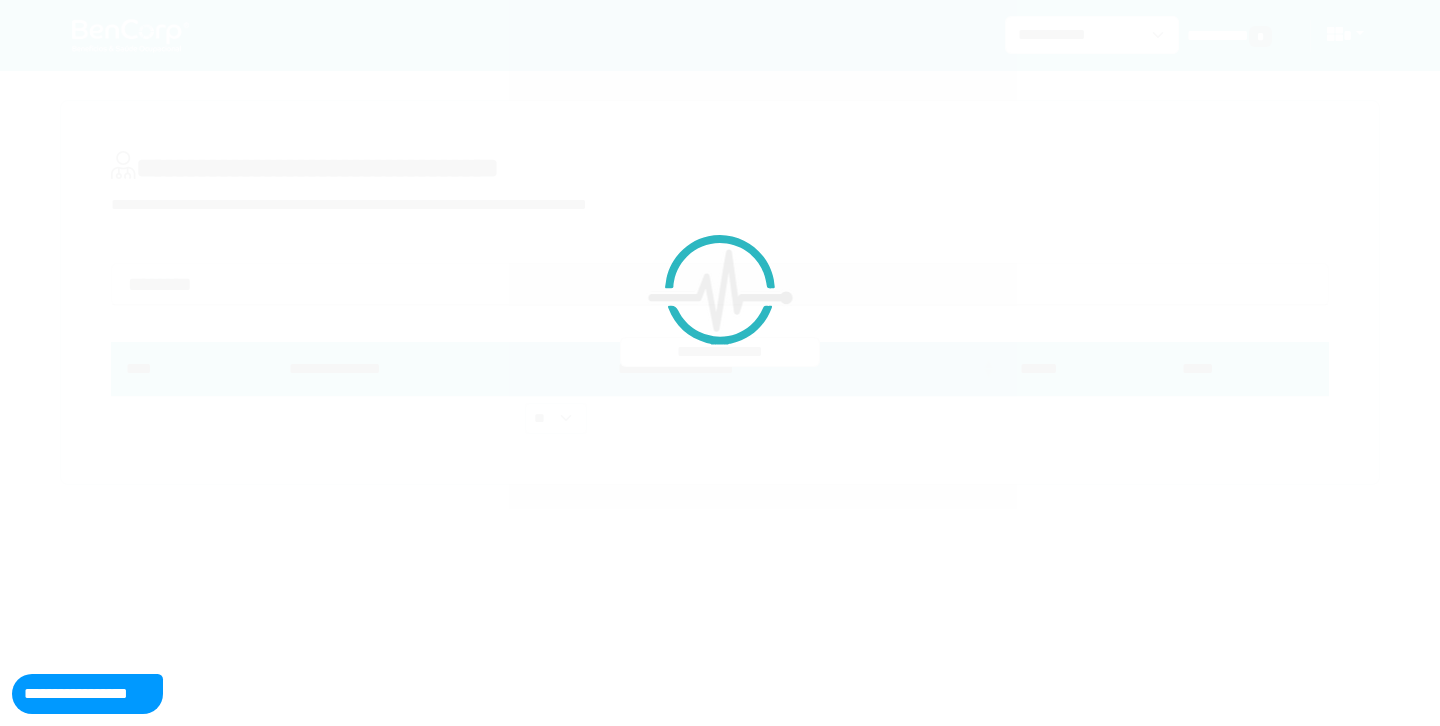 scroll, scrollTop: 0, scrollLeft: 0, axis: both 